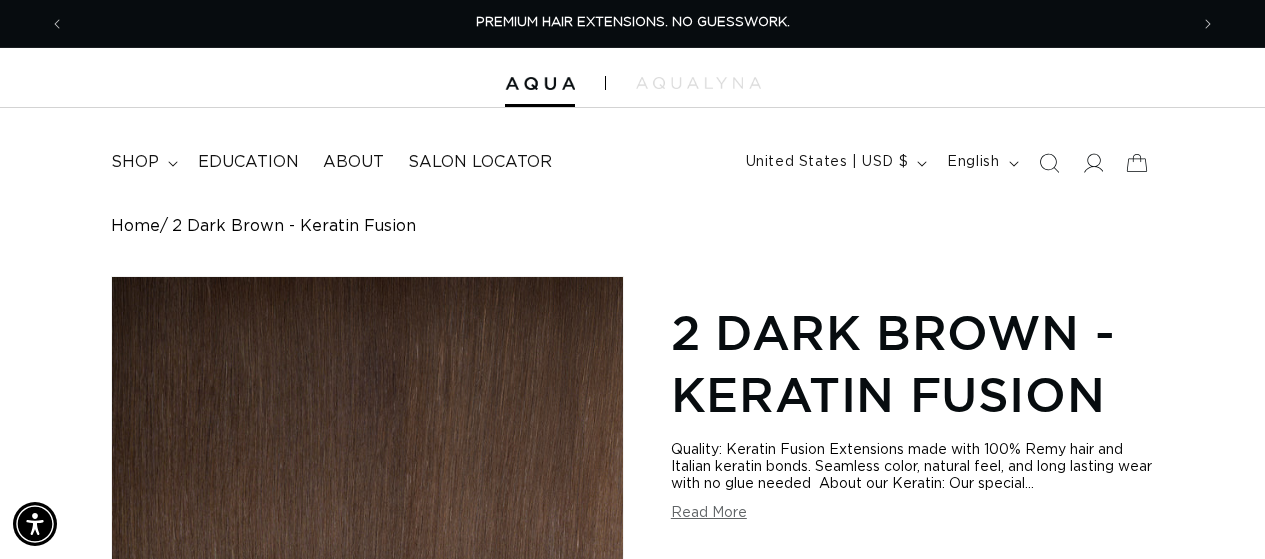 scroll, scrollTop: 1501, scrollLeft: 0, axis: vertical 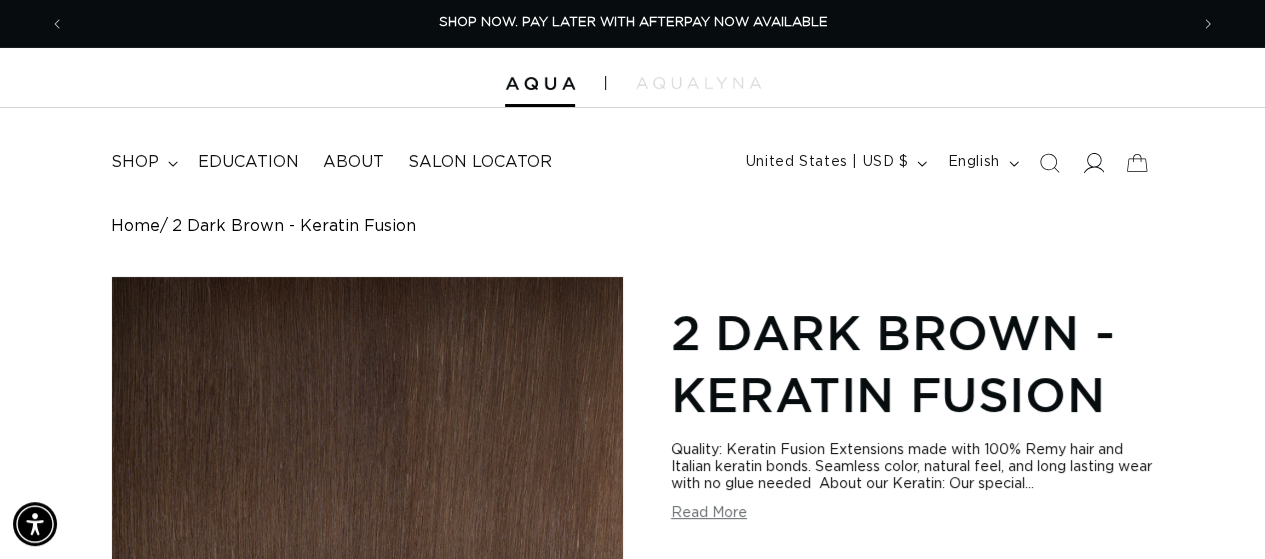 click 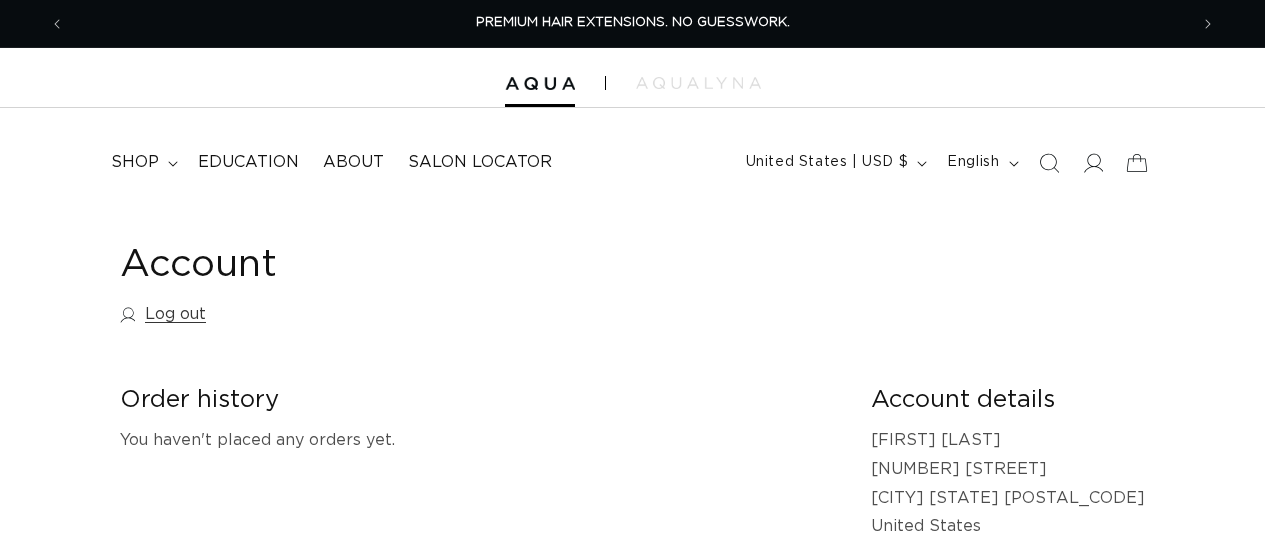 scroll, scrollTop: 0, scrollLeft: 0, axis: both 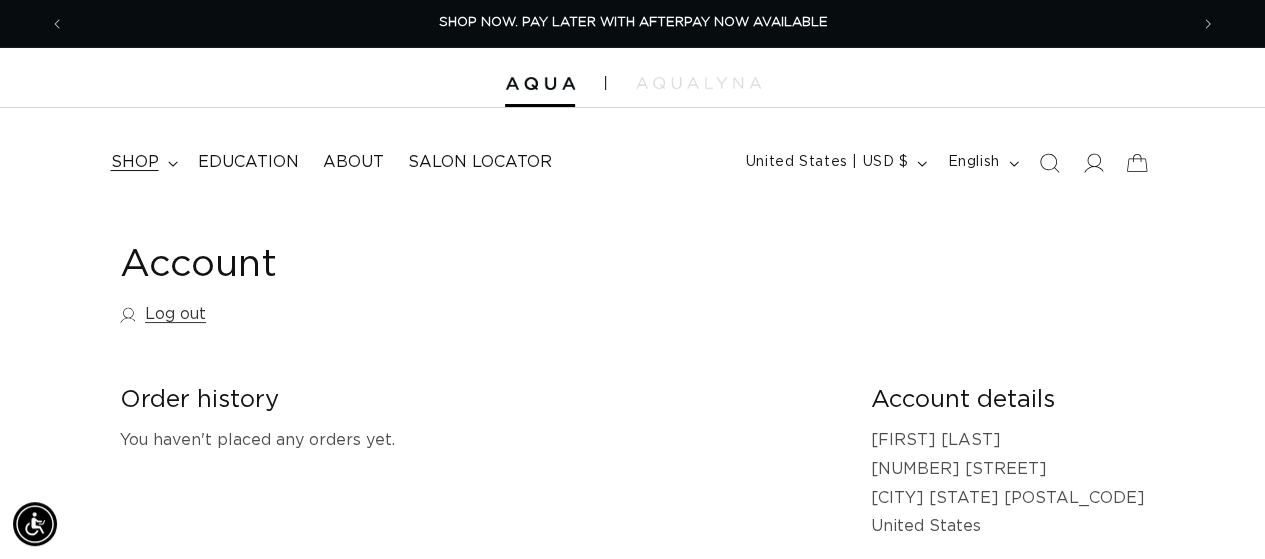 click on "shop" at bounding box center [135, 162] 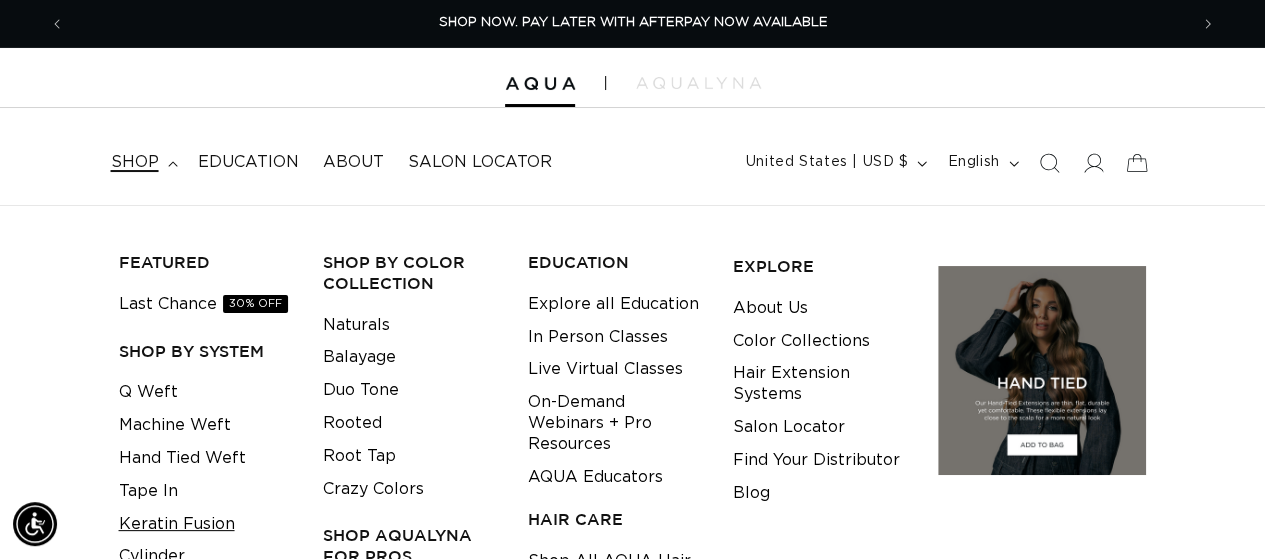 scroll, scrollTop: 84, scrollLeft: 0, axis: vertical 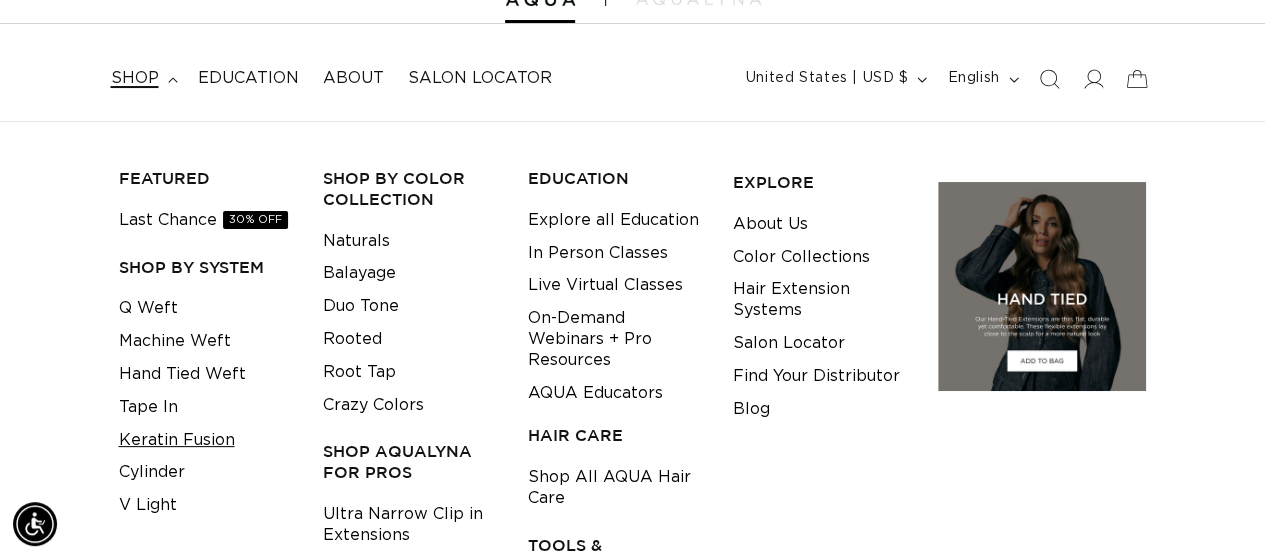 click on "Keratin Fusion" at bounding box center (177, 440) 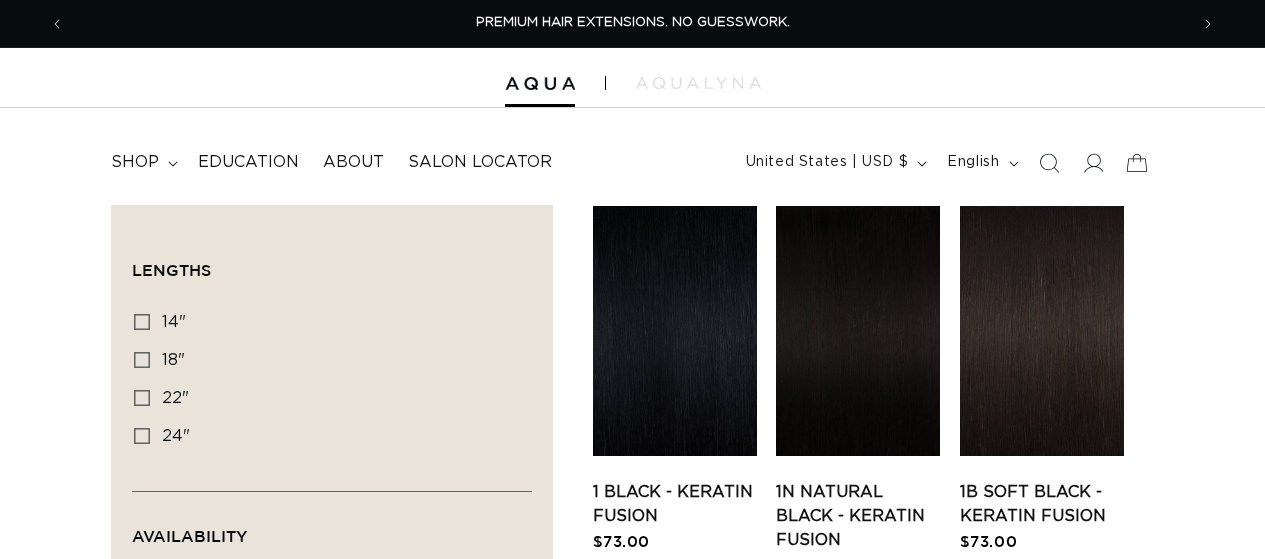 scroll, scrollTop: 0, scrollLeft: 0, axis: both 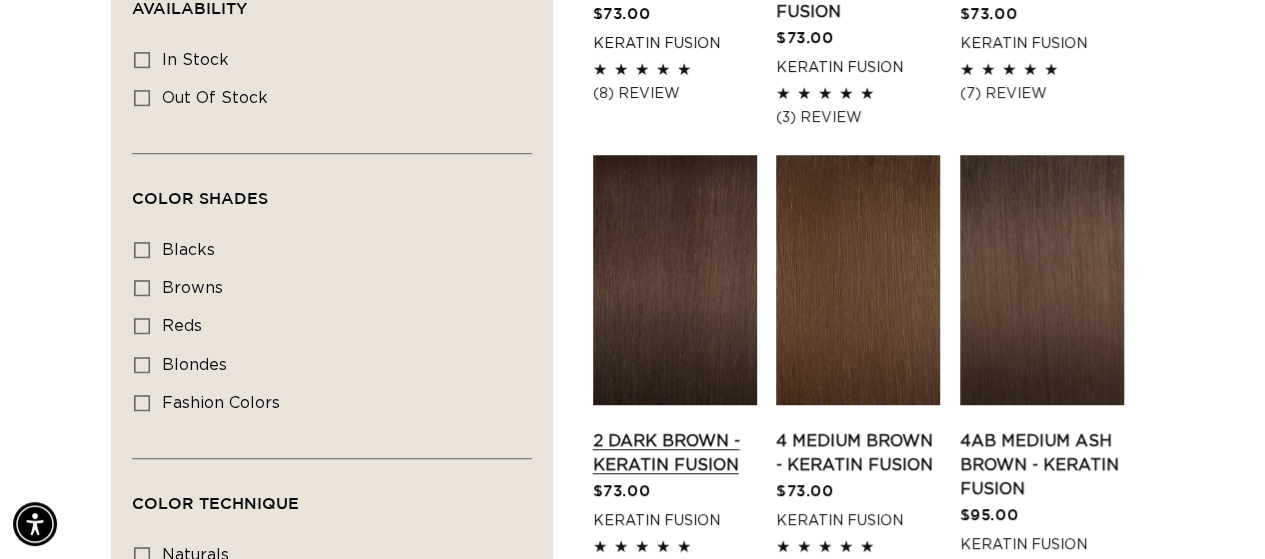 click on "2 Dark Brown - Keratin Fusion" at bounding box center (675, 453) 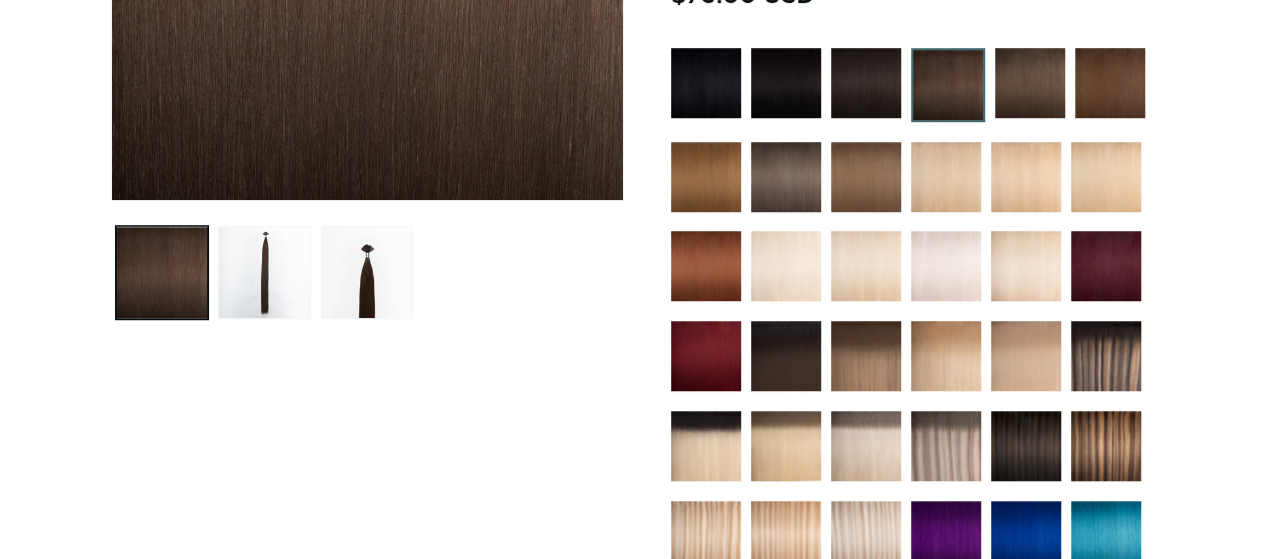 scroll, scrollTop: 0, scrollLeft: 0, axis: both 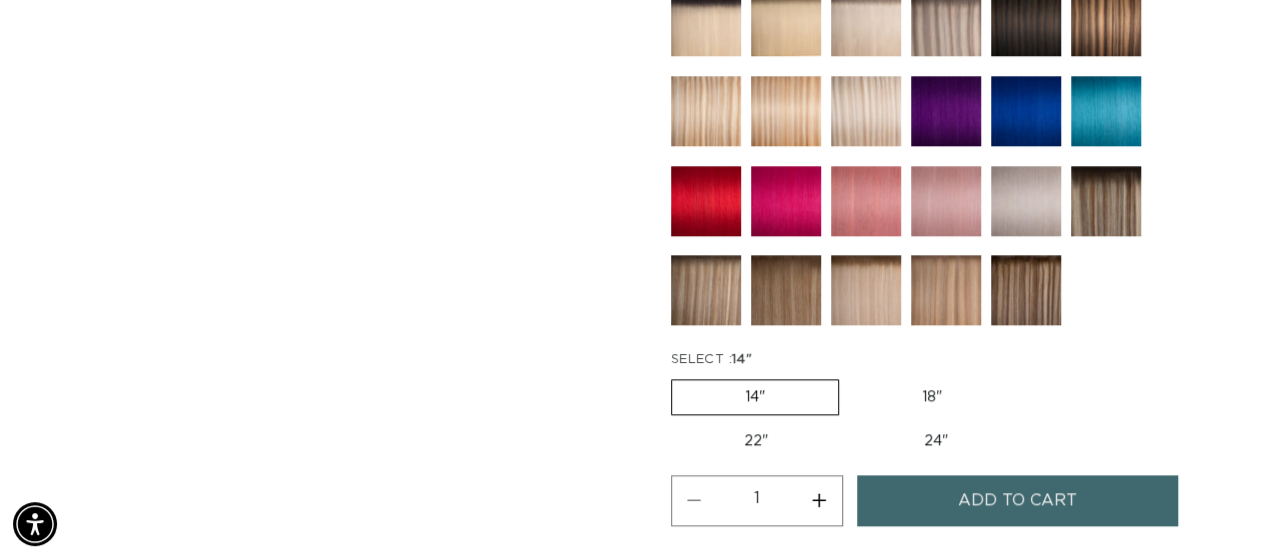 click on "18" Variant sold out or unavailable" at bounding box center [932, 397] 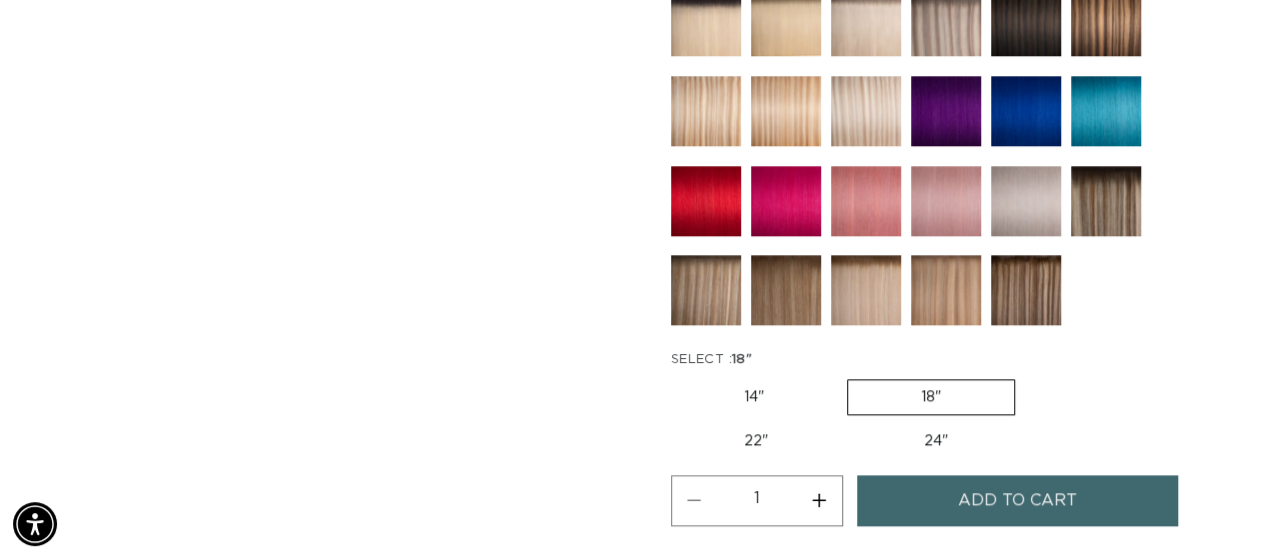 scroll, scrollTop: 0, scrollLeft: 2245, axis: horizontal 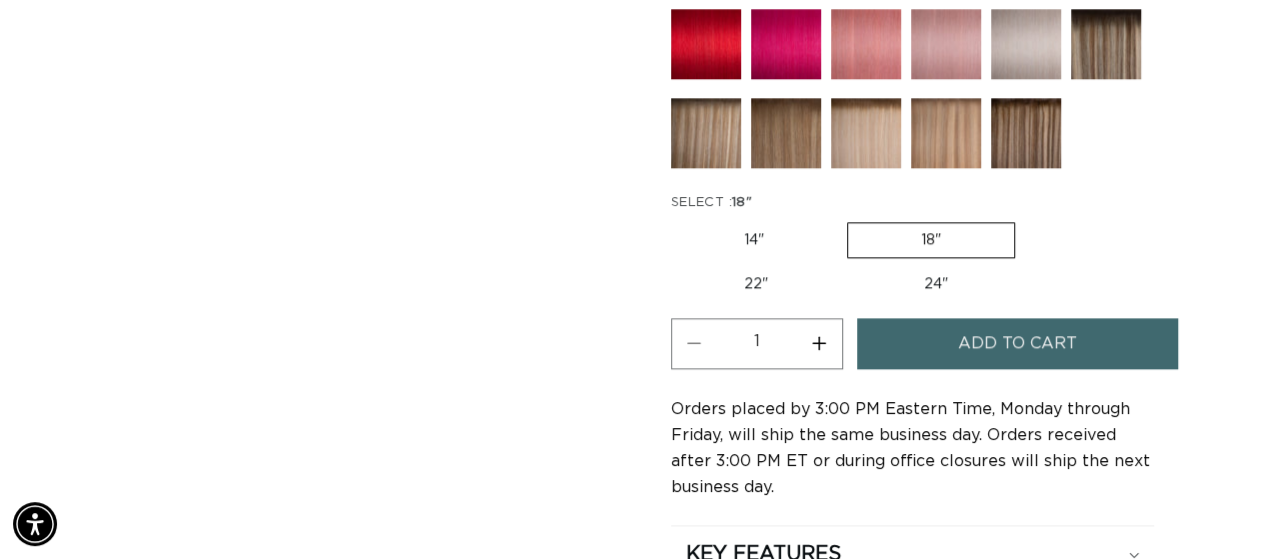 click on "Add to cart" at bounding box center (1017, 343) 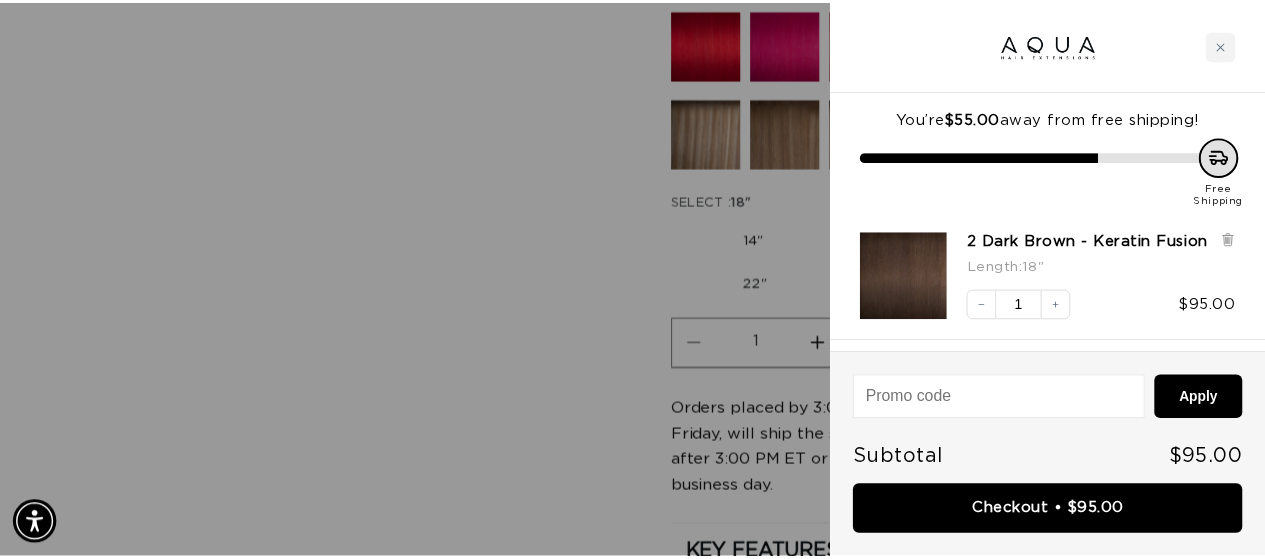 scroll, scrollTop: 0, scrollLeft: 0, axis: both 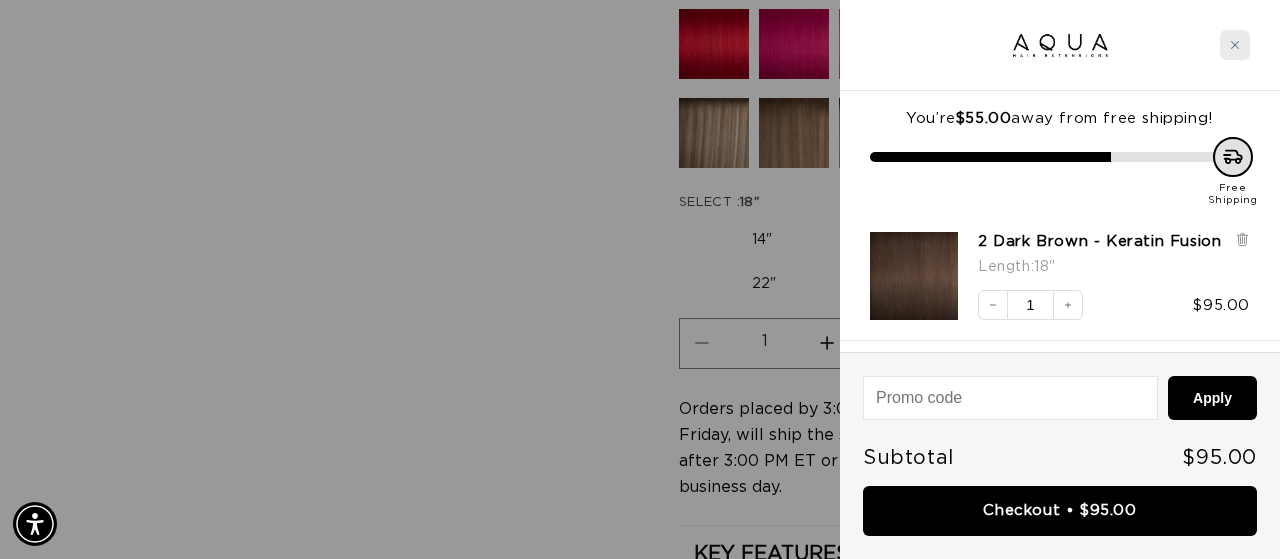 click 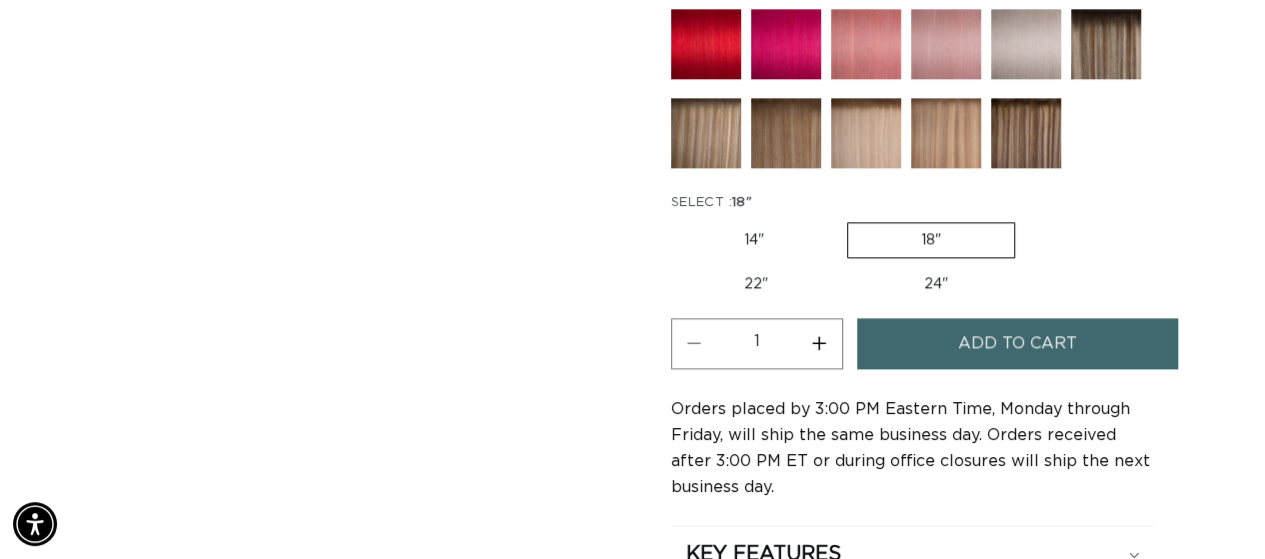 scroll, scrollTop: 1038, scrollLeft: 0, axis: vertical 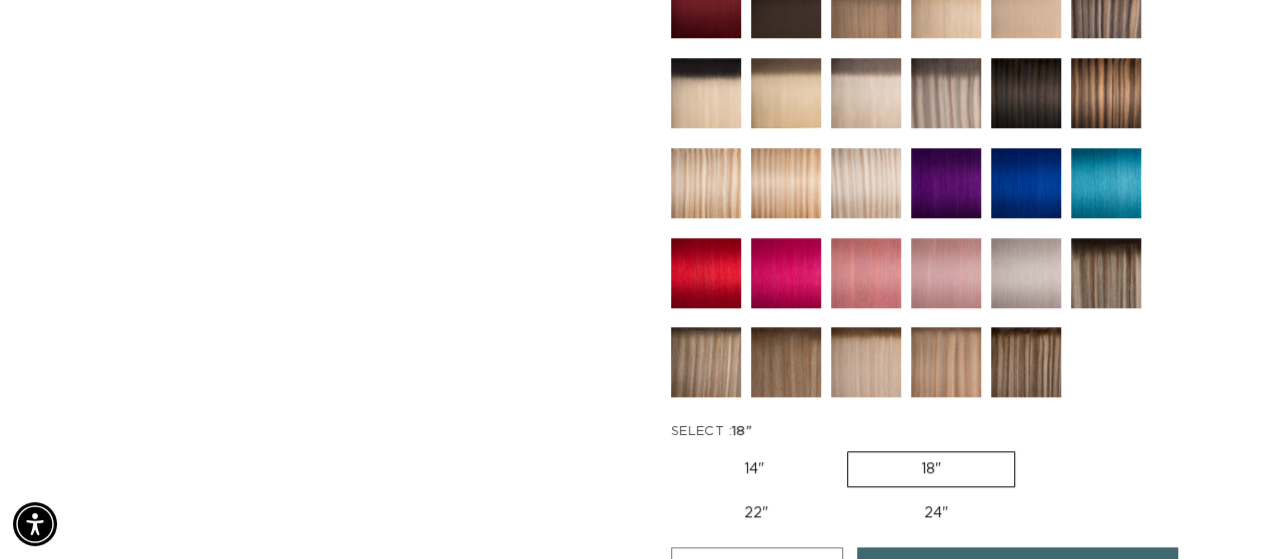click at bounding box center [946, 93] 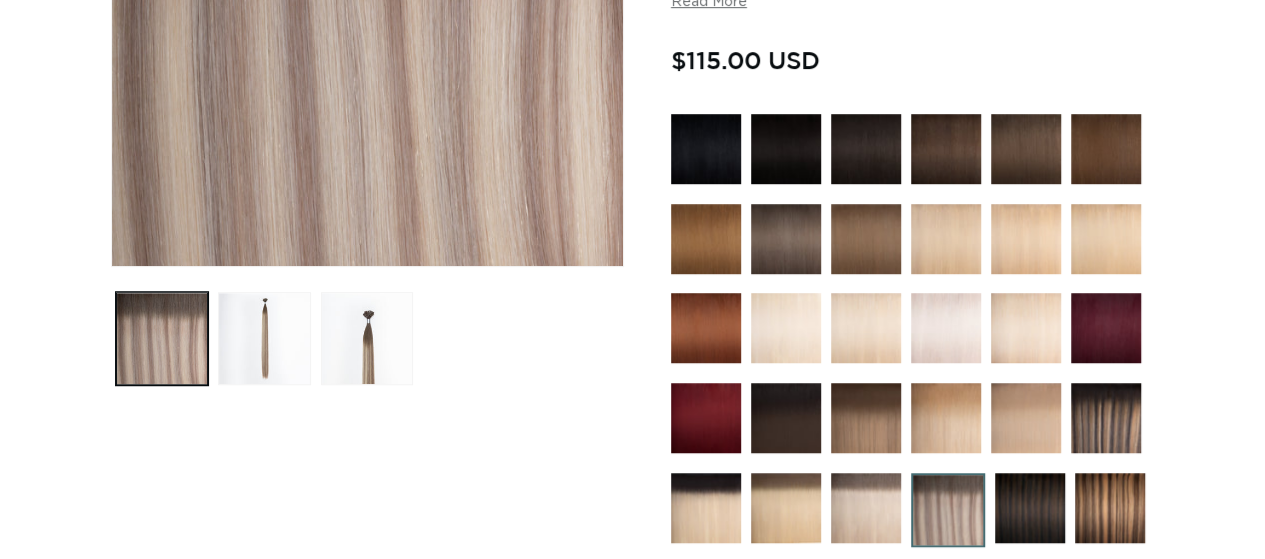 scroll, scrollTop: 737, scrollLeft: 0, axis: vertical 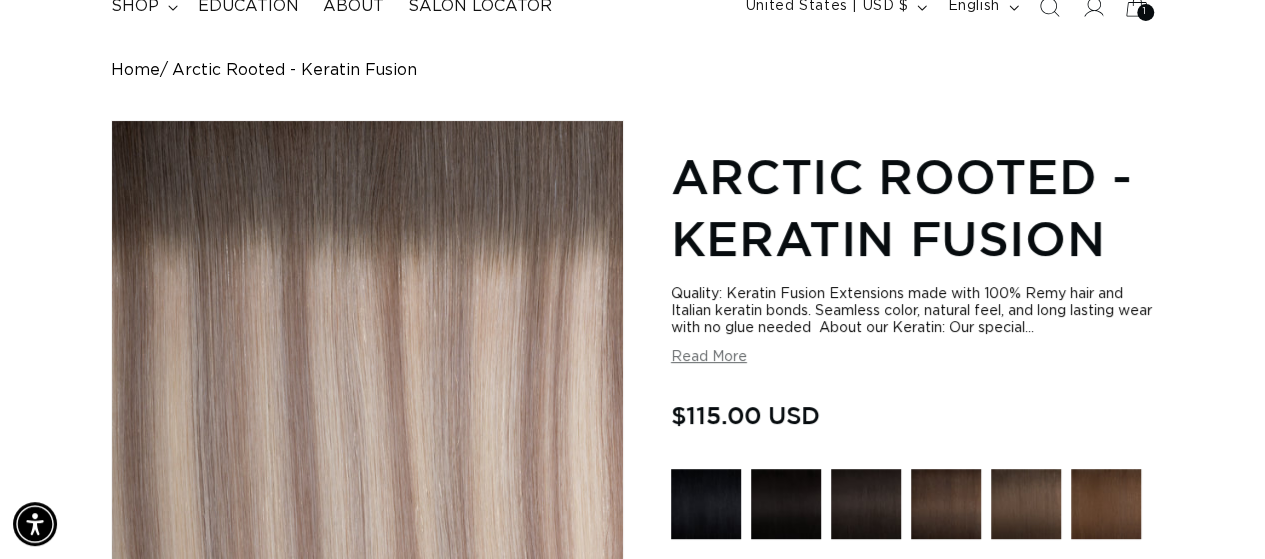 click 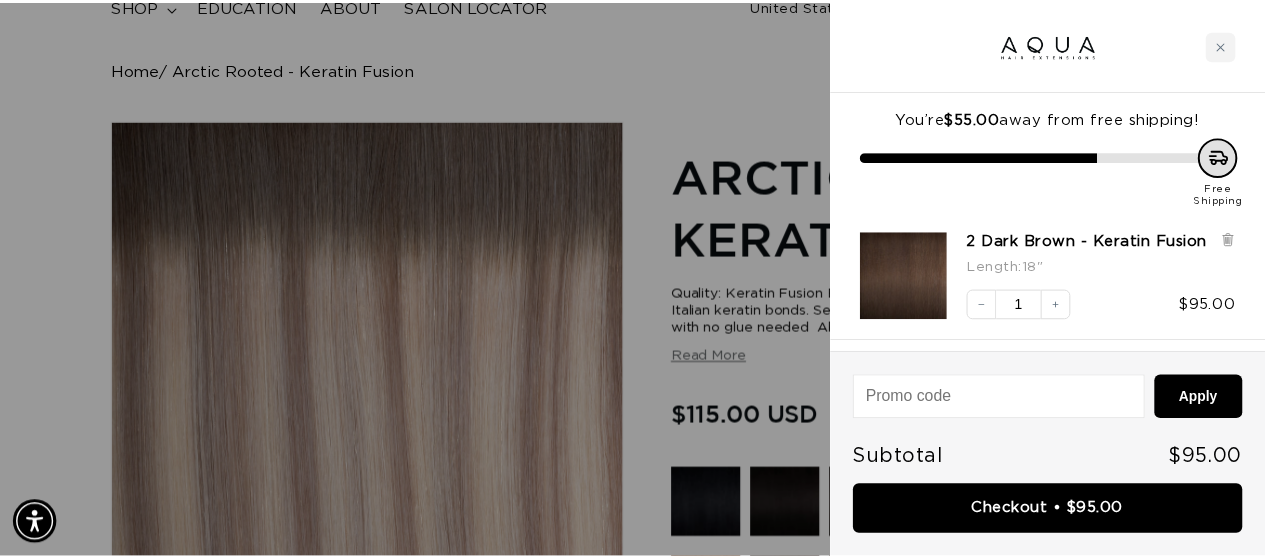 scroll, scrollTop: 0, scrollLeft: 2276, axis: horizontal 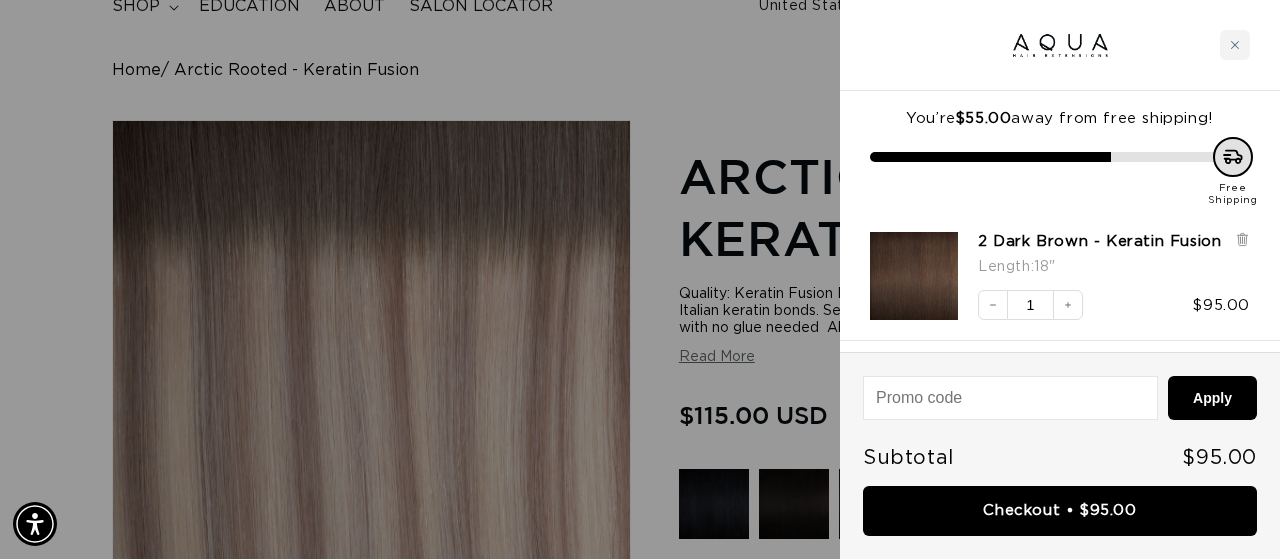click at bounding box center [640, 279] 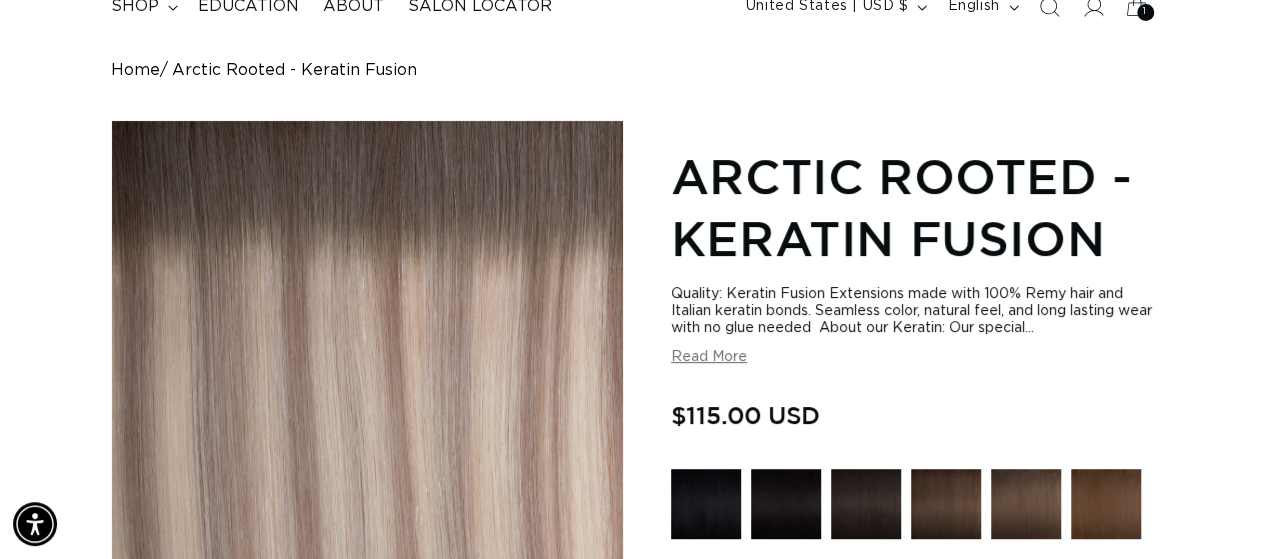 scroll, scrollTop: 0, scrollLeft: 0, axis: both 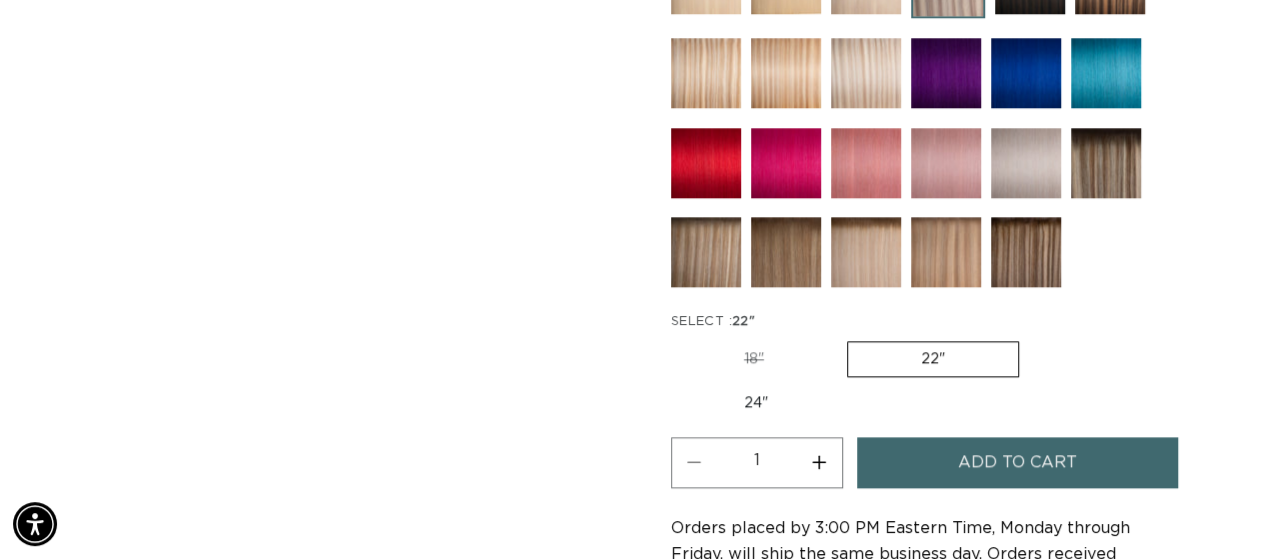 click on "18" Variant sold out or unavailable" at bounding box center [754, 359] 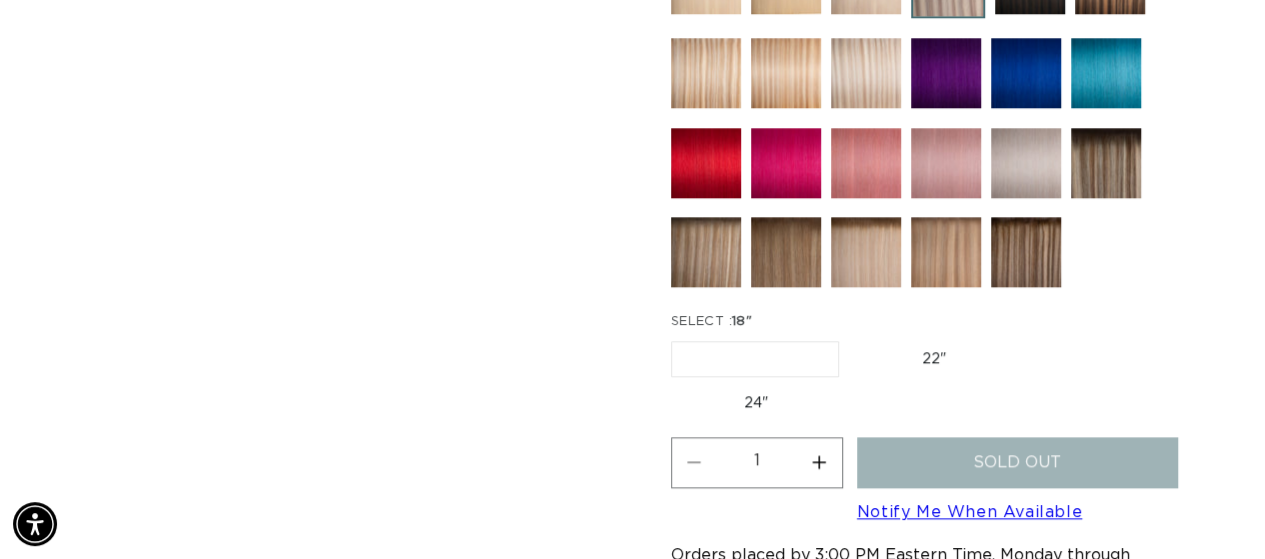 scroll, scrollTop: 0, scrollLeft: 2245, axis: horizontal 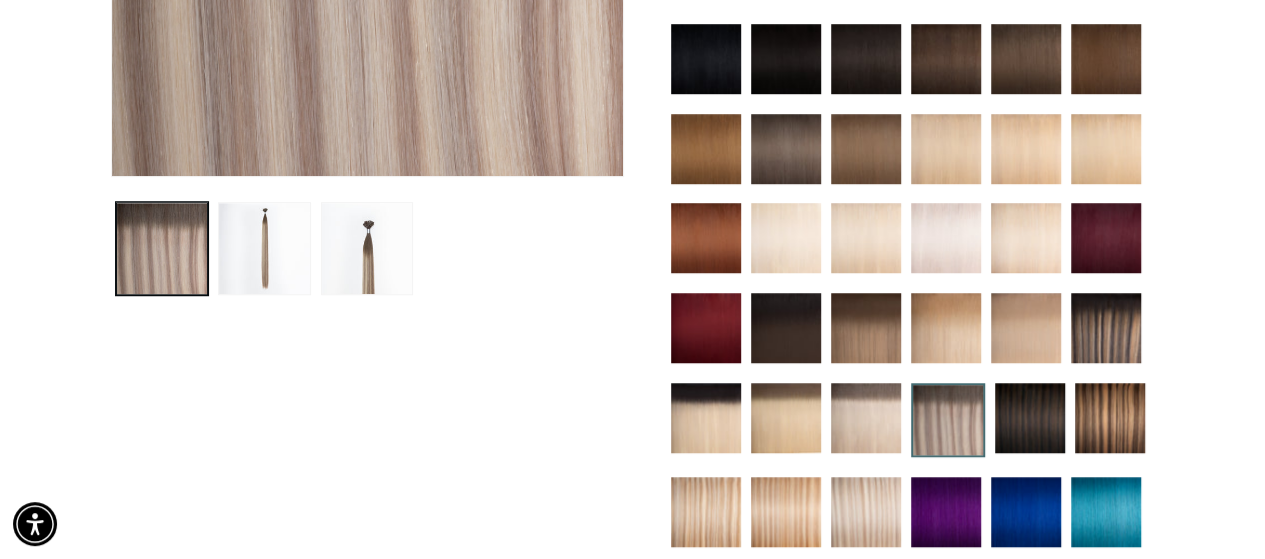 click at bounding box center (786, 149) 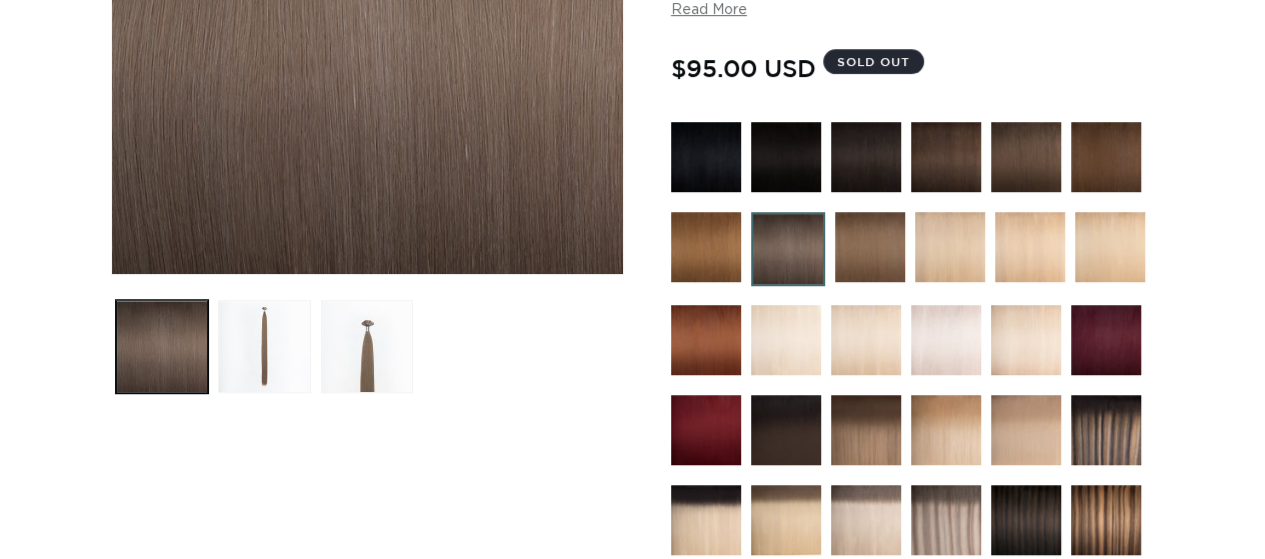 scroll, scrollTop: 509, scrollLeft: 0, axis: vertical 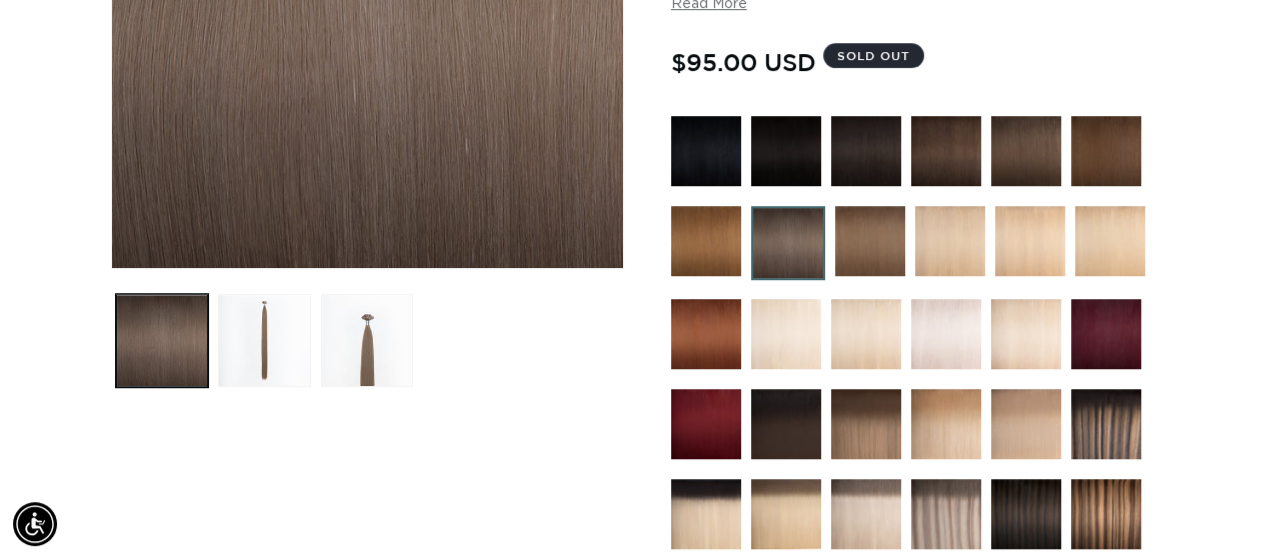 click at bounding box center [946, 151] 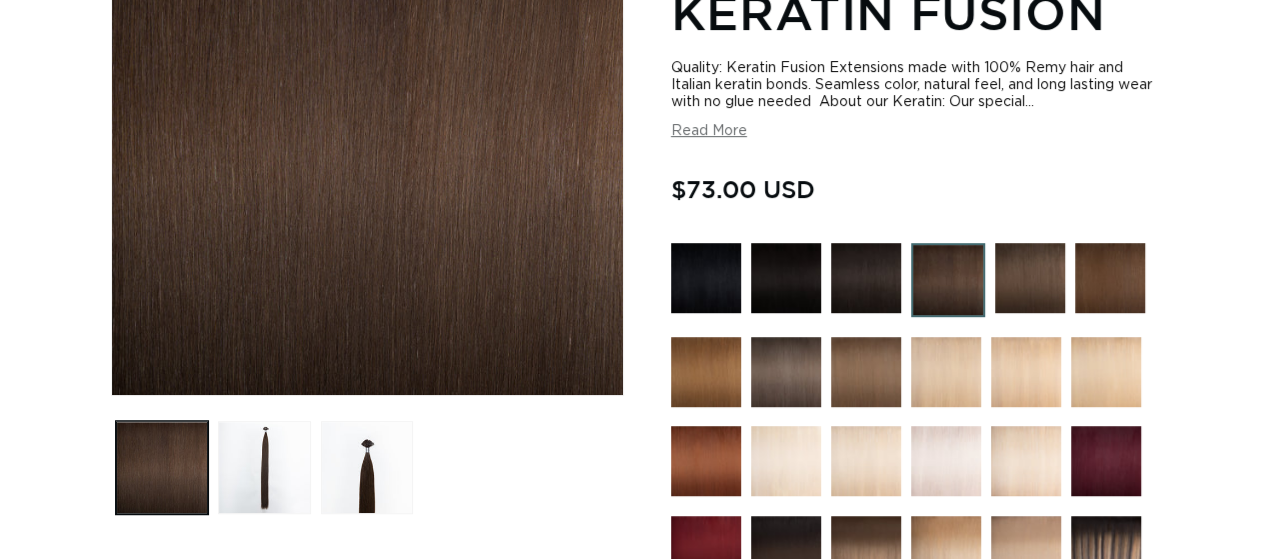 scroll, scrollTop: 0, scrollLeft: 0, axis: both 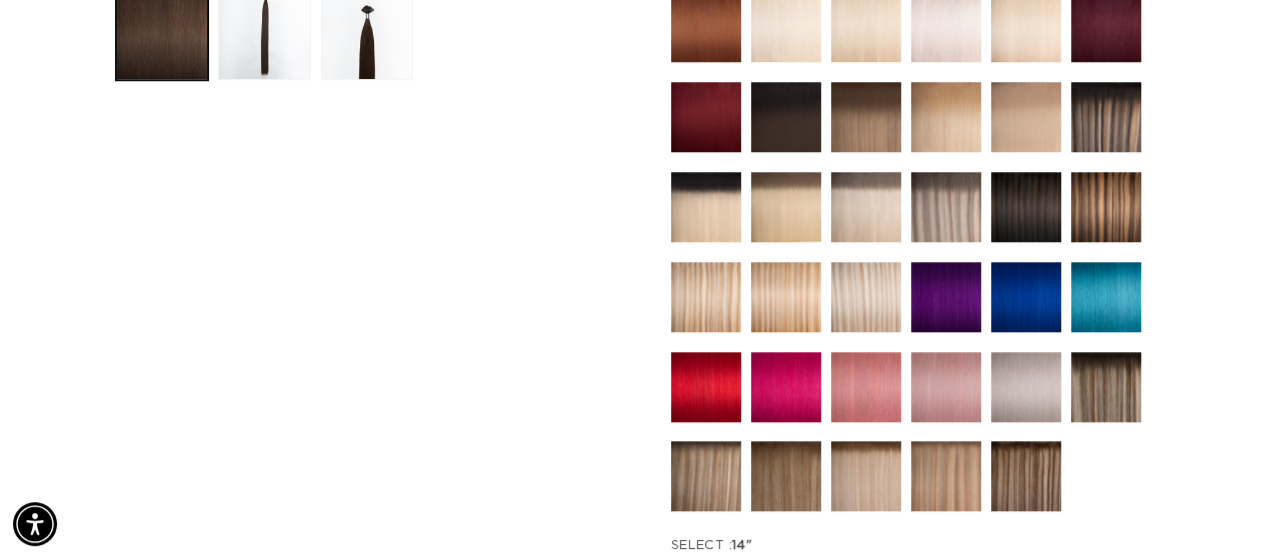 click at bounding box center [866, 297] 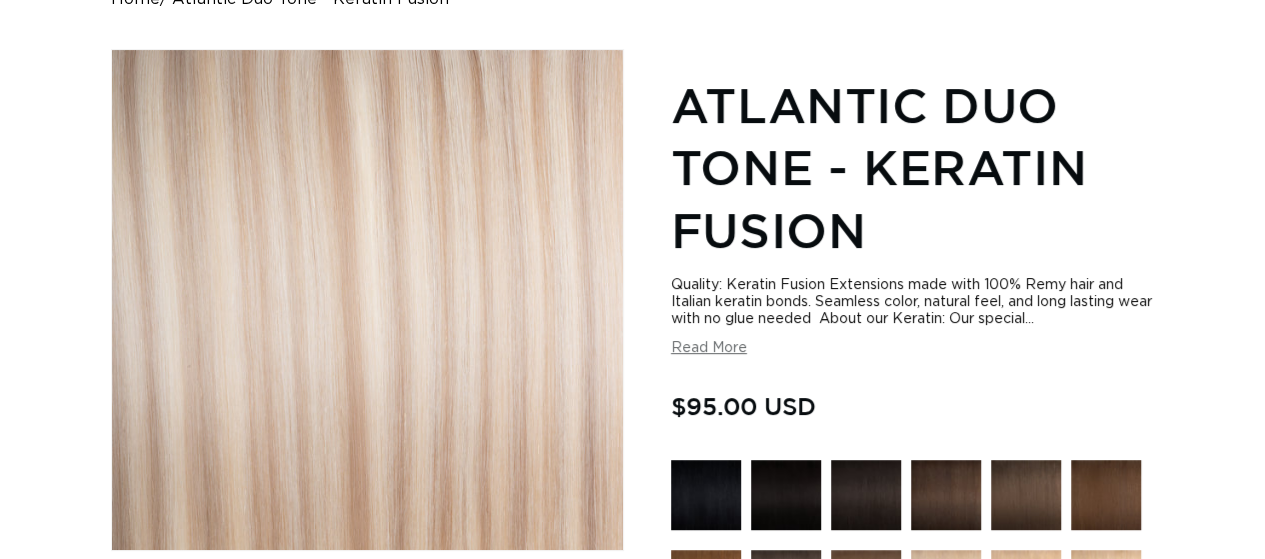 scroll, scrollTop: 228, scrollLeft: 0, axis: vertical 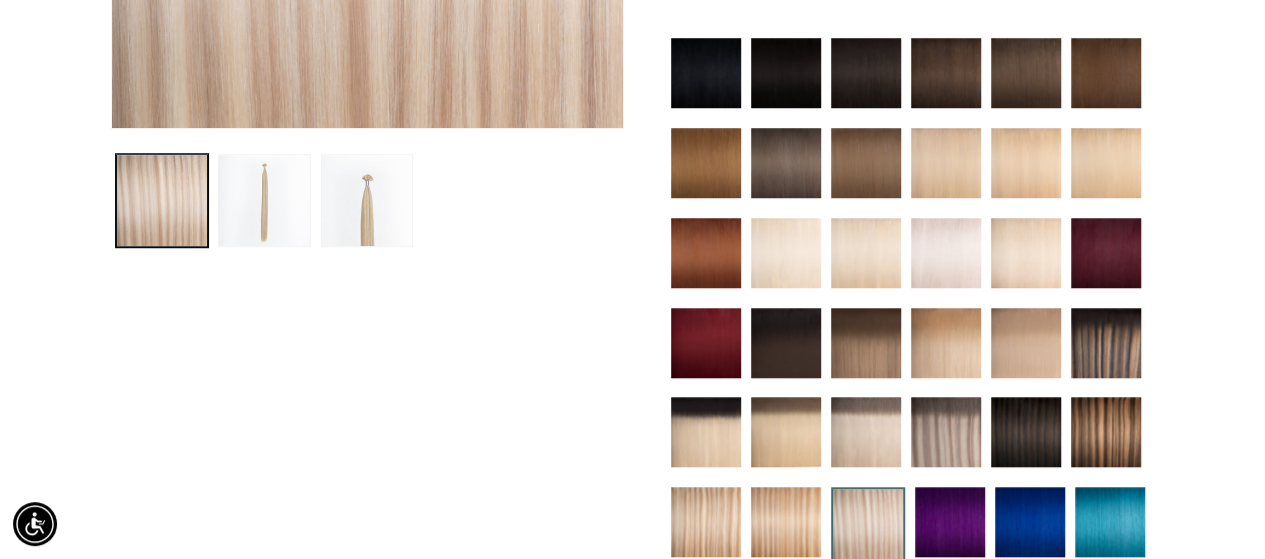 click at bounding box center (1106, 343) 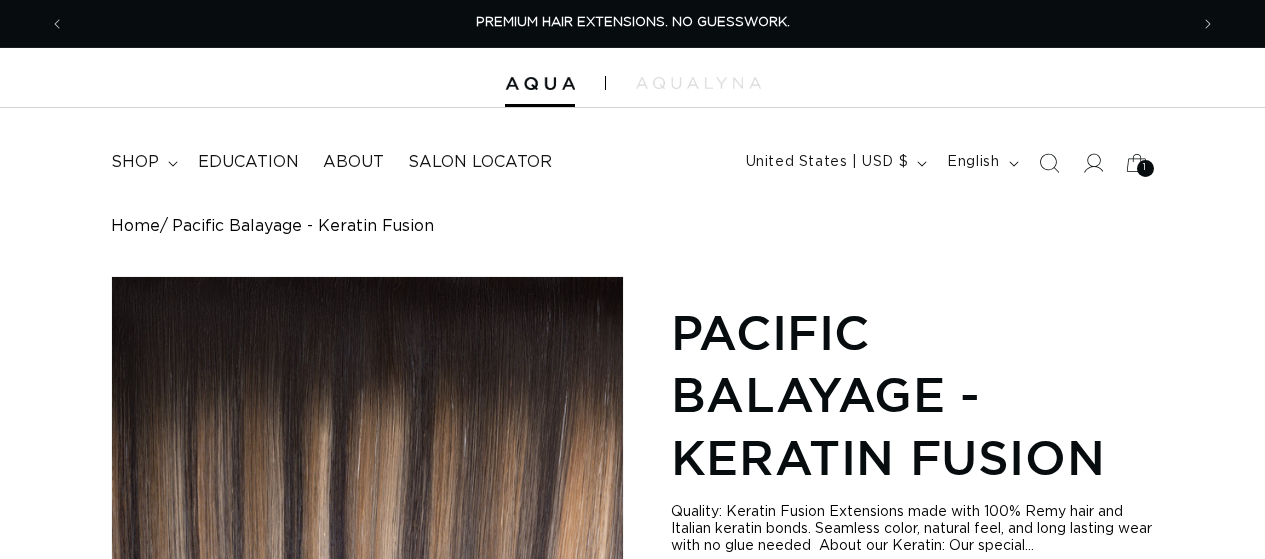 scroll, scrollTop: 0, scrollLeft: 0, axis: both 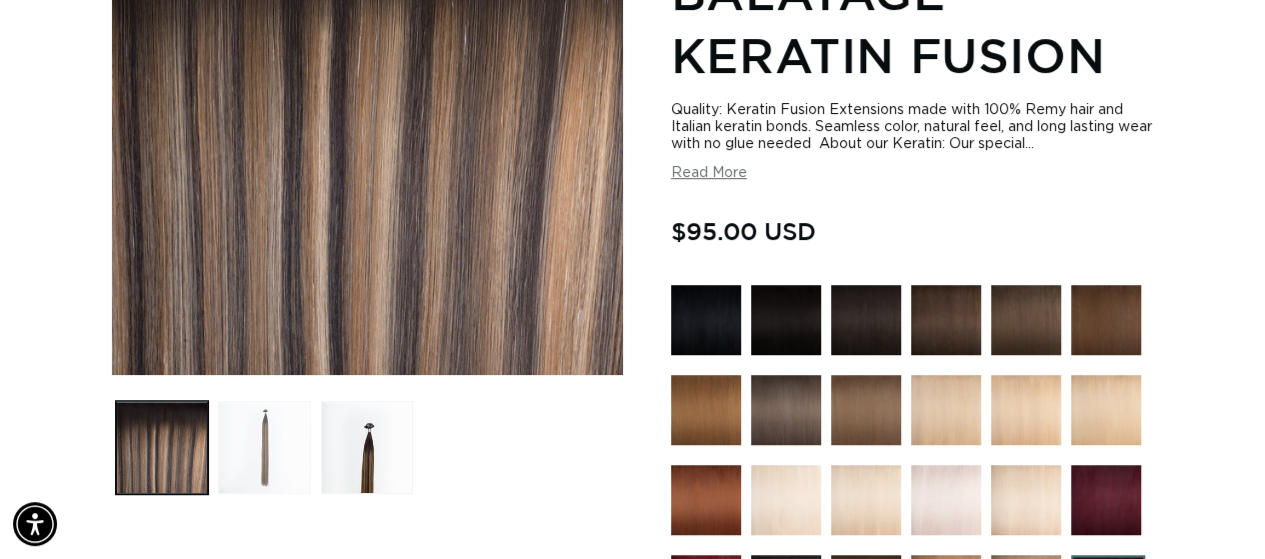 click at bounding box center [264, 447] 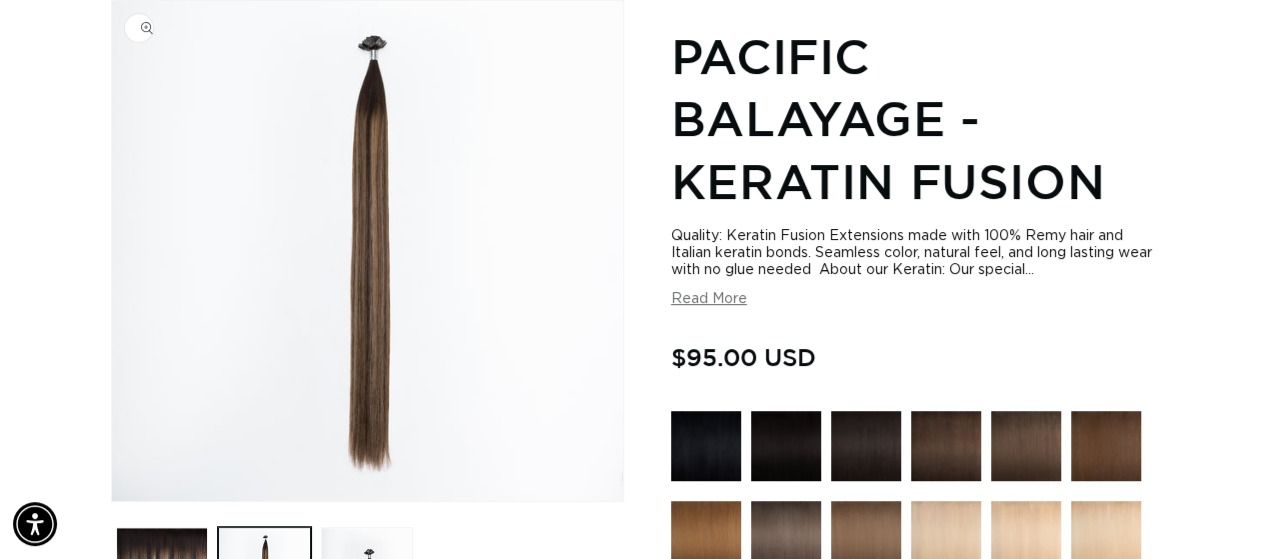 scroll, scrollTop: 524, scrollLeft: 0, axis: vertical 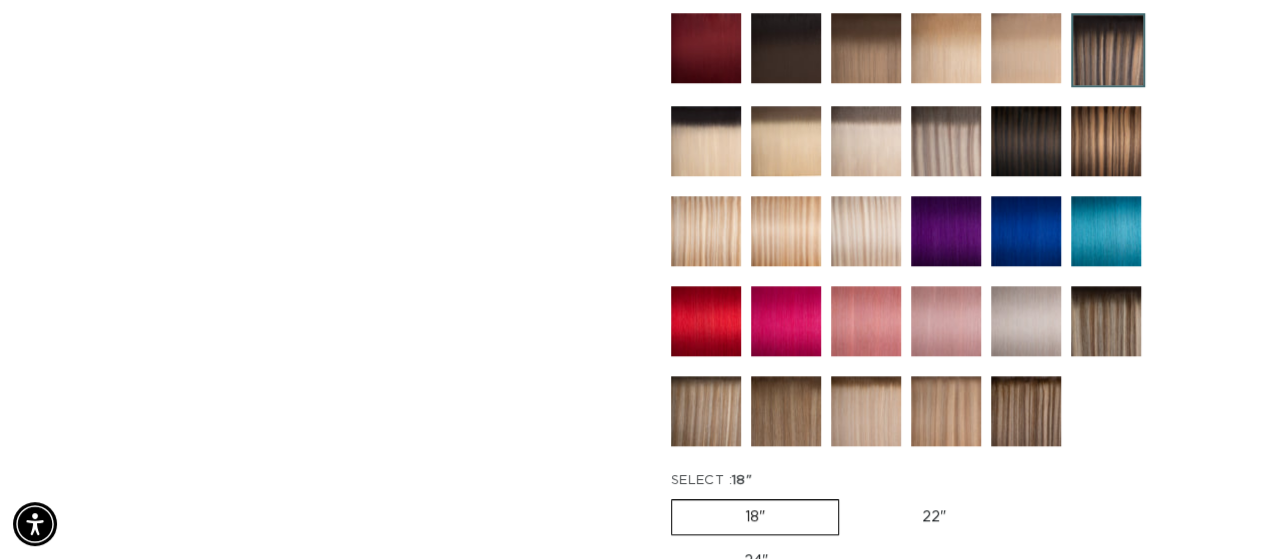 click at bounding box center (706, 411) 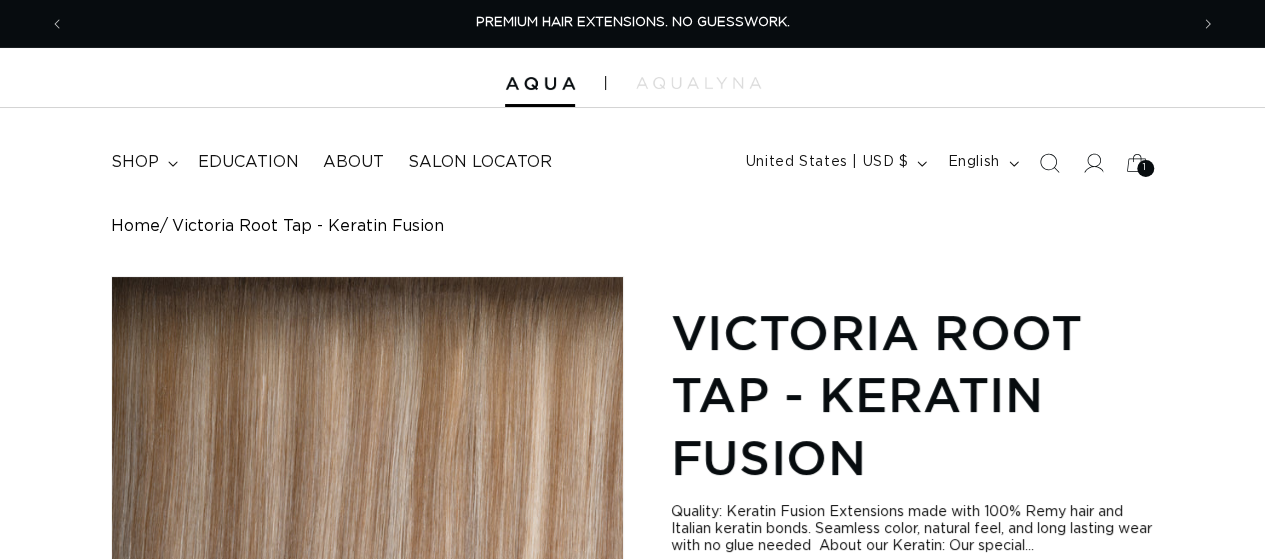 scroll, scrollTop: 185, scrollLeft: 0, axis: vertical 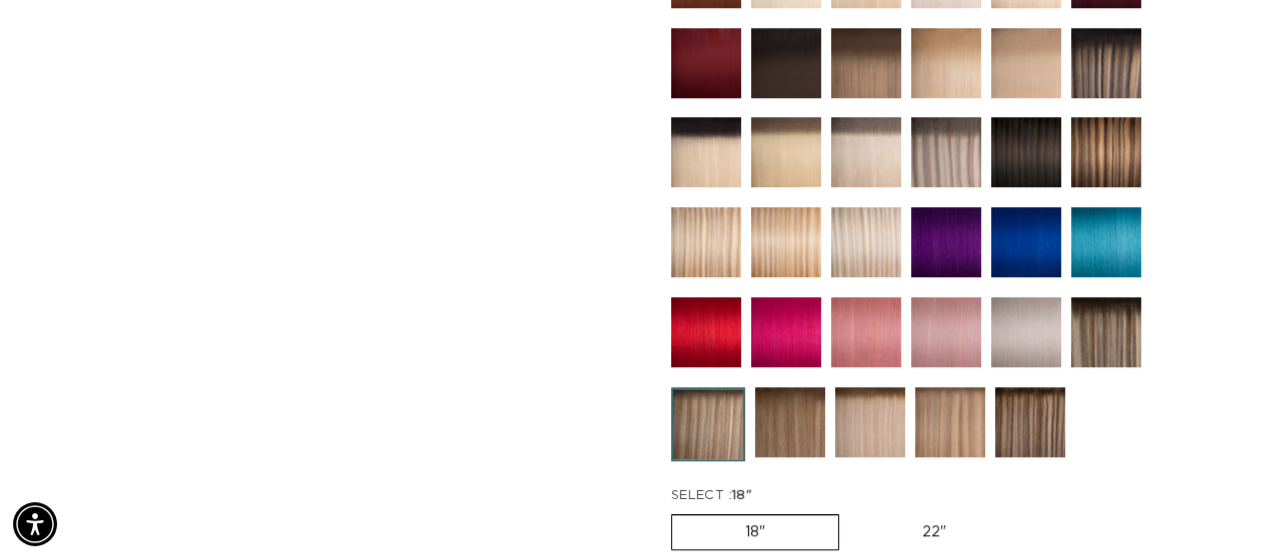 click at bounding box center (950, 422) 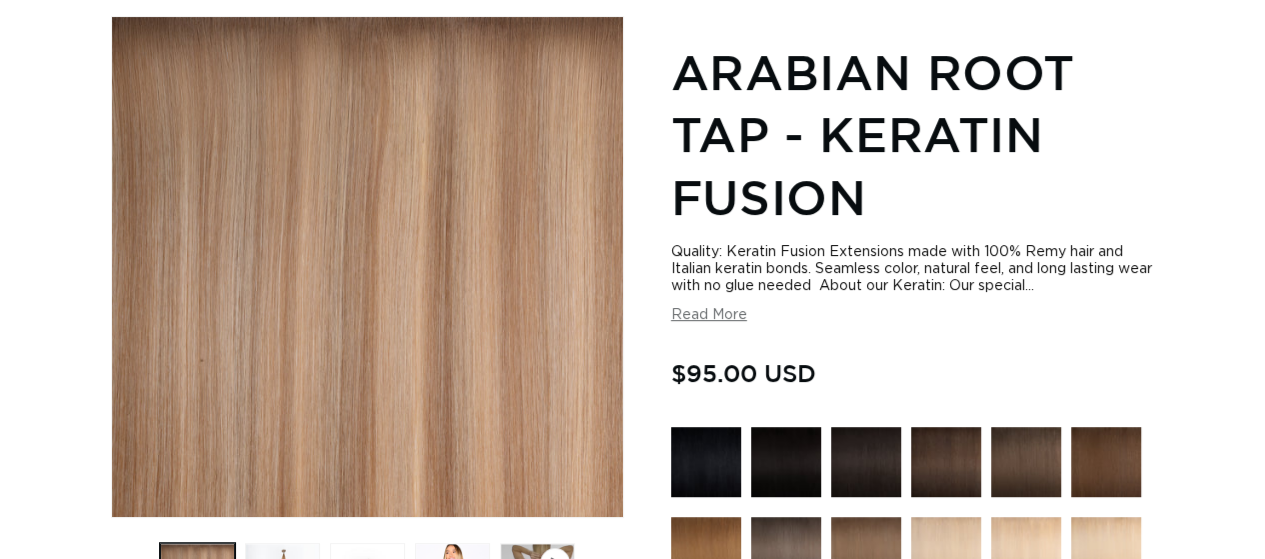 scroll, scrollTop: 260, scrollLeft: 0, axis: vertical 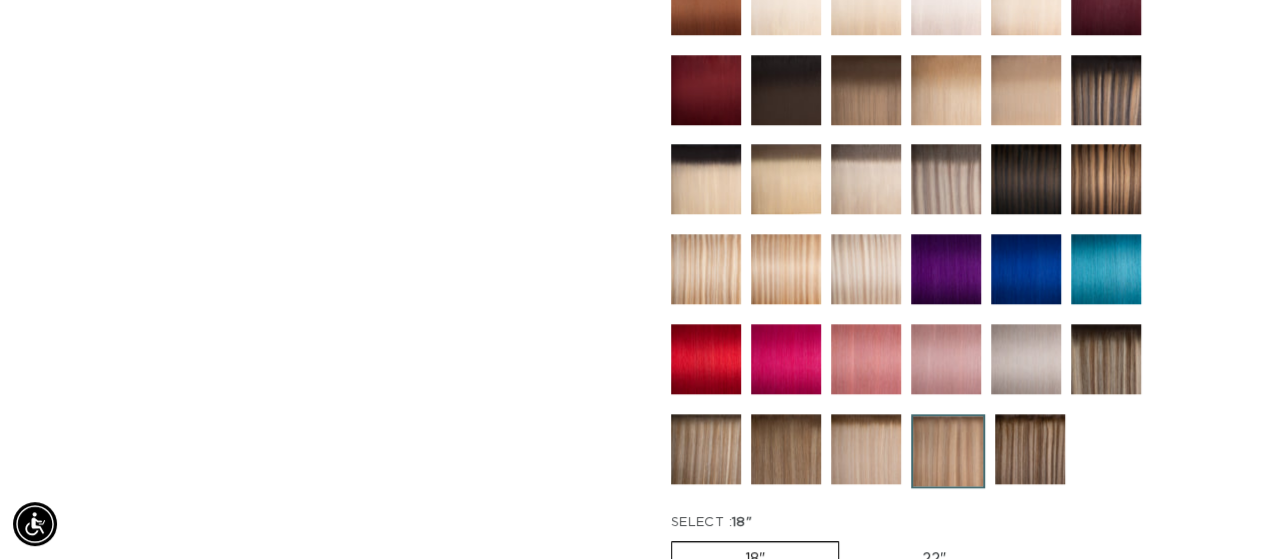 click at bounding box center [866, 449] 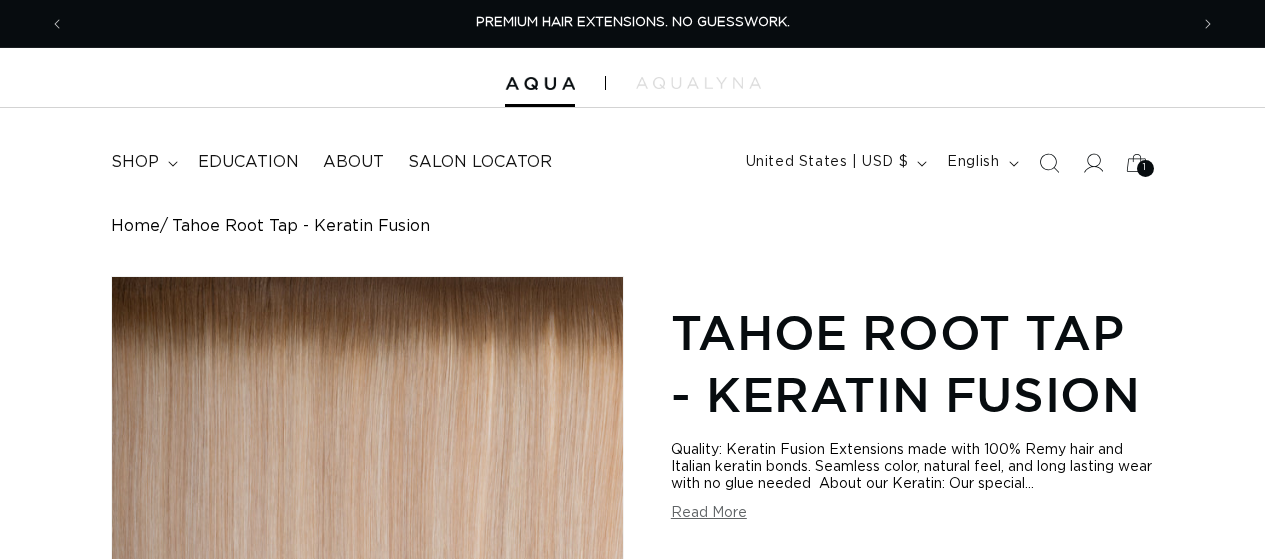 scroll, scrollTop: 297, scrollLeft: 0, axis: vertical 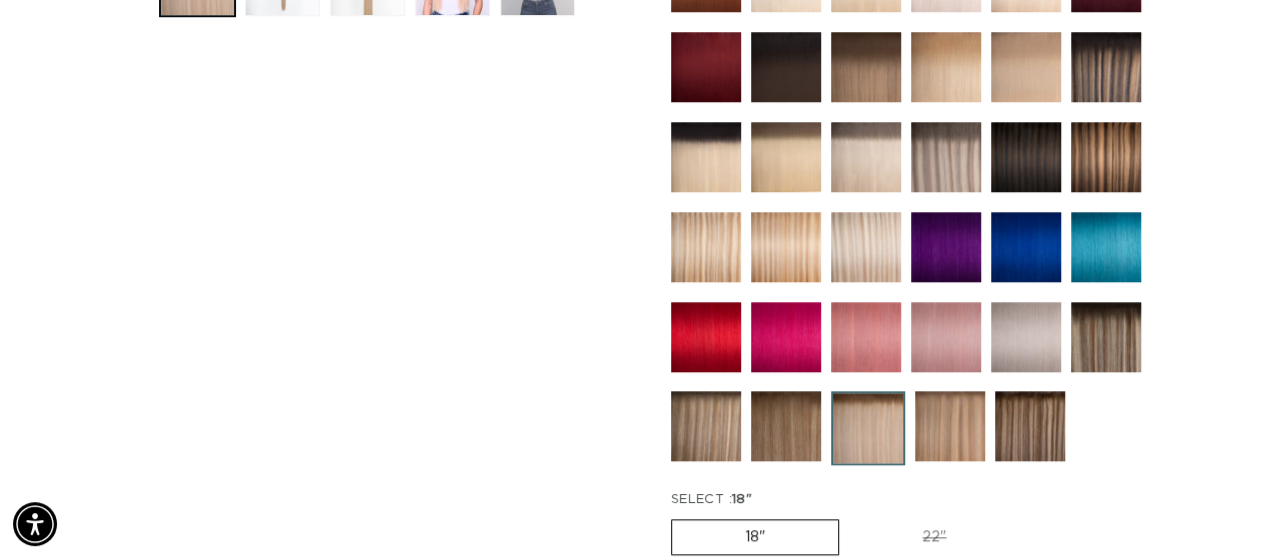 click at bounding box center (786, 426) 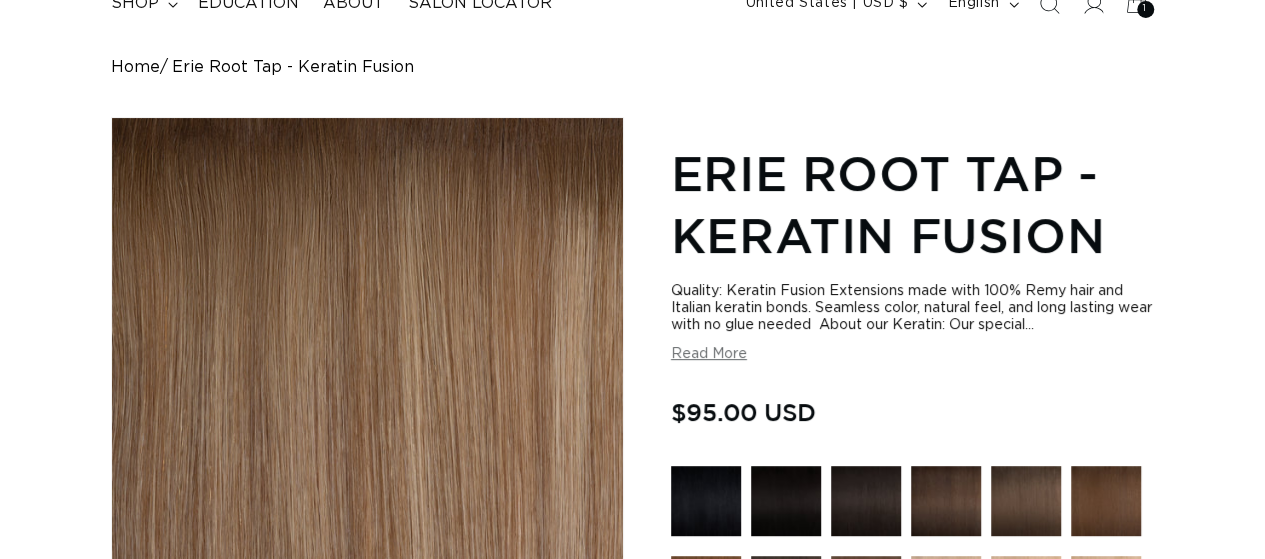 scroll, scrollTop: 0, scrollLeft: 0, axis: both 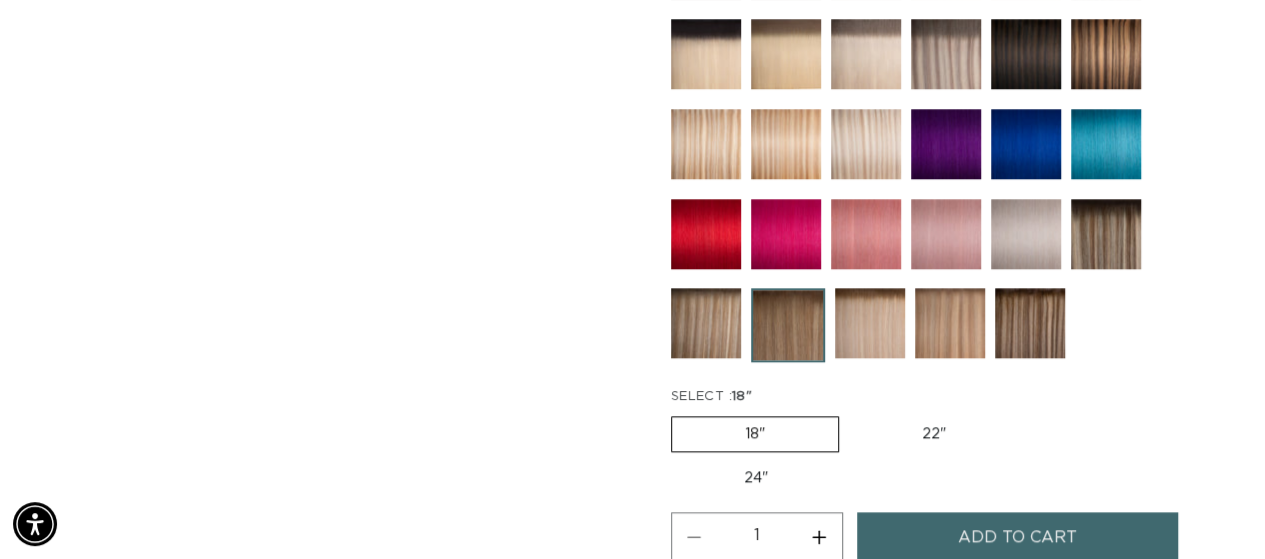 click at bounding box center [706, 323] 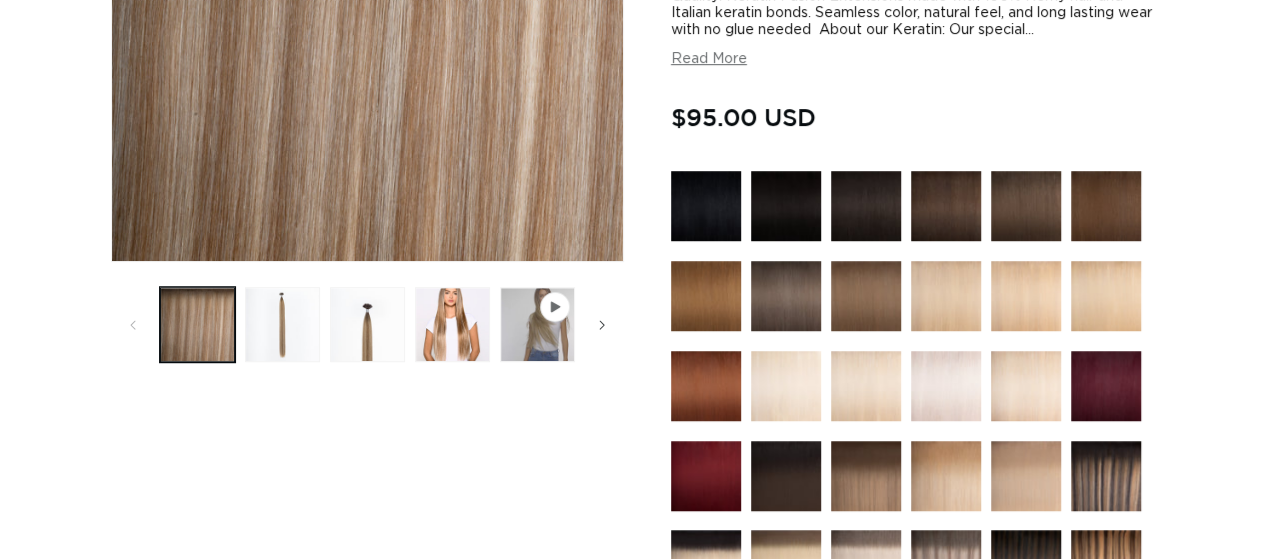 scroll, scrollTop: 548, scrollLeft: 0, axis: vertical 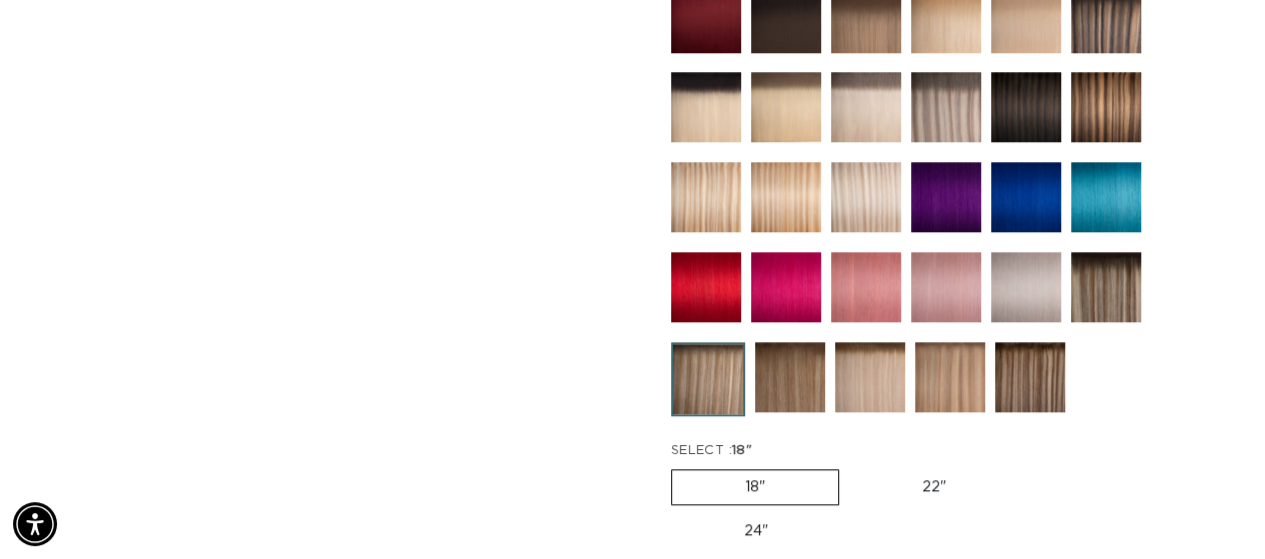 click at bounding box center [1106, 287] 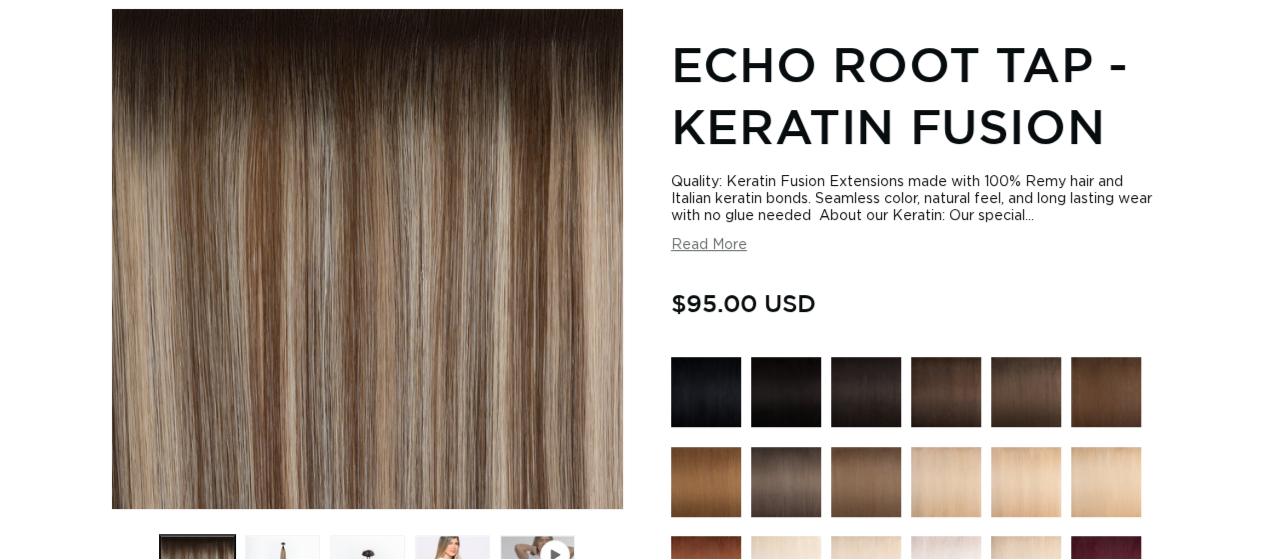 scroll, scrollTop: 268, scrollLeft: 0, axis: vertical 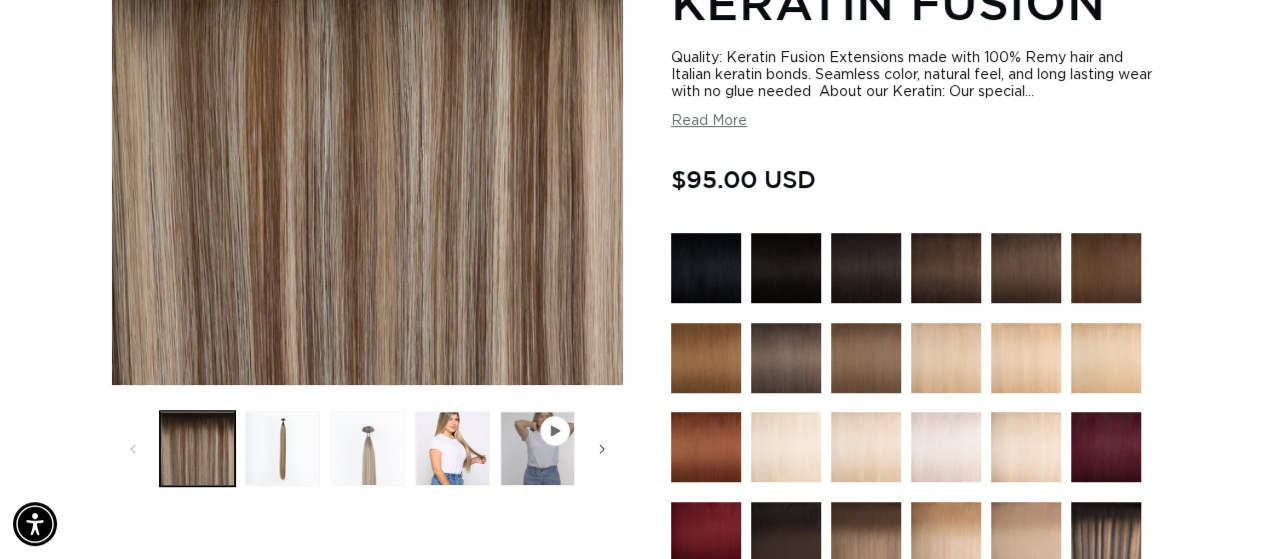 click at bounding box center (367, 448) 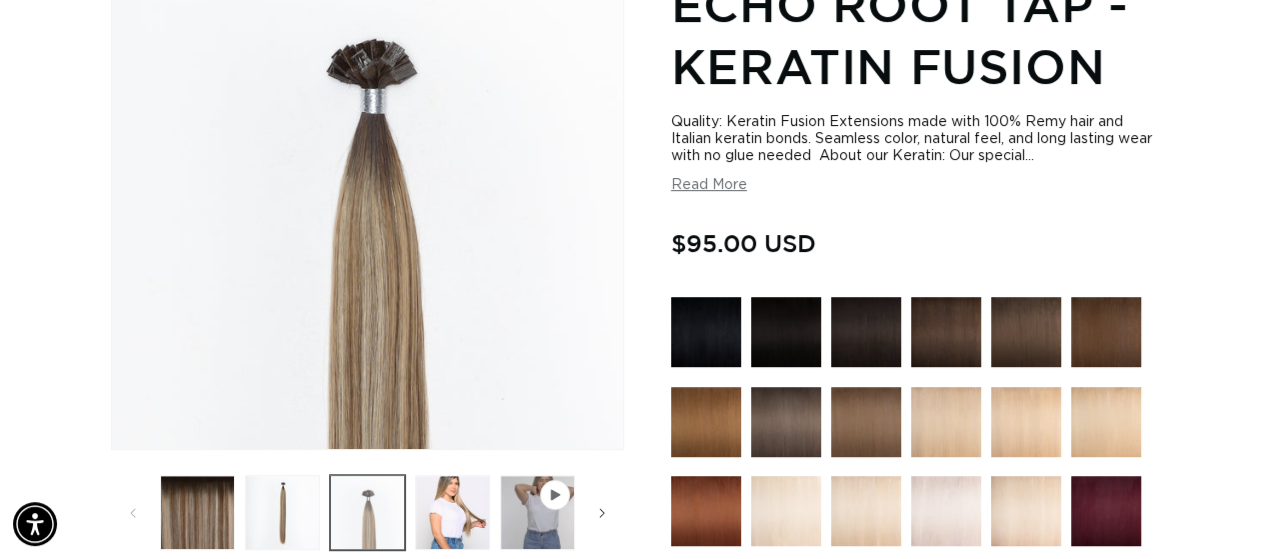 scroll, scrollTop: 276, scrollLeft: 0, axis: vertical 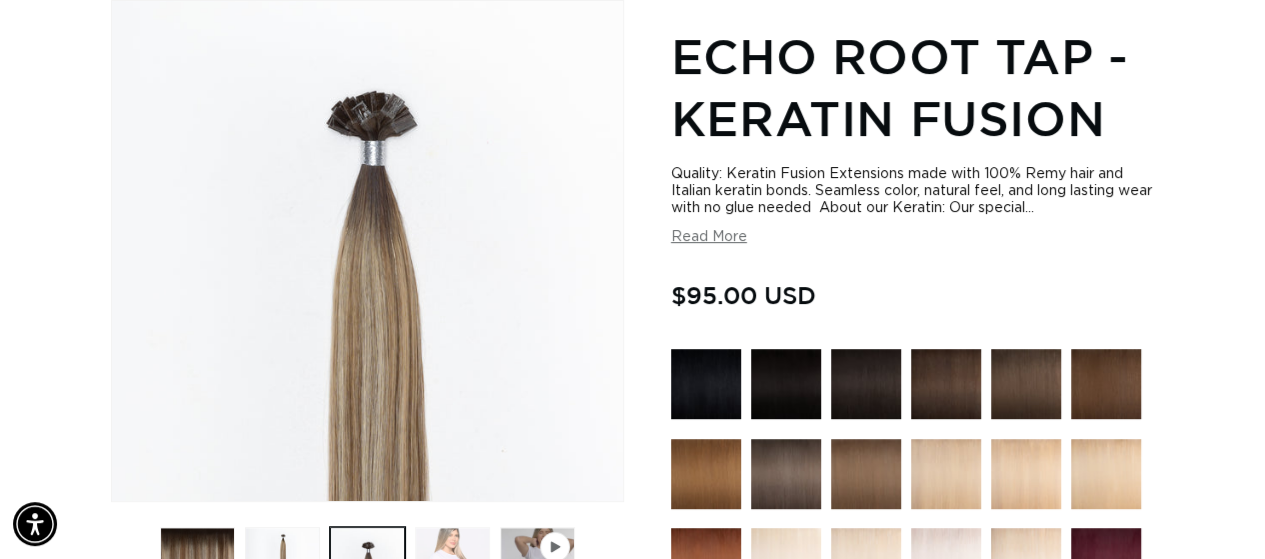 click at bounding box center [452, 564] 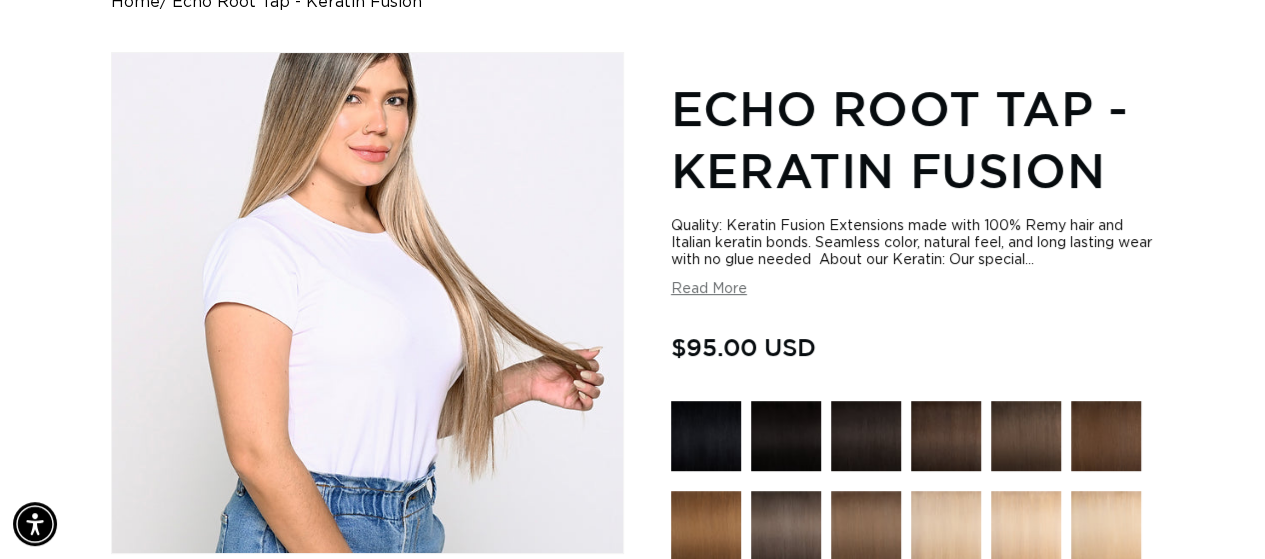 scroll, scrollTop: 215, scrollLeft: 0, axis: vertical 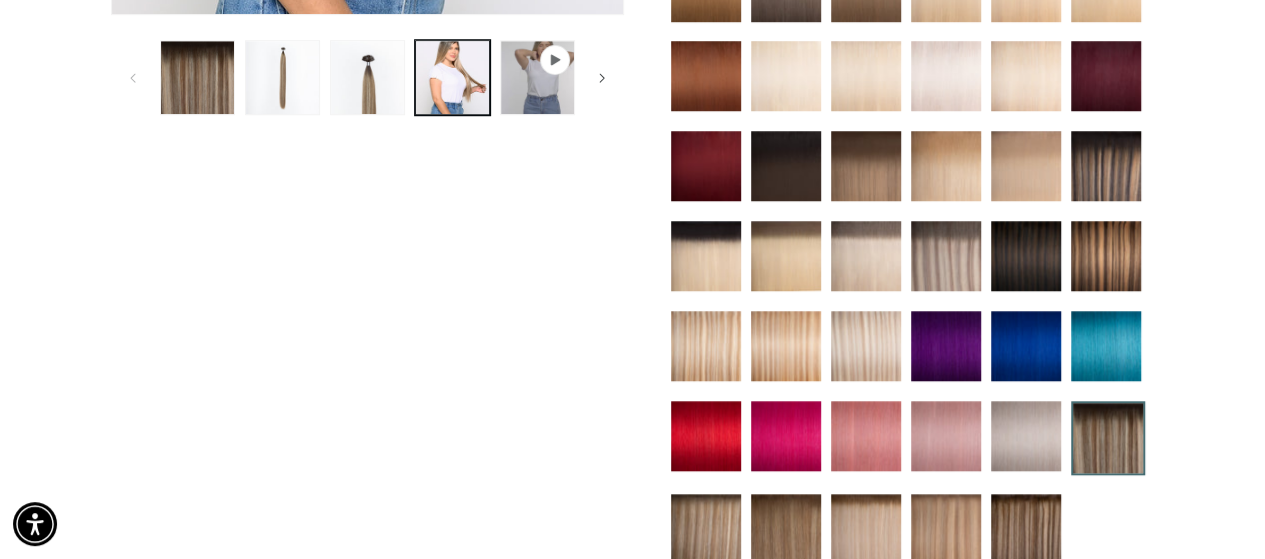 click at bounding box center (866, 256) 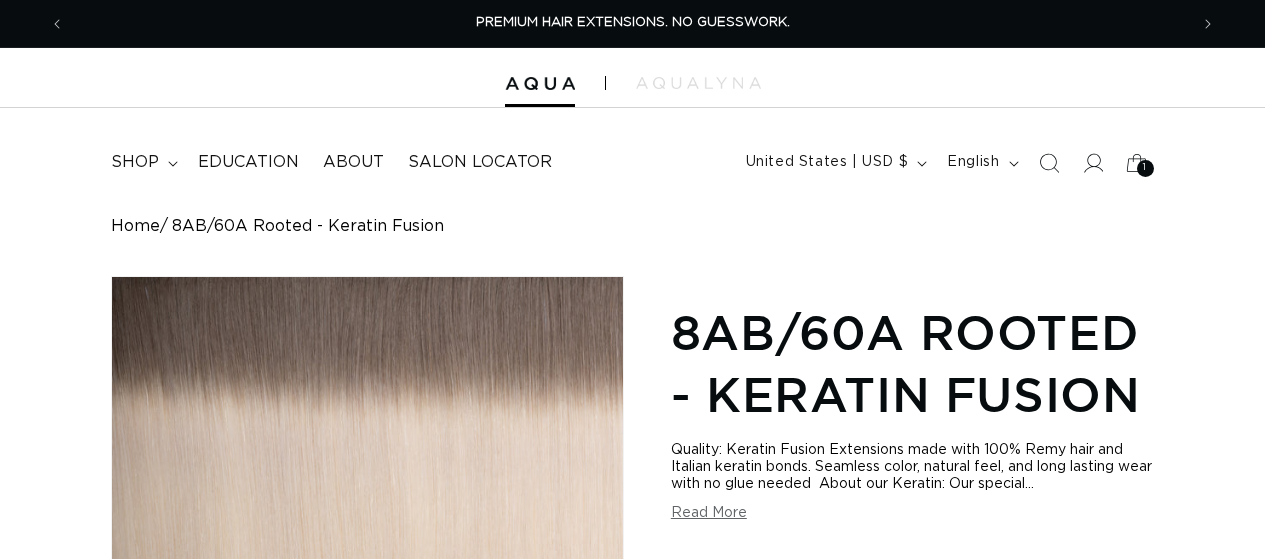 scroll, scrollTop: 301, scrollLeft: 0, axis: vertical 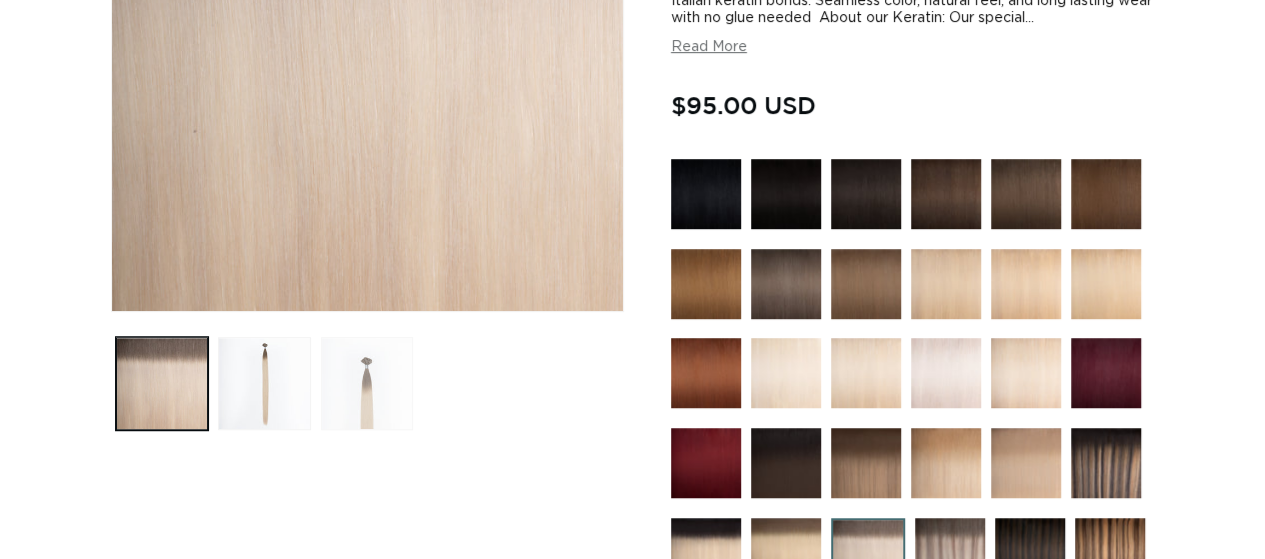 click at bounding box center [367, 383] 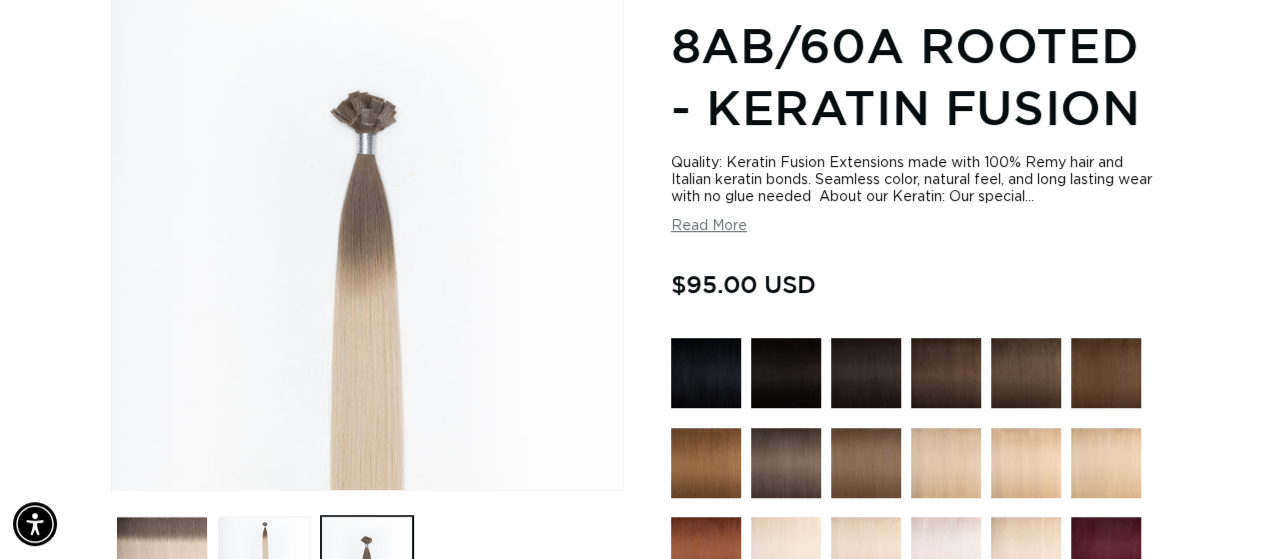 scroll, scrollTop: 276, scrollLeft: 0, axis: vertical 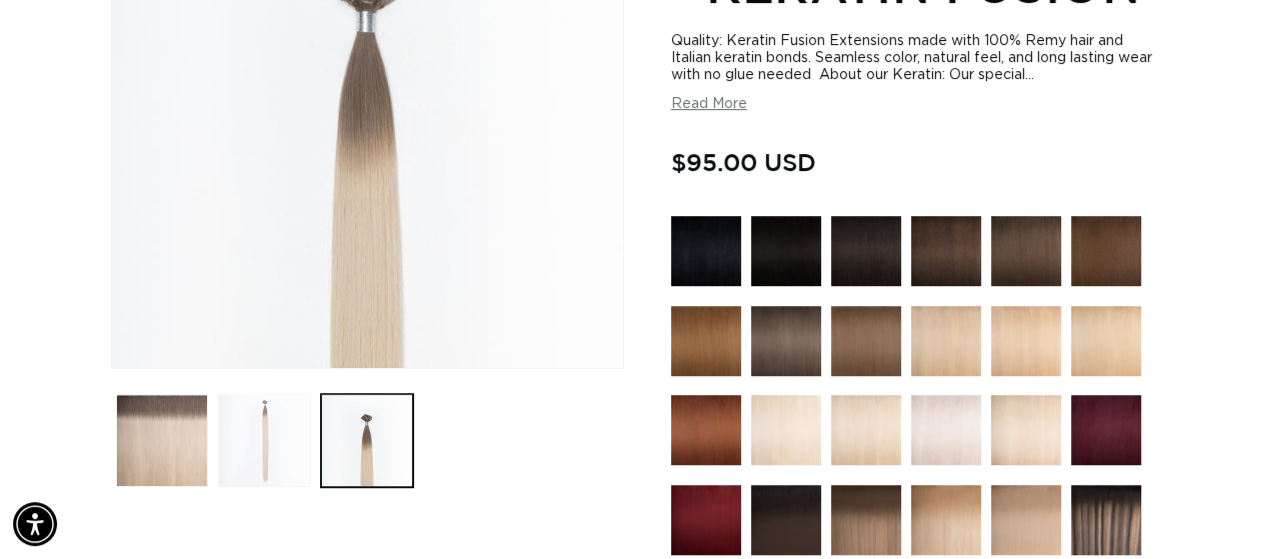 click at bounding box center [264, 440] 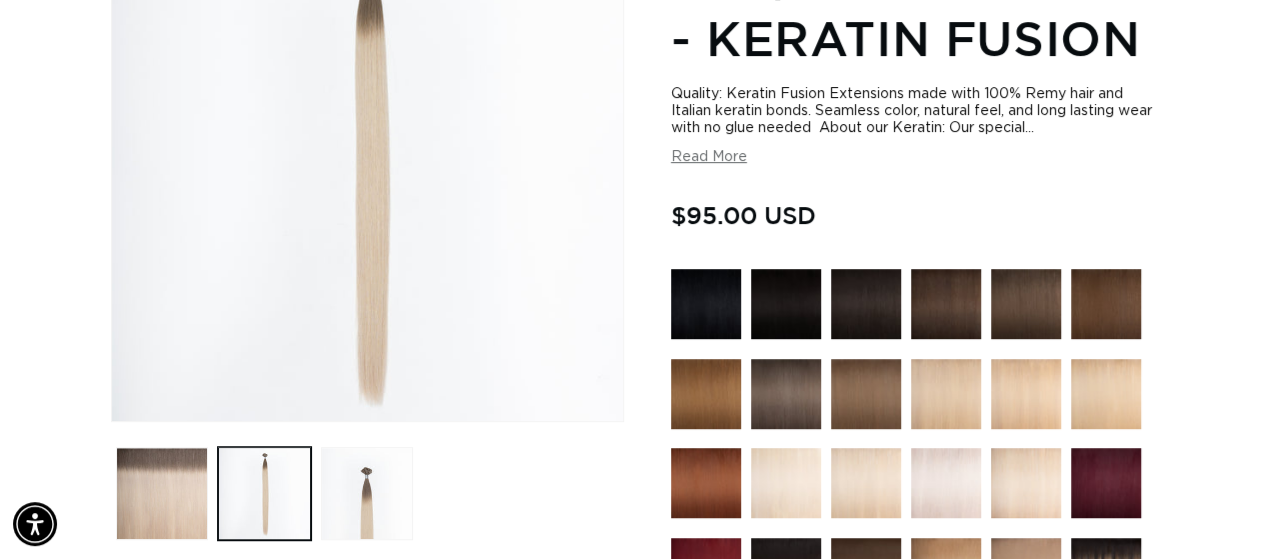 scroll, scrollTop: 357, scrollLeft: 0, axis: vertical 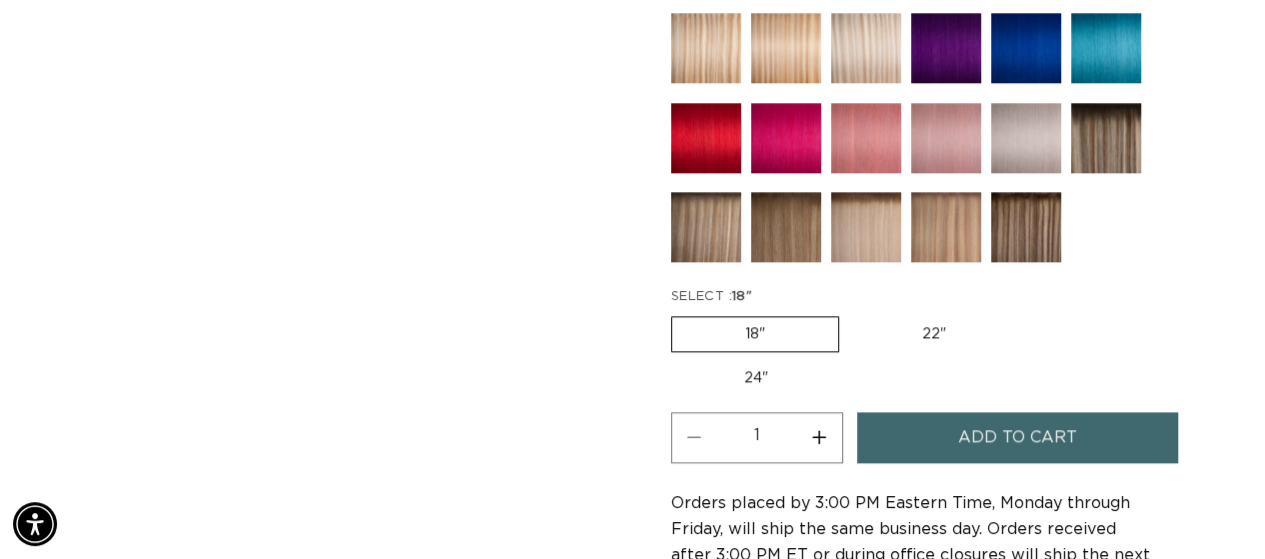 click at bounding box center [1106, 138] 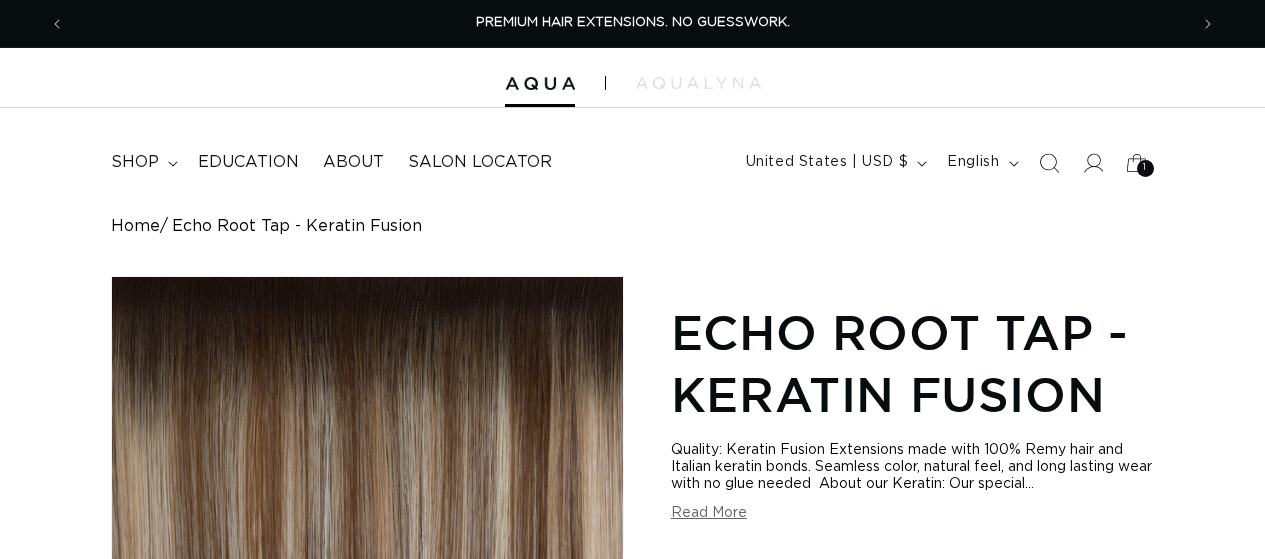 scroll, scrollTop: 693, scrollLeft: 0, axis: vertical 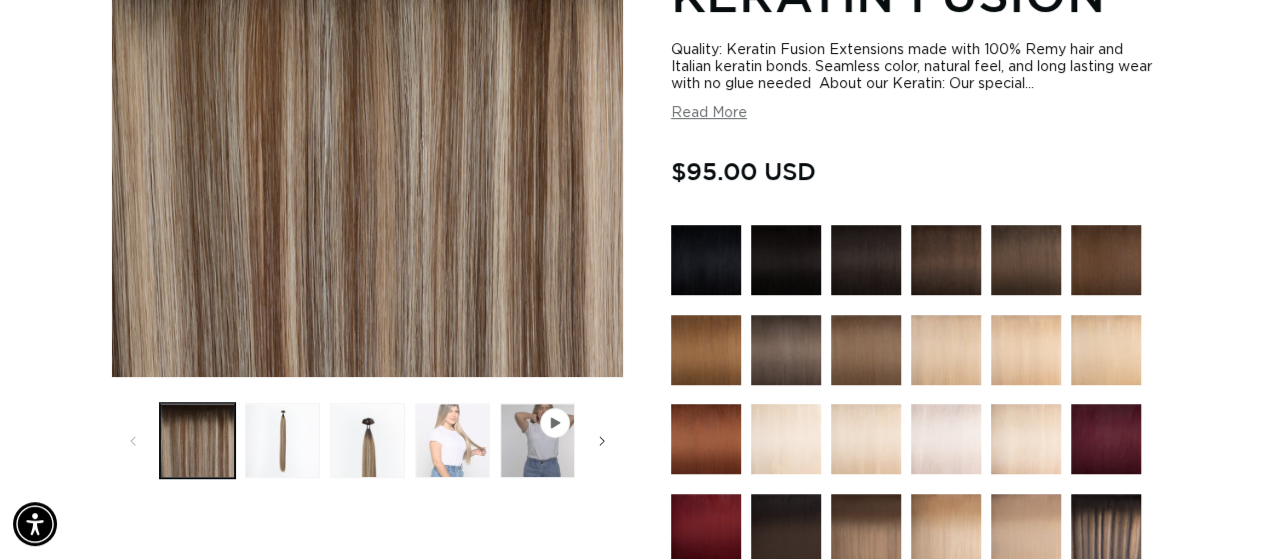 click at bounding box center (452, 440) 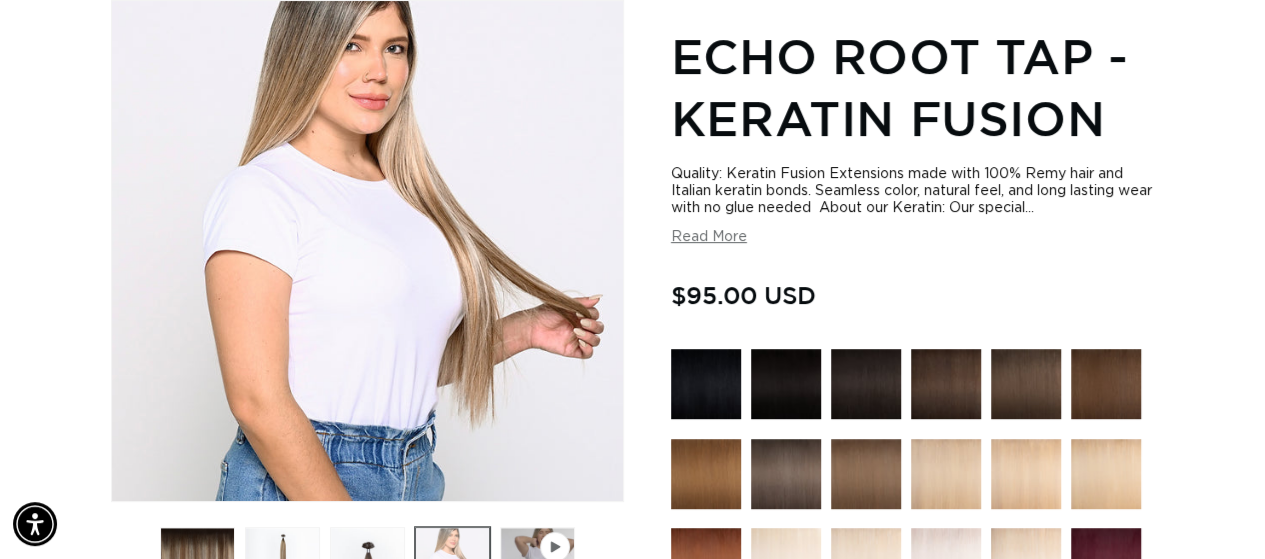 scroll, scrollTop: 213, scrollLeft: 0, axis: vertical 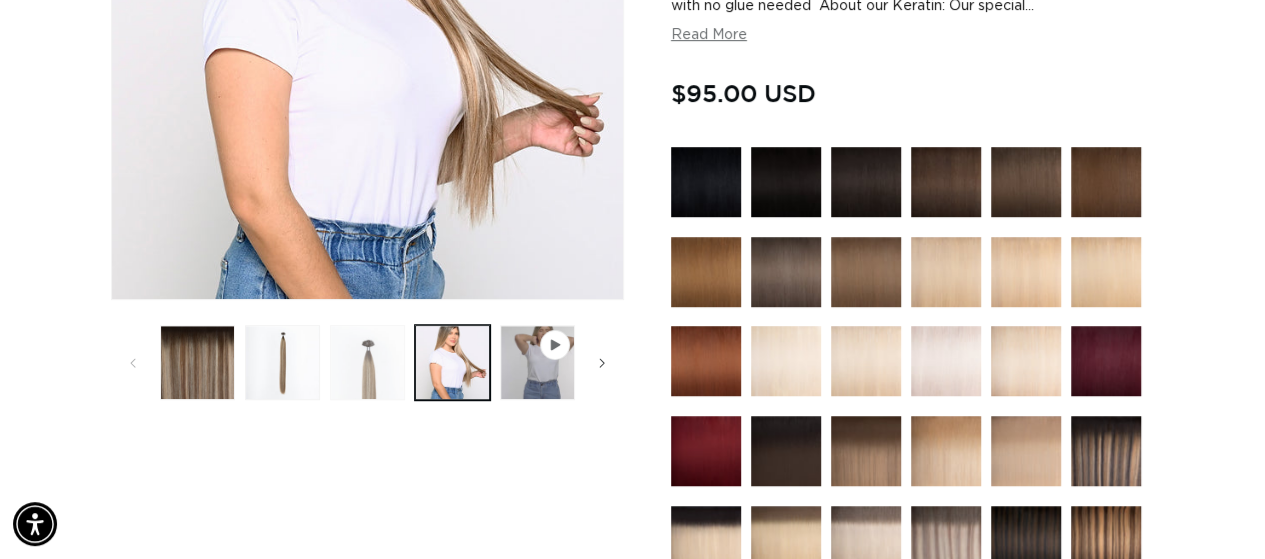 click at bounding box center (367, 362) 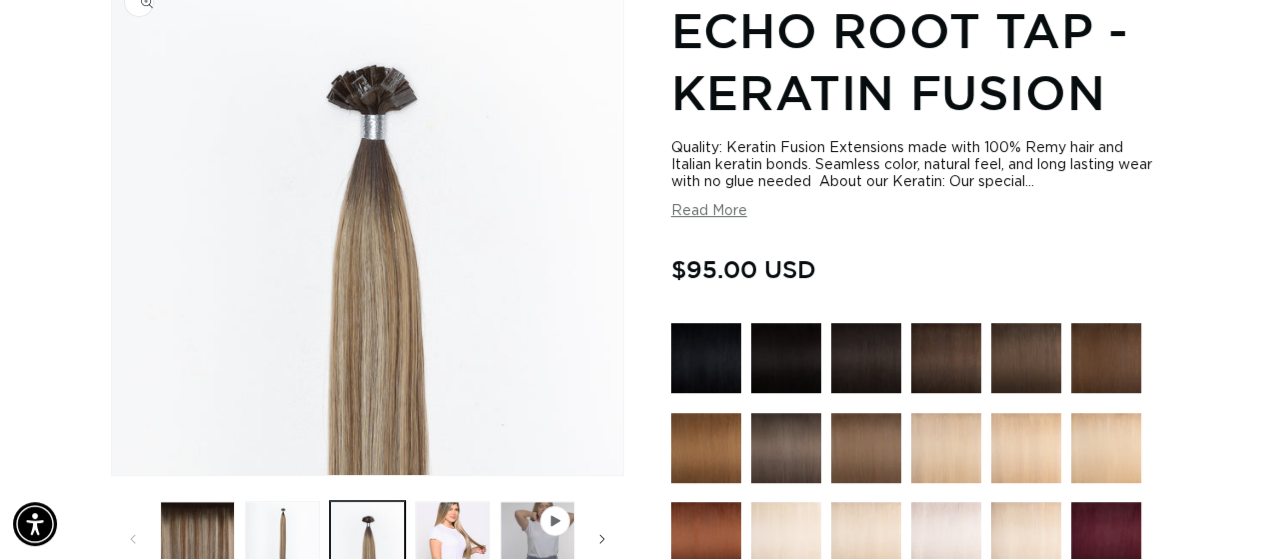 scroll, scrollTop: 276, scrollLeft: 0, axis: vertical 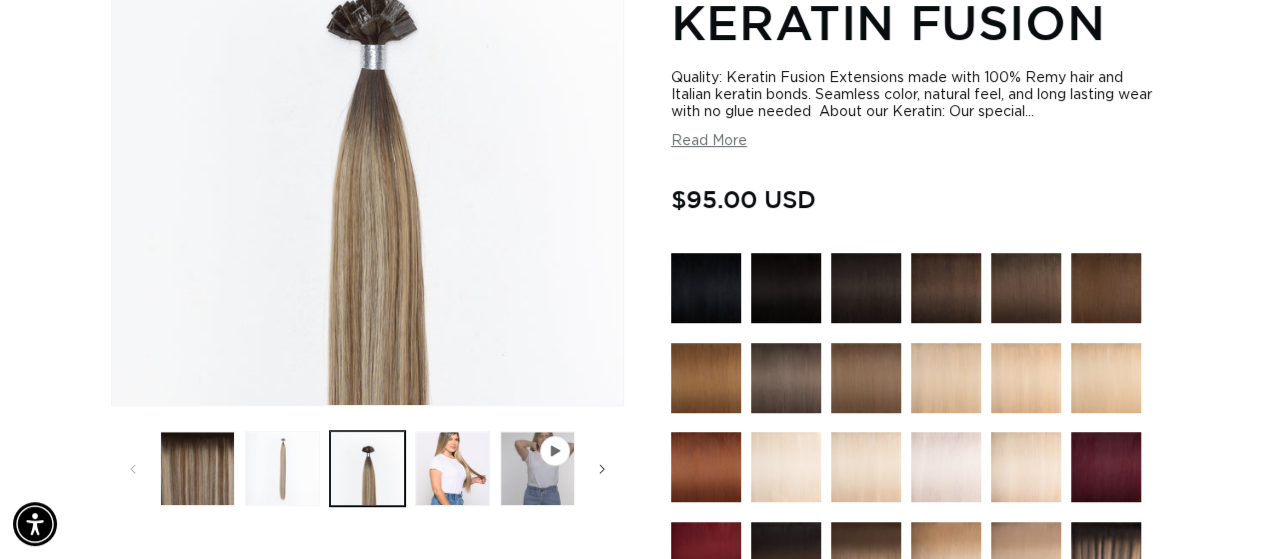 click at bounding box center (282, 468) 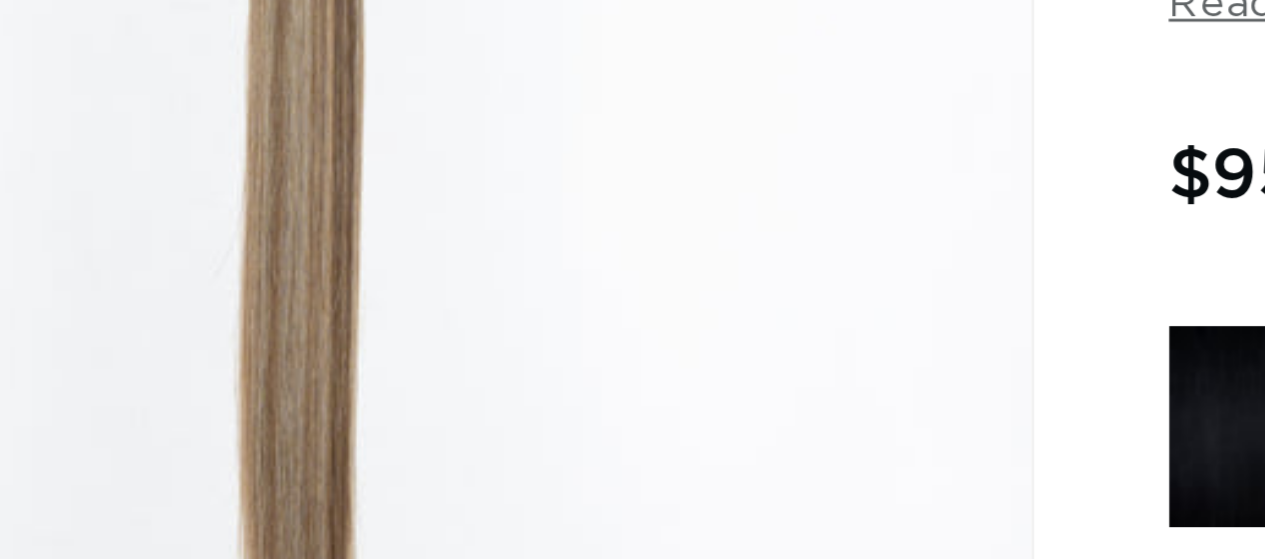 scroll, scrollTop: 276, scrollLeft: 0, axis: vertical 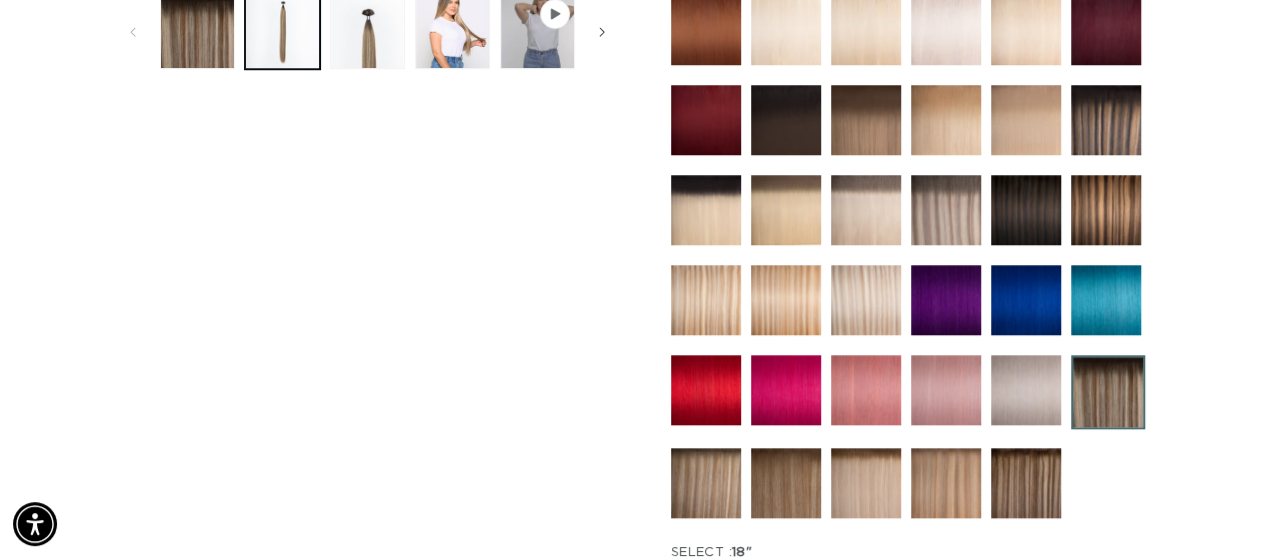 click at bounding box center [1026, 390] 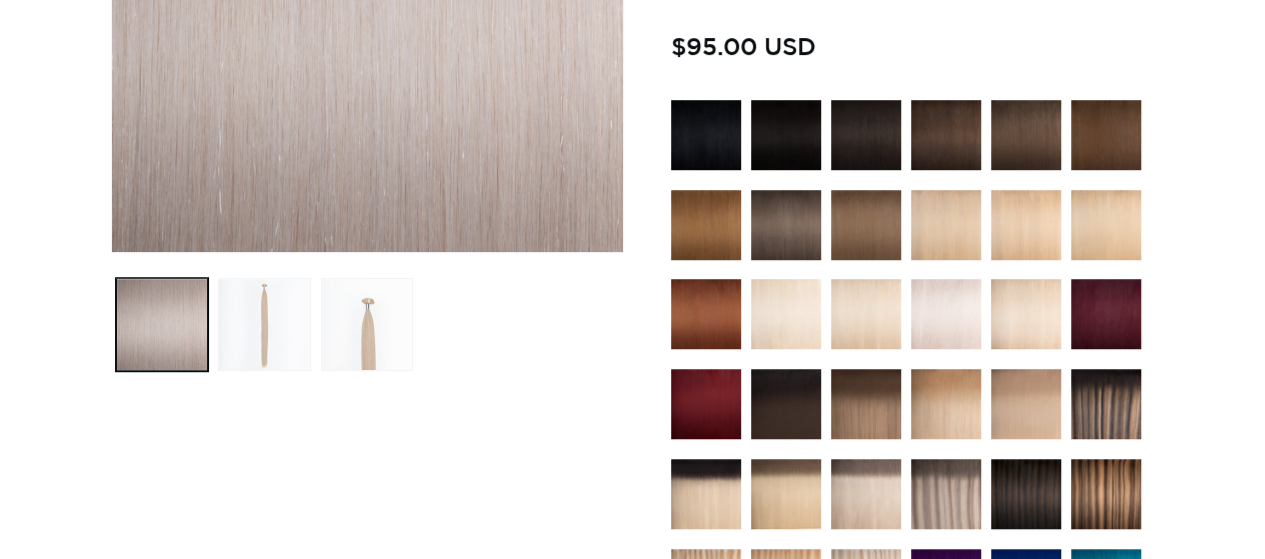 scroll, scrollTop: 563, scrollLeft: 0, axis: vertical 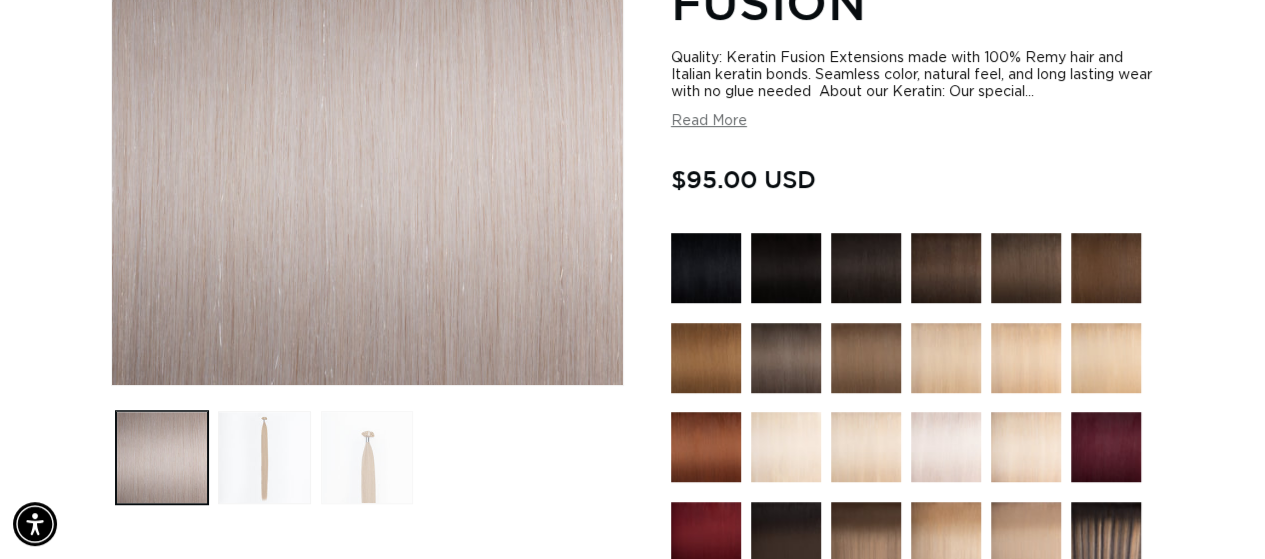 click at bounding box center [367, 457] 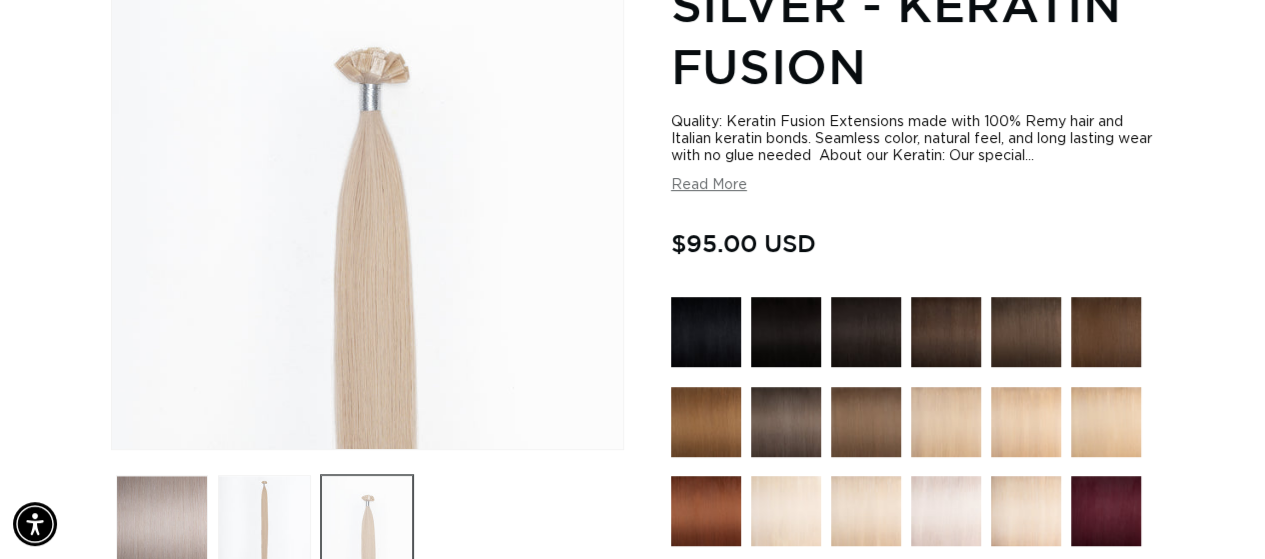 scroll, scrollTop: 276, scrollLeft: 0, axis: vertical 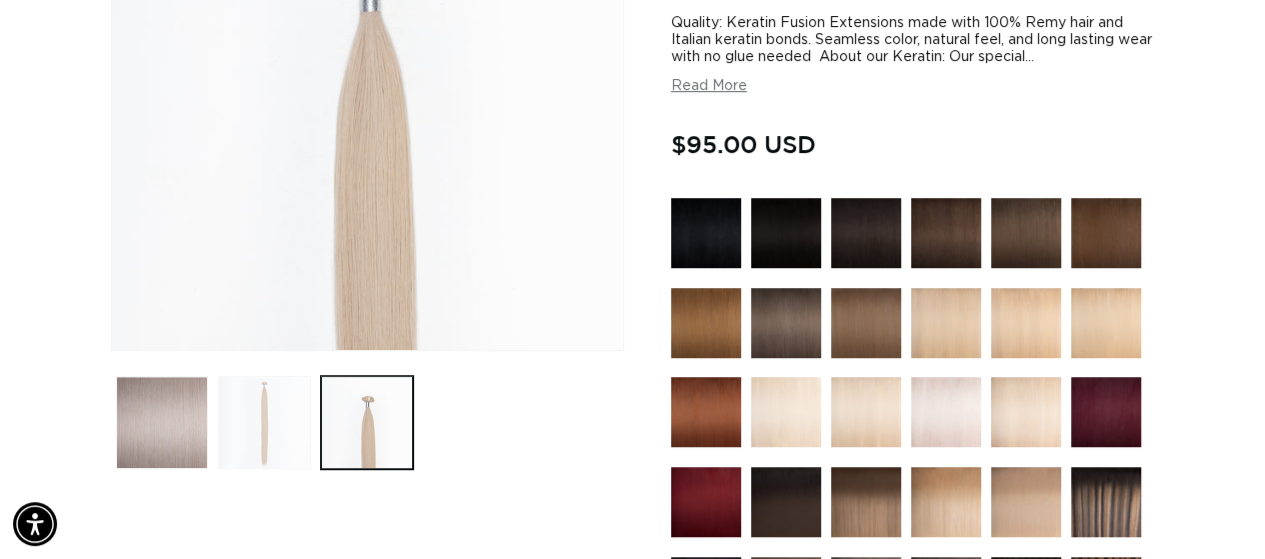 click at bounding box center (264, 422) 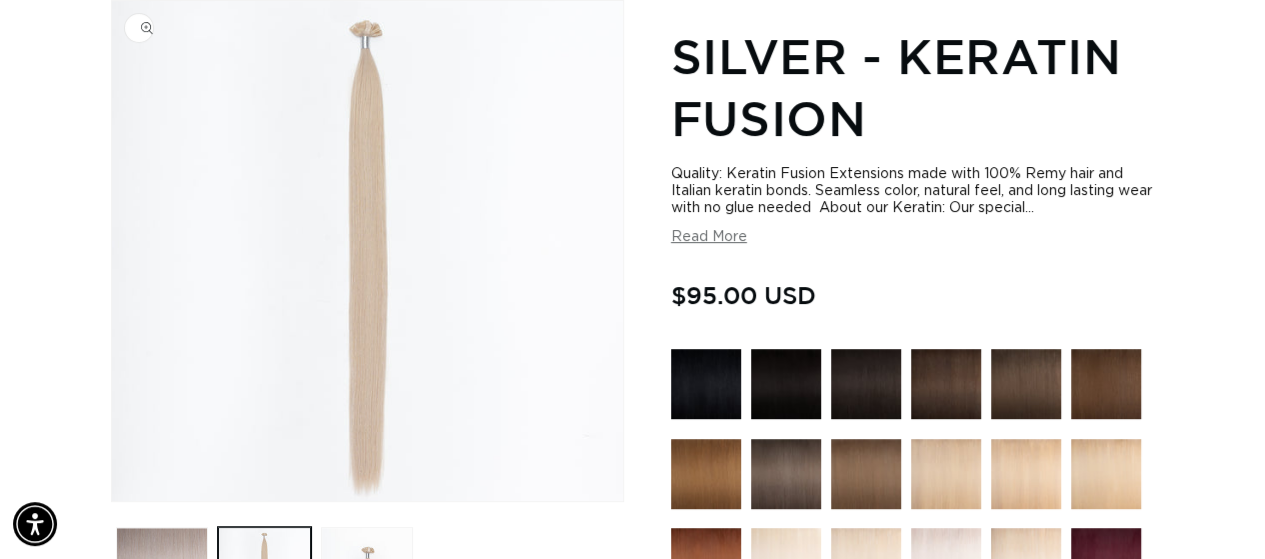 scroll, scrollTop: 344, scrollLeft: 0, axis: vertical 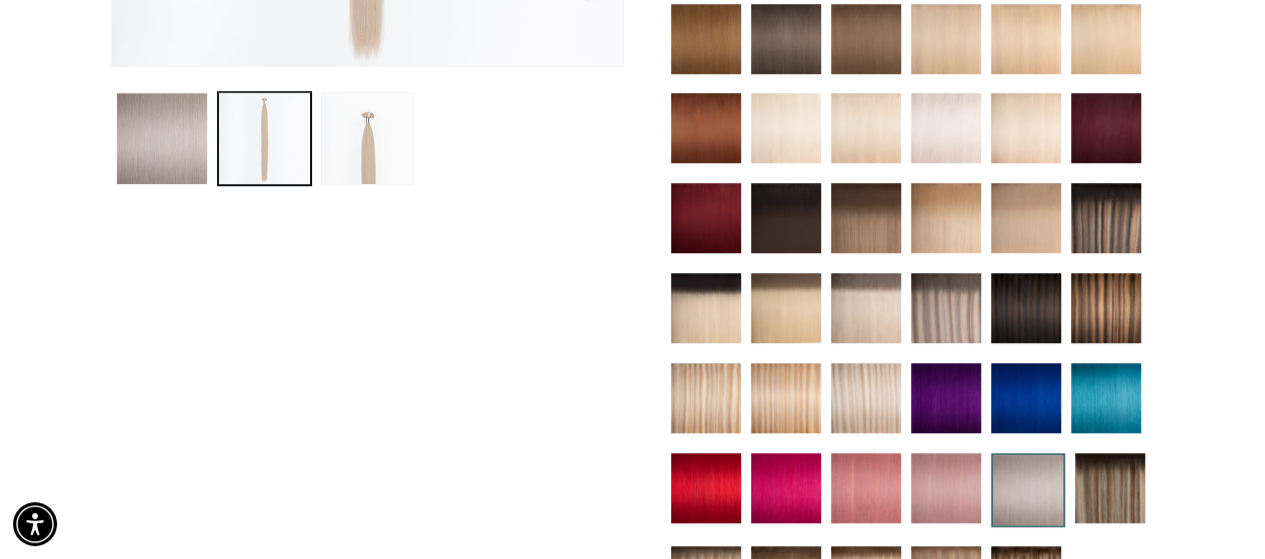 click at bounding box center [866, 308] 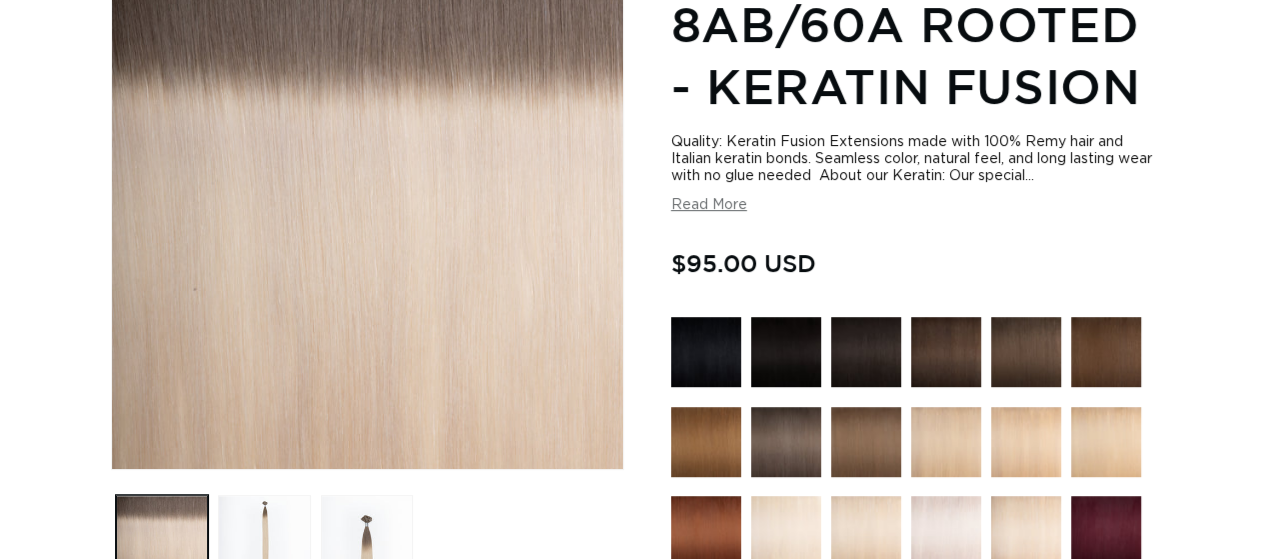 scroll, scrollTop: 0, scrollLeft: 0, axis: both 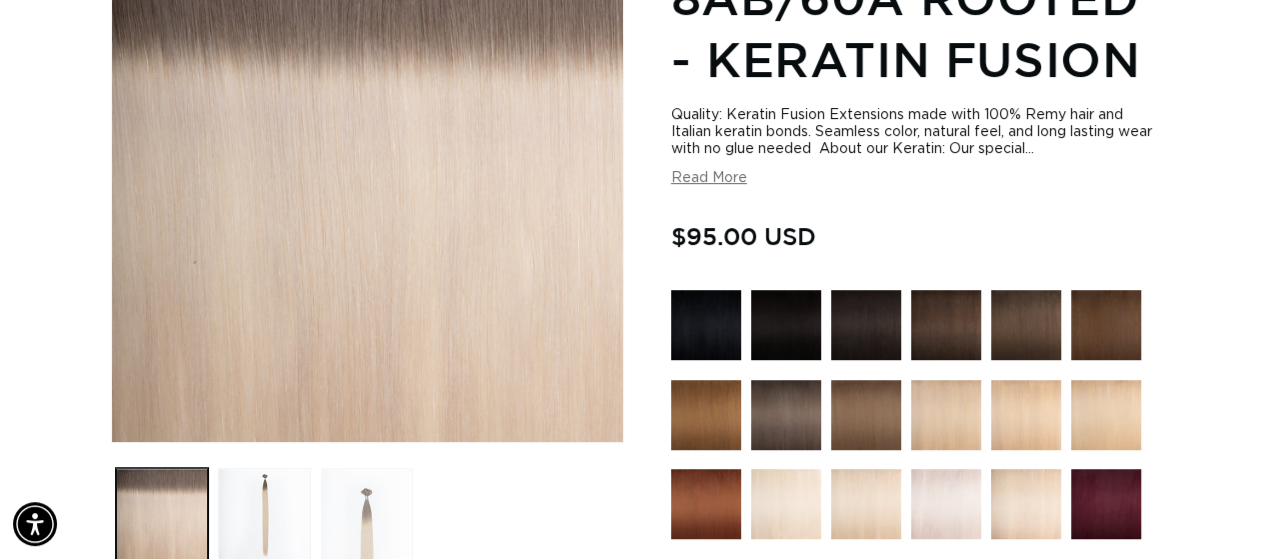 click at bounding box center [367, 514] 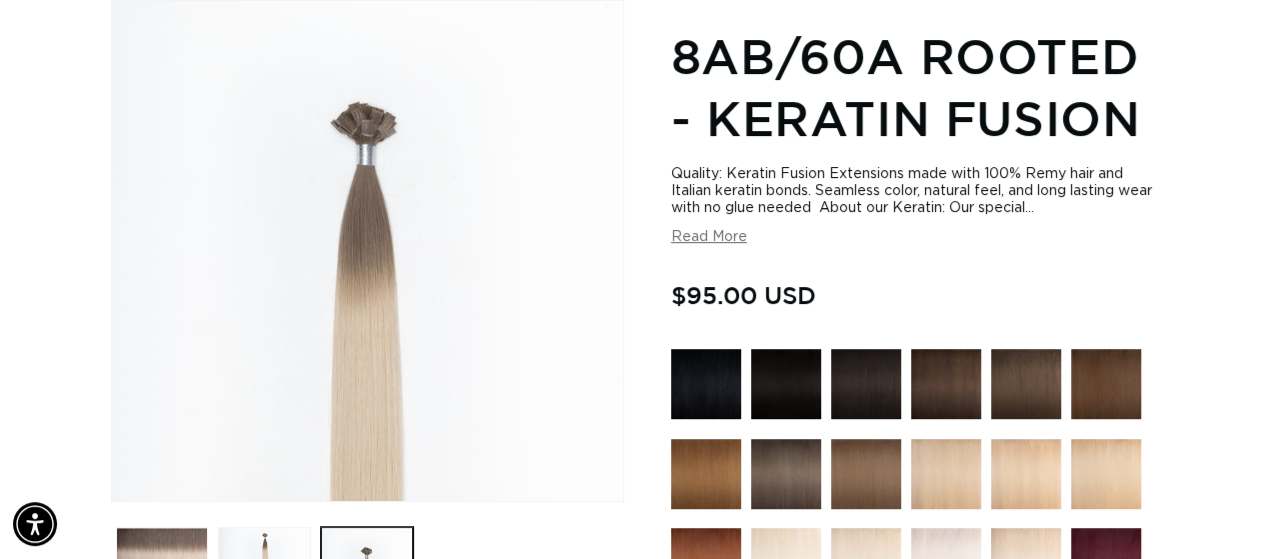 scroll, scrollTop: 347, scrollLeft: 0, axis: vertical 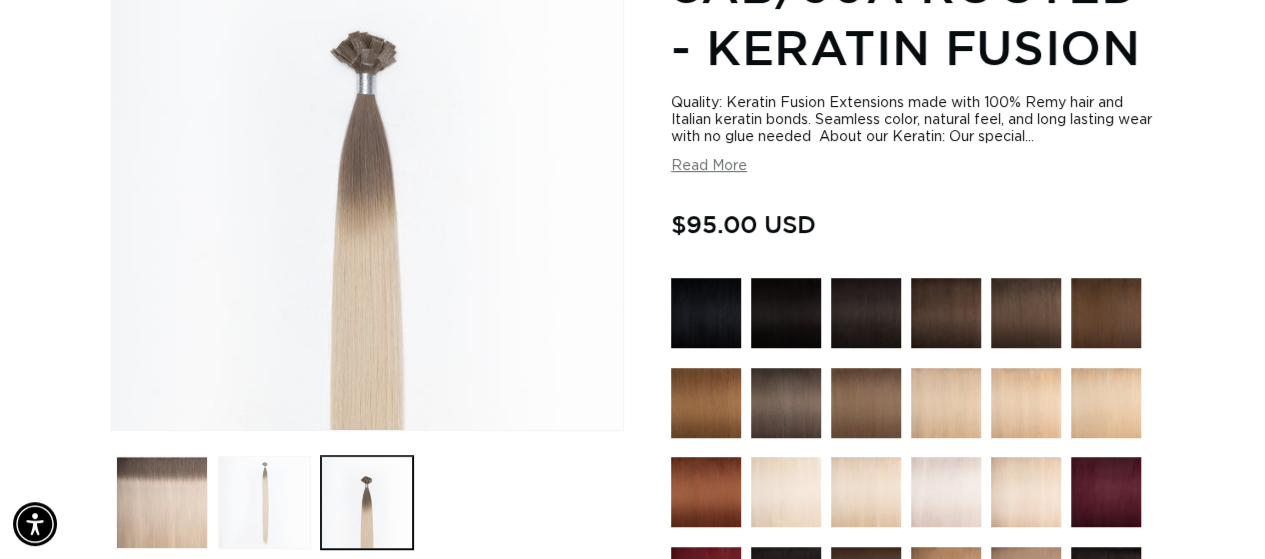 click at bounding box center (264, 502) 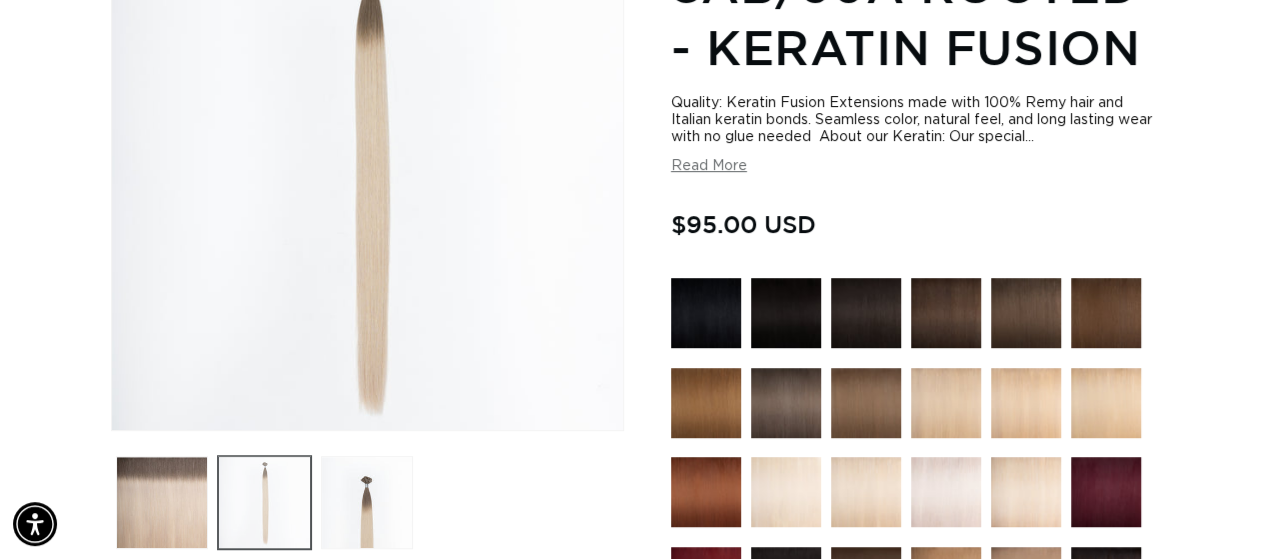 scroll, scrollTop: 276, scrollLeft: 0, axis: vertical 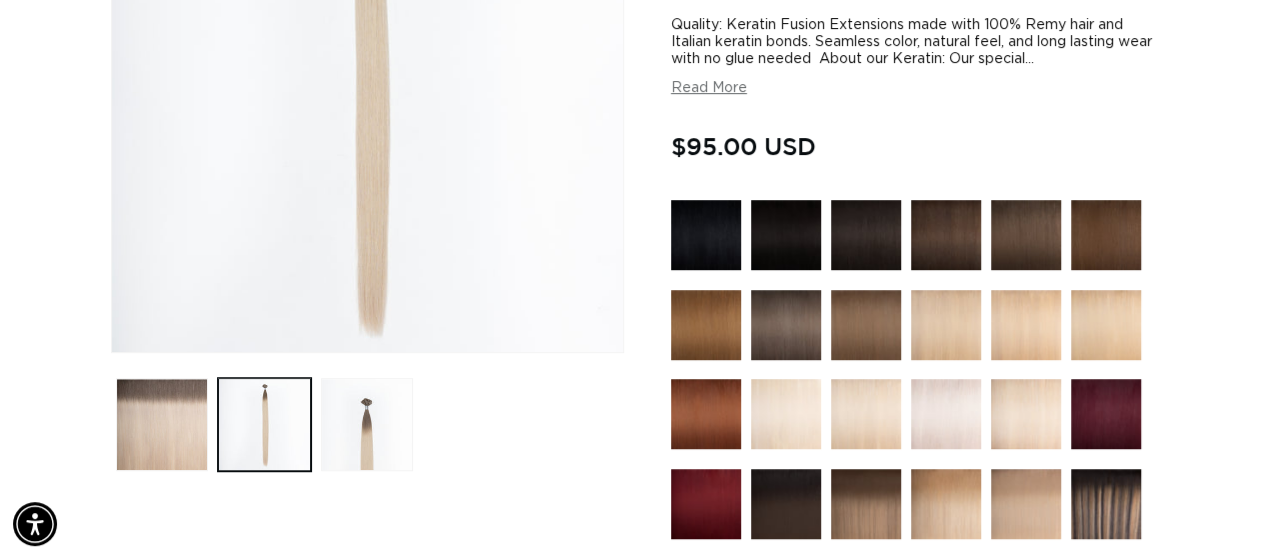 click at bounding box center [946, 414] 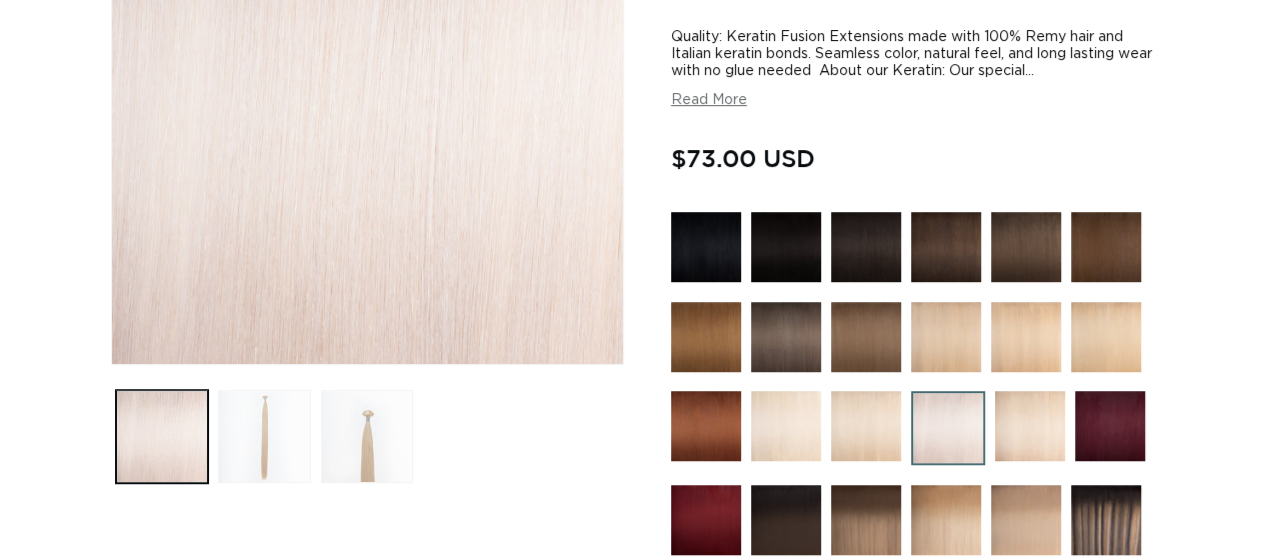 scroll, scrollTop: 423, scrollLeft: 0, axis: vertical 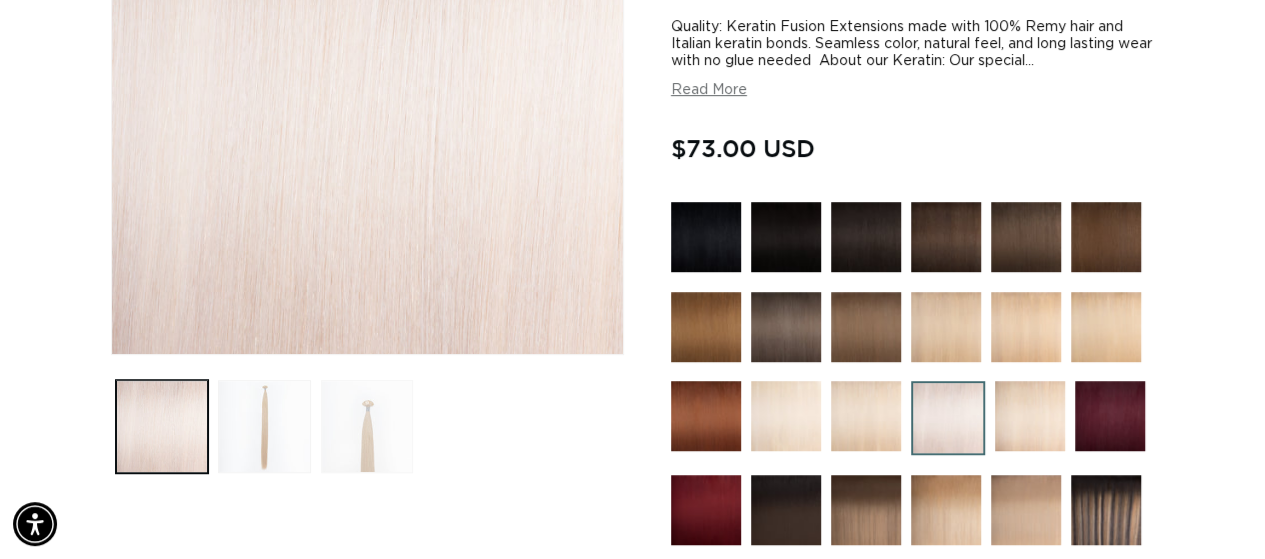click at bounding box center [367, 426] 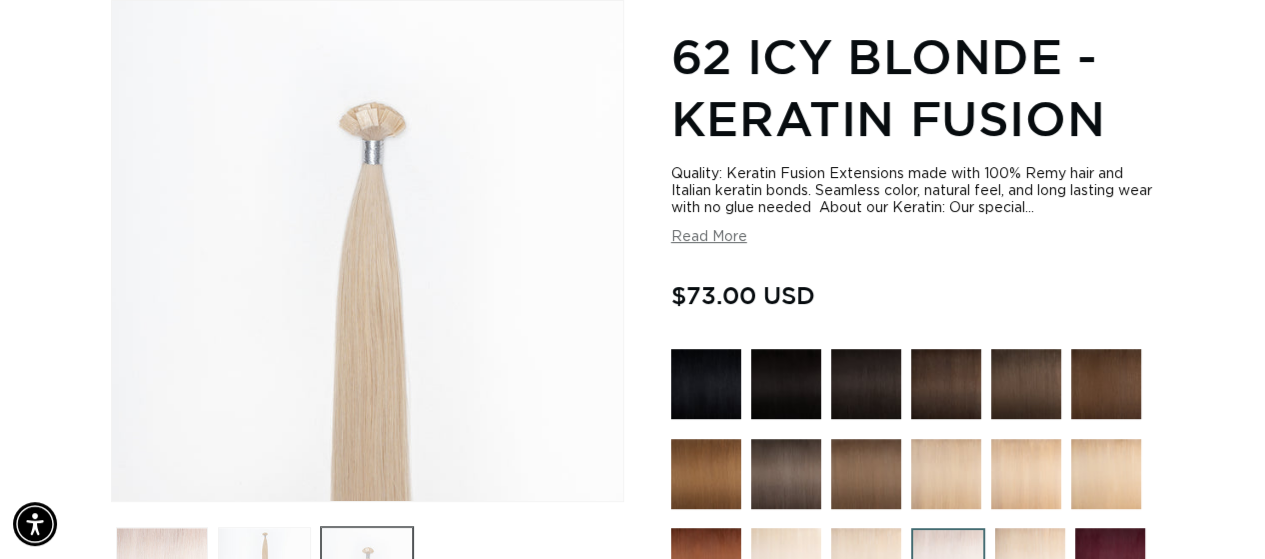 scroll, scrollTop: 276, scrollLeft: 0, axis: vertical 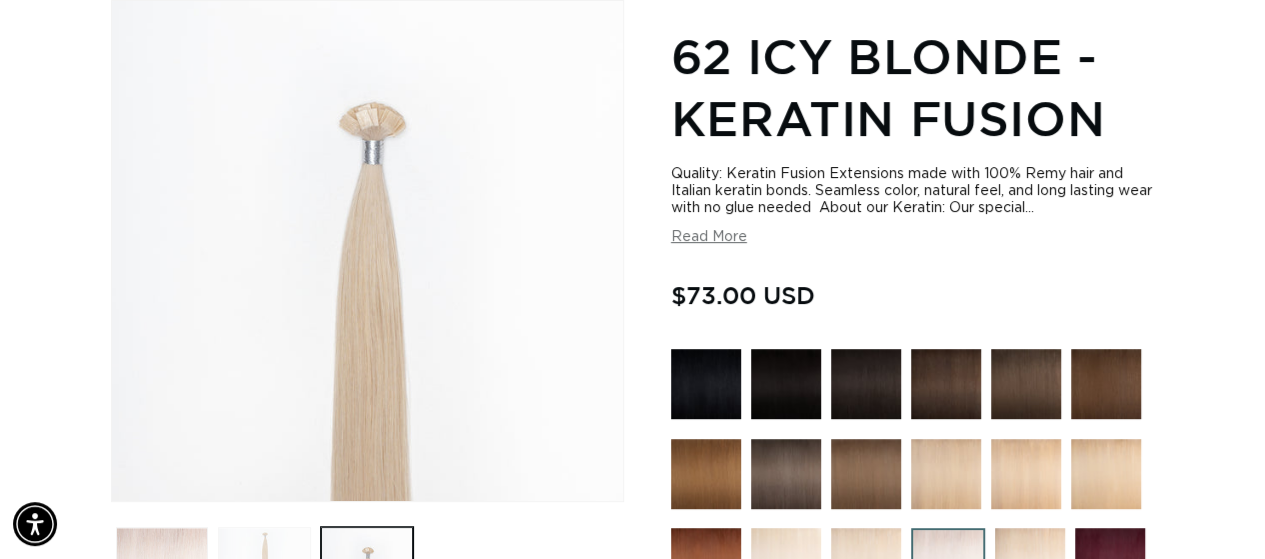 click at bounding box center (264, 573) 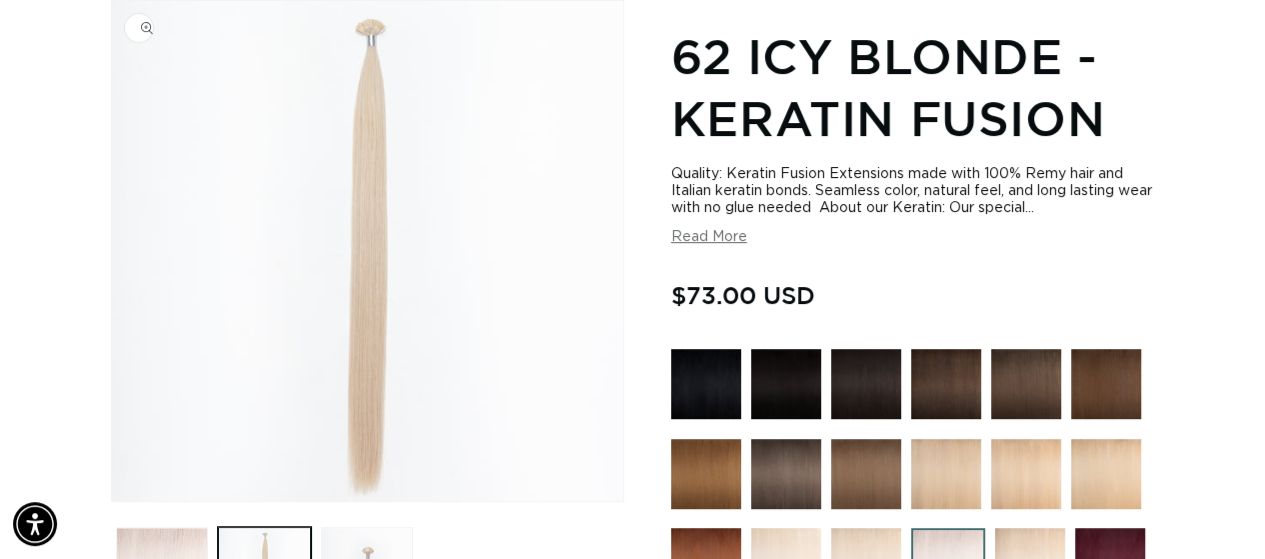 scroll, scrollTop: 0, scrollLeft: 1122, axis: horizontal 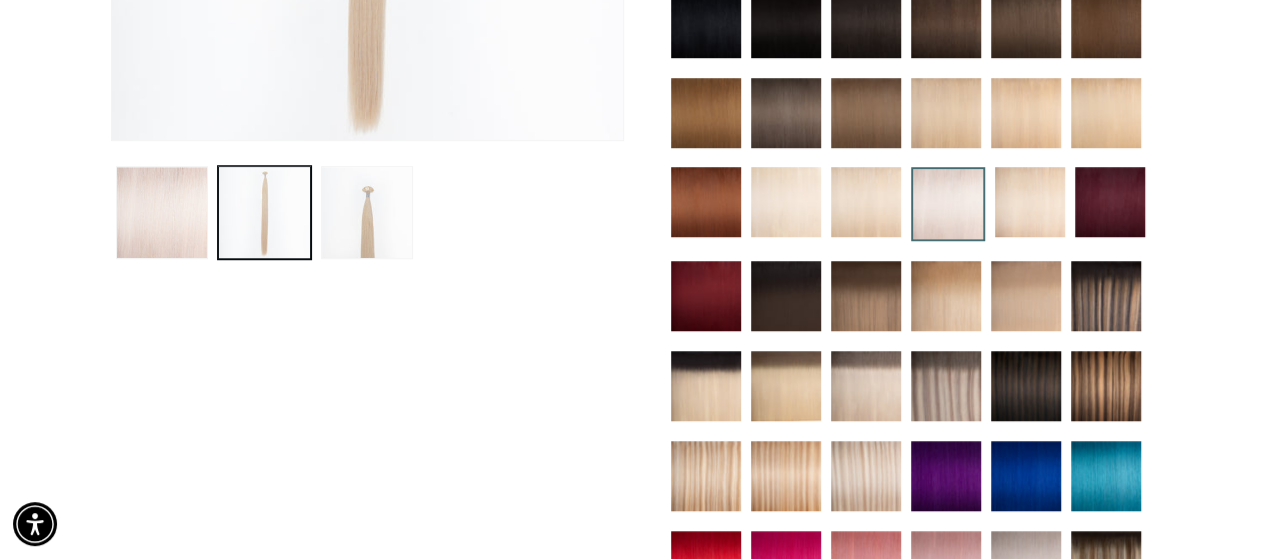 click at bounding box center (866, 476) 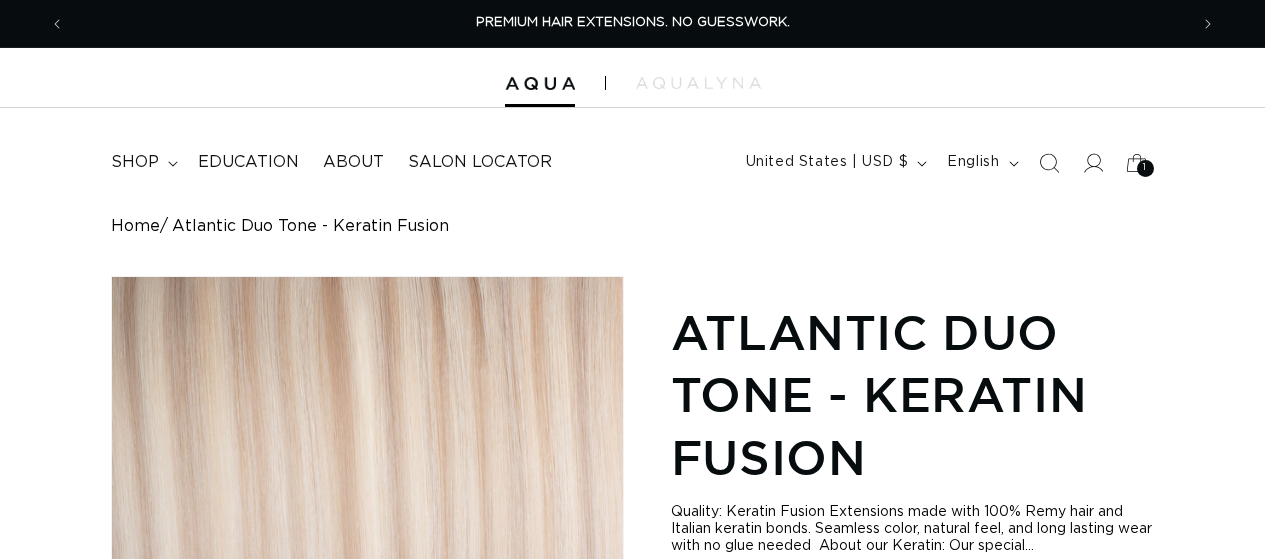 scroll, scrollTop: 184, scrollLeft: 0, axis: vertical 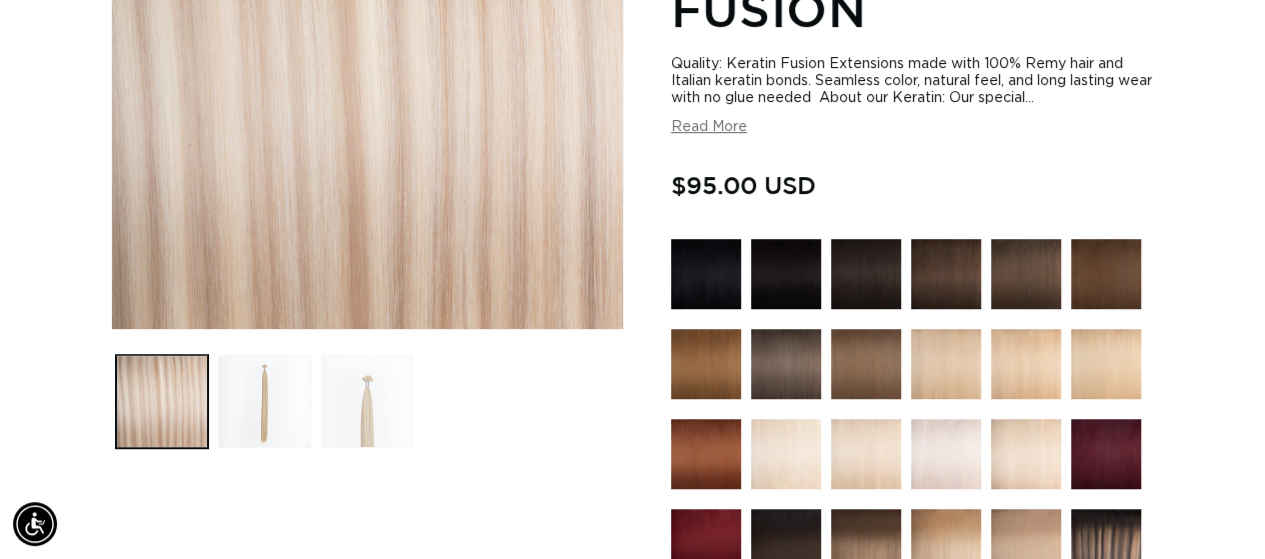 click at bounding box center [367, 401] 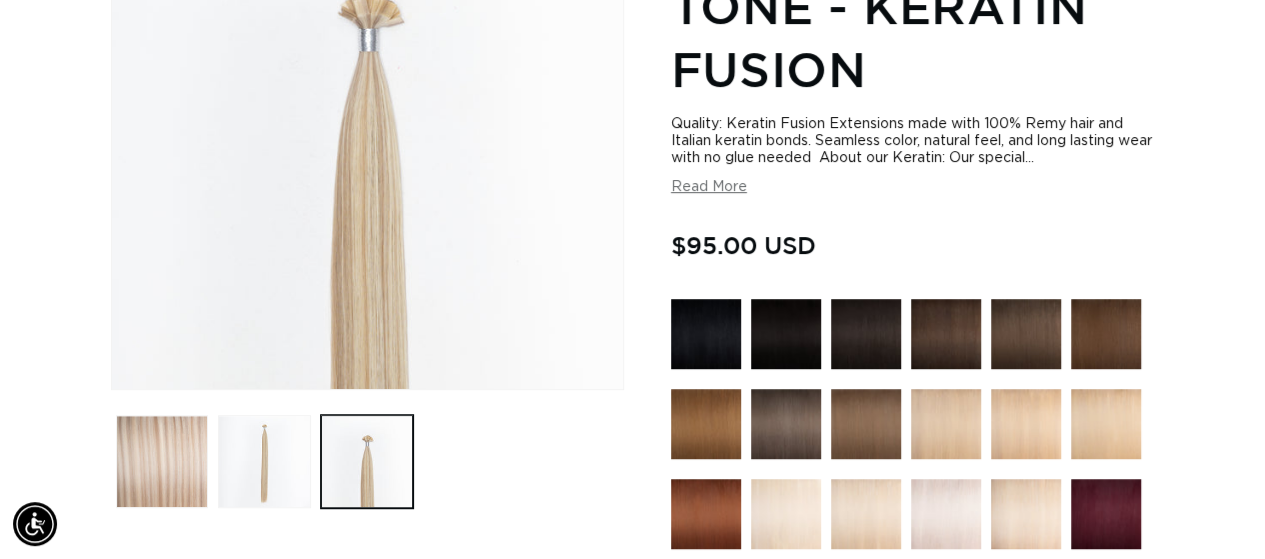 scroll, scrollTop: 389, scrollLeft: 0, axis: vertical 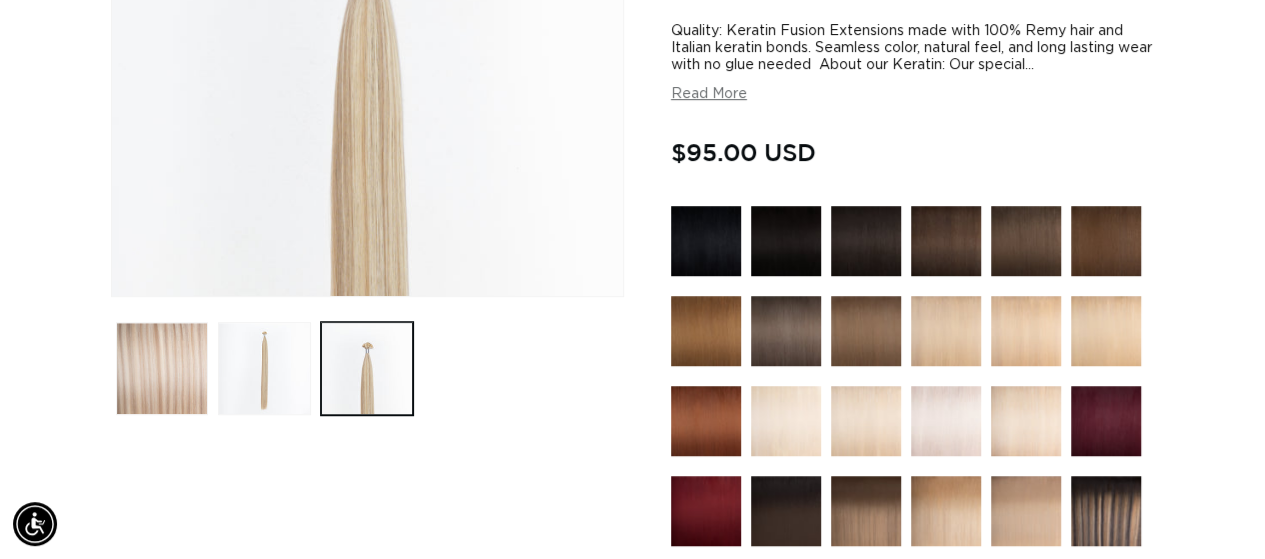 click at bounding box center [946, 421] 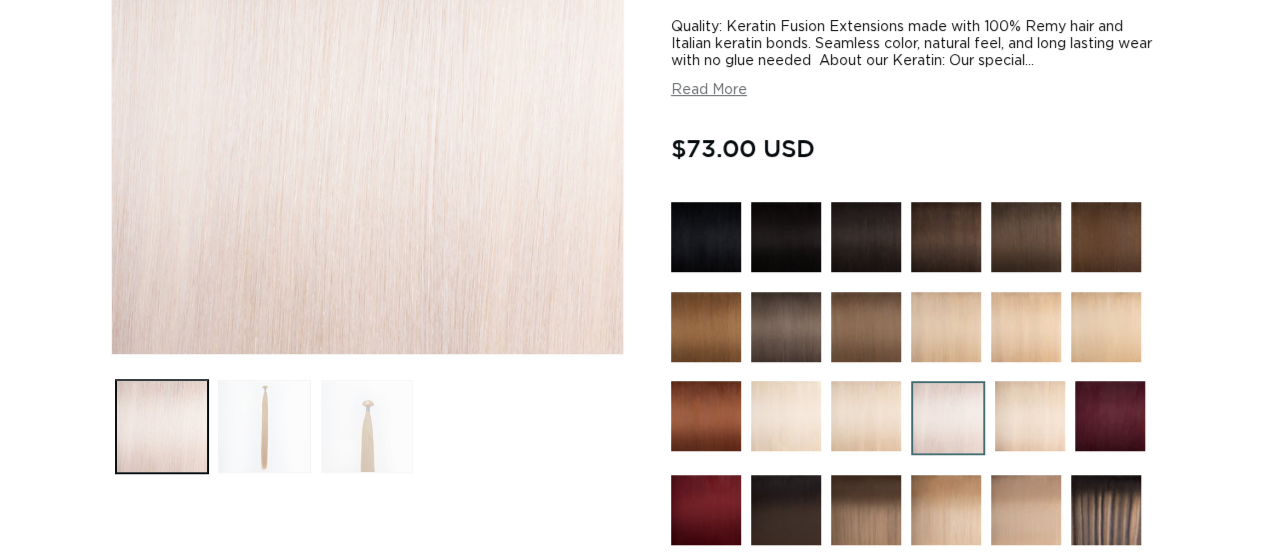 scroll, scrollTop: 423, scrollLeft: 0, axis: vertical 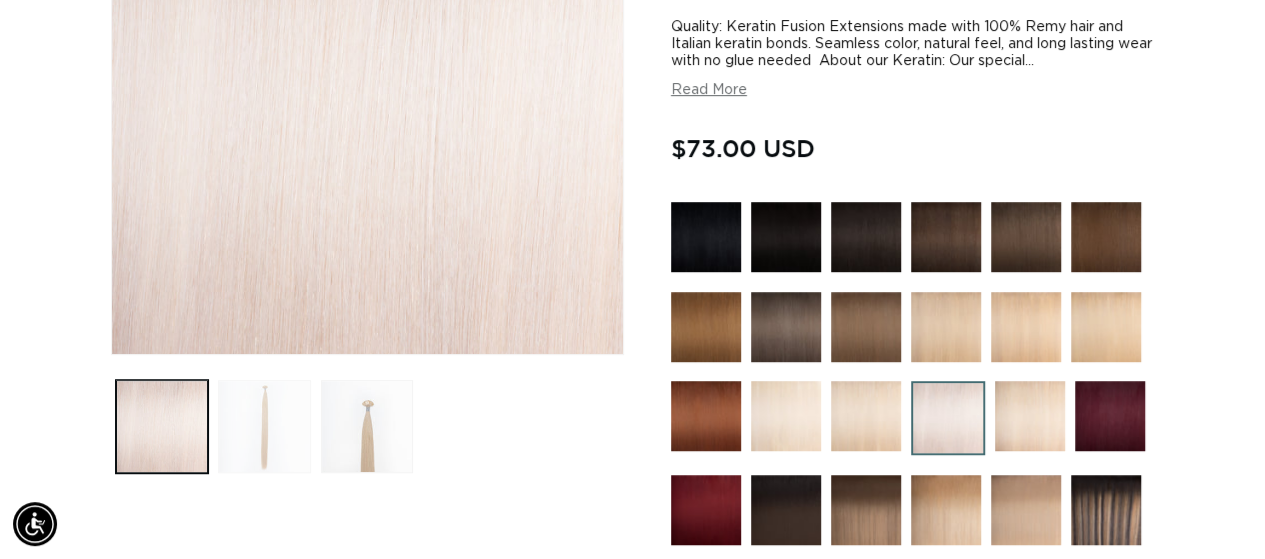 click at bounding box center (264, 426) 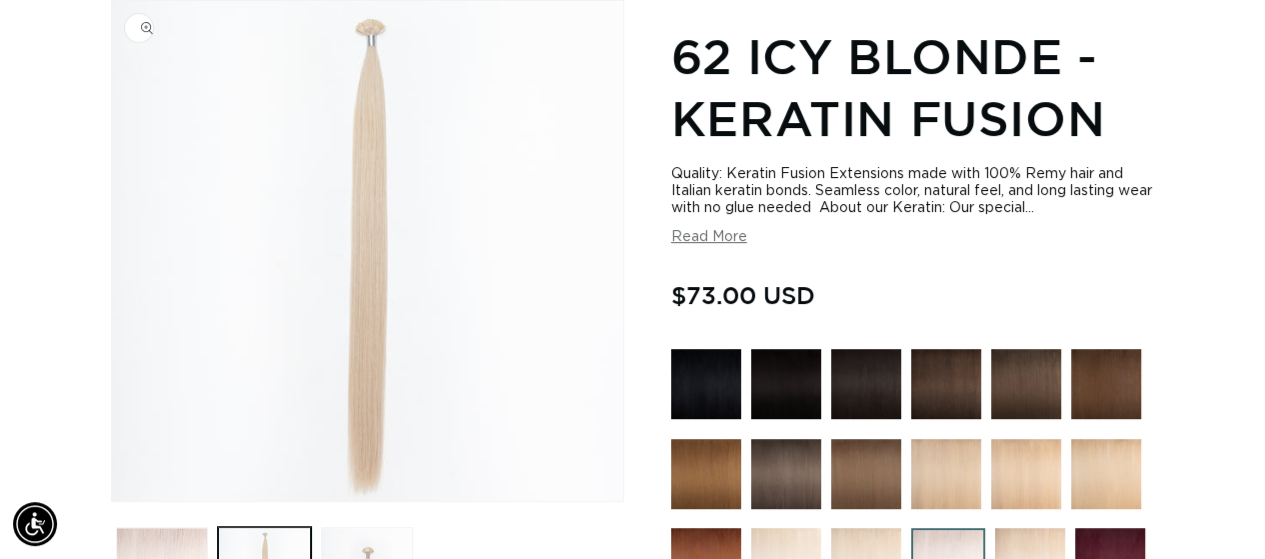 scroll, scrollTop: 276, scrollLeft: 0, axis: vertical 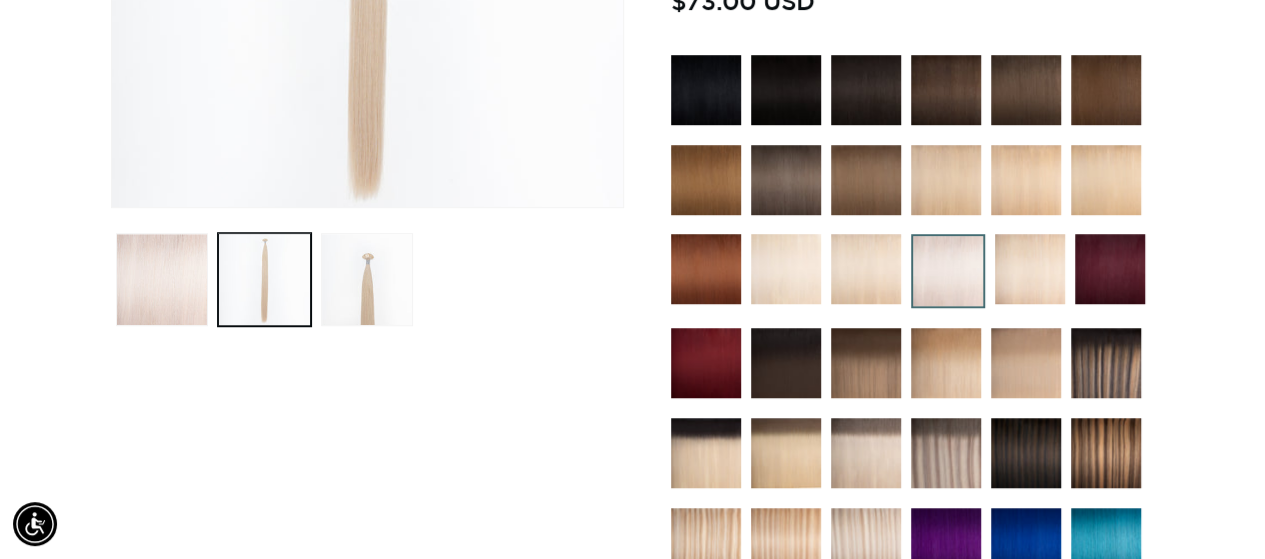 click at bounding box center (1106, 363) 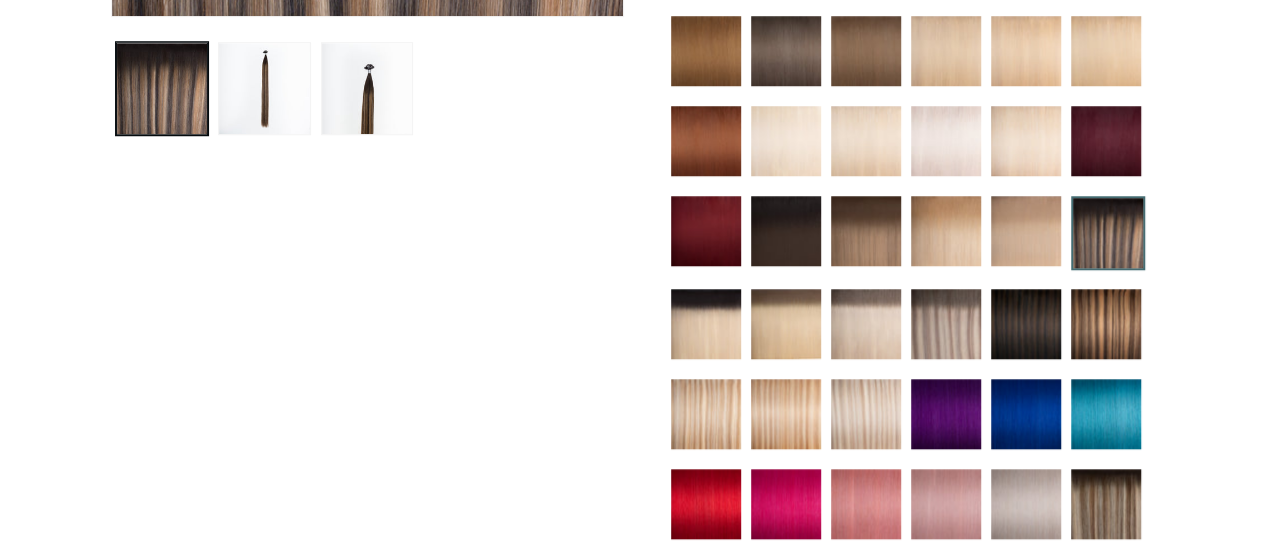 scroll, scrollTop: 0, scrollLeft: 0, axis: both 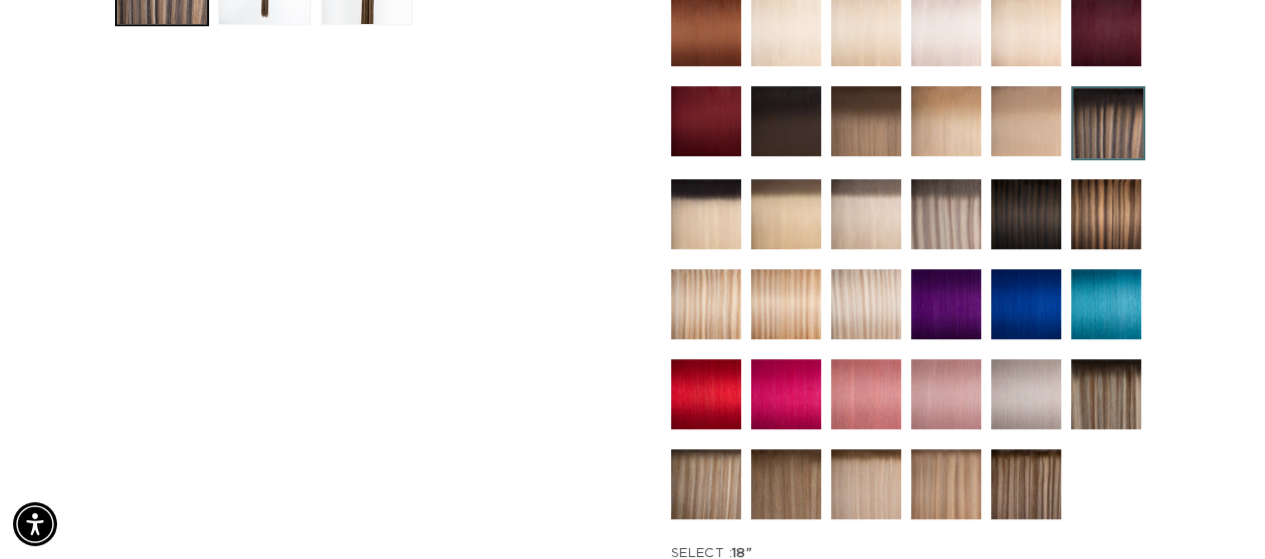 click at bounding box center [1106, 394] 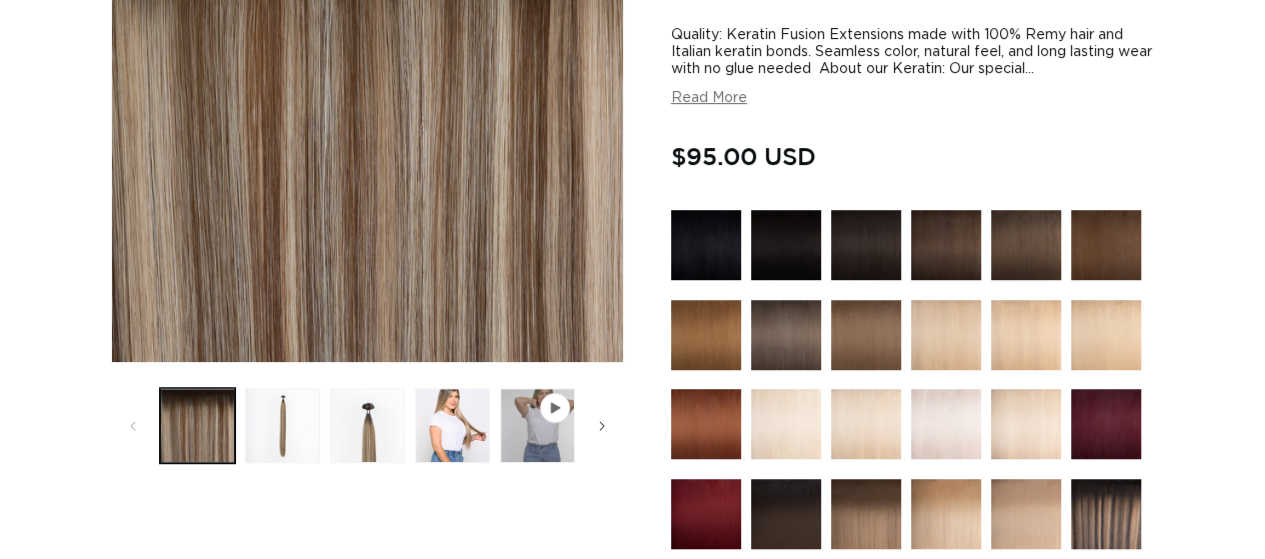 scroll, scrollTop: 0, scrollLeft: 0, axis: both 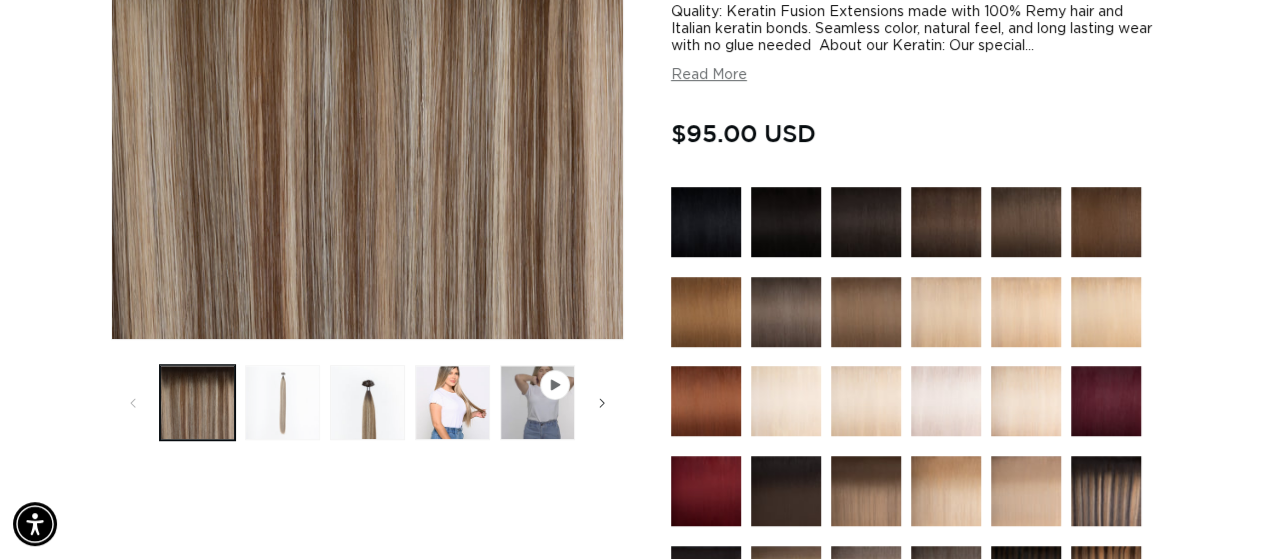 click at bounding box center (282, 402) 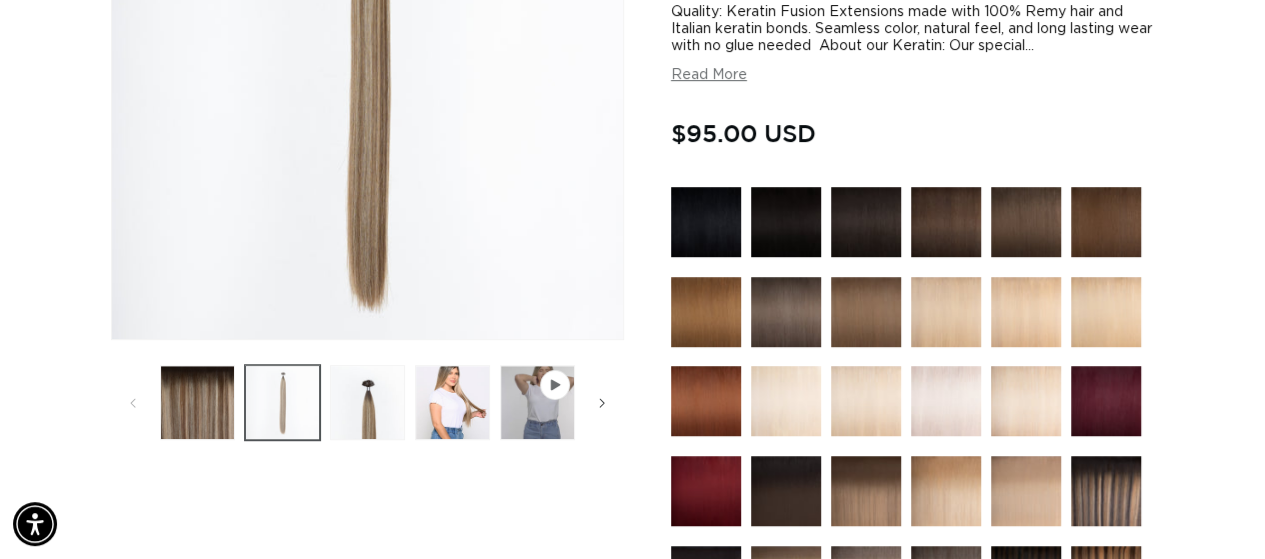 scroll, scrollTop: 0, scrollLeft: 2245, axis: horizontal 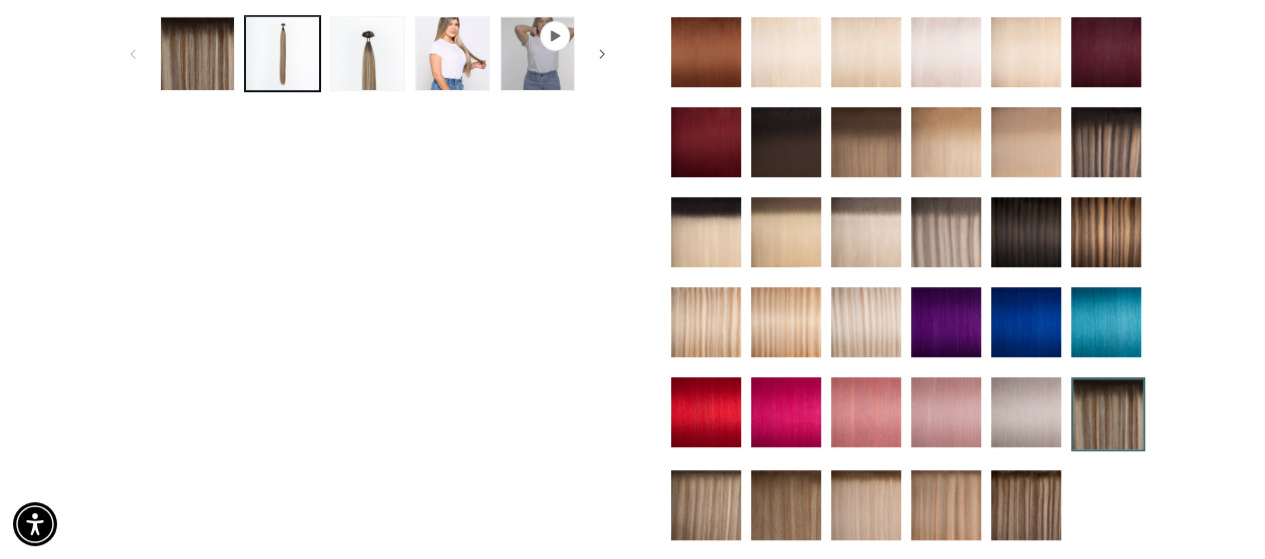 click at bounding box center (946, 232) 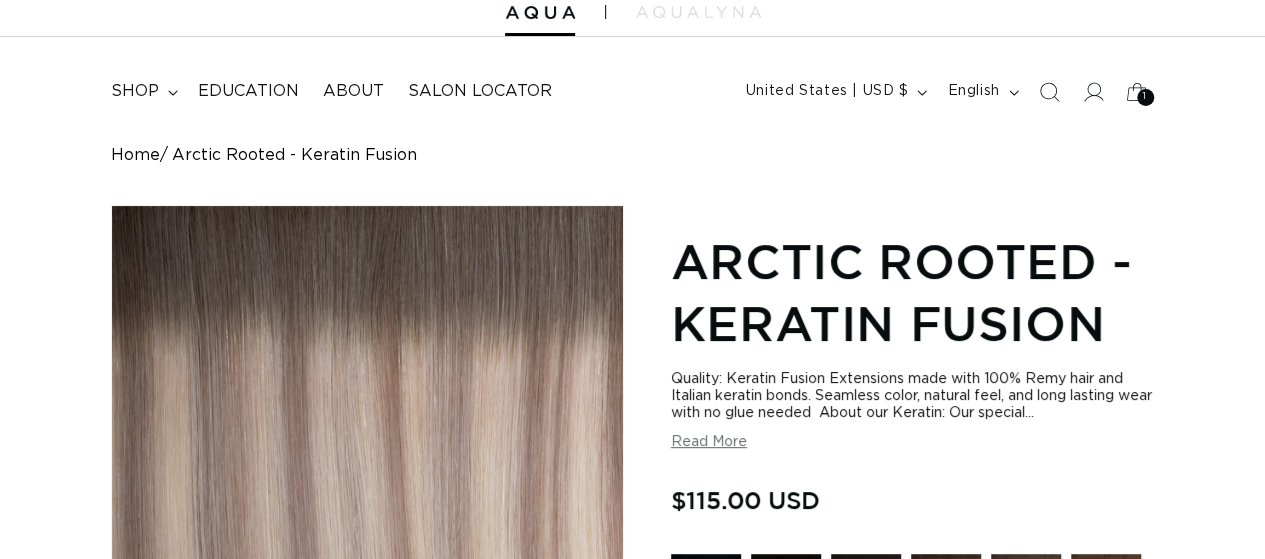 scroll, scrollTop: 82, scrollLeft: 0, axis: vertical 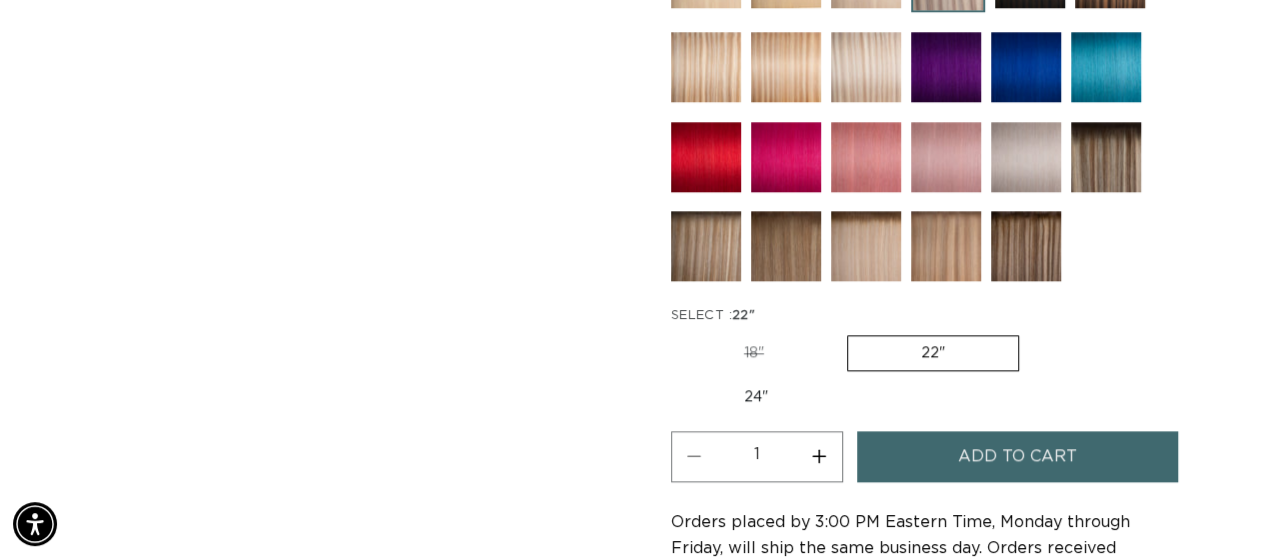 click on "18" Variant sold out or unavailable" at bounding box center [754, 353] 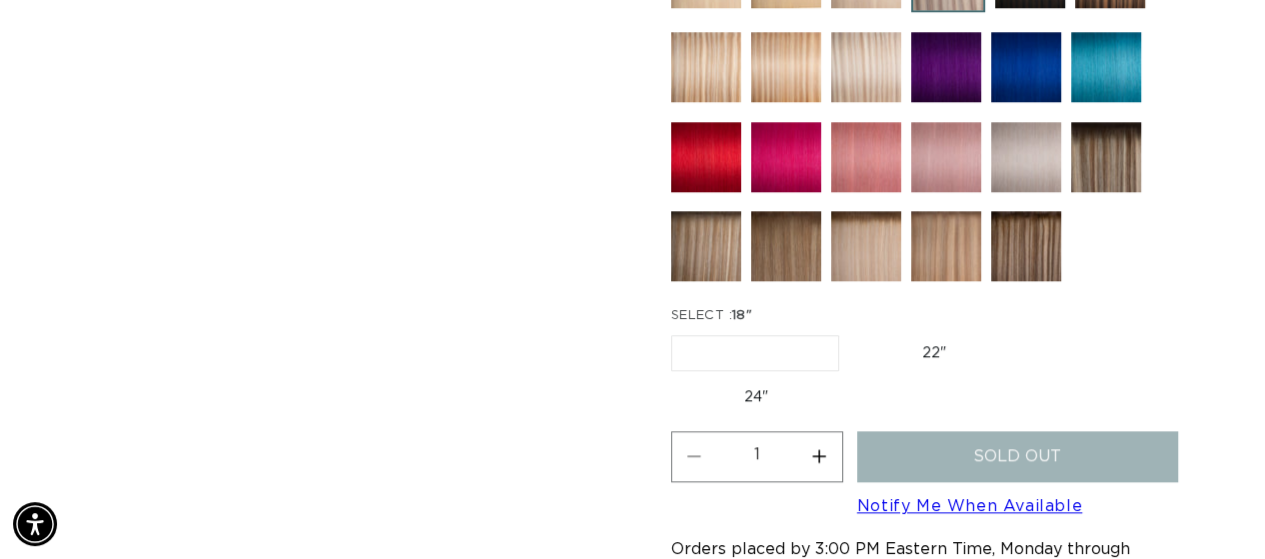 scroll, scrollTop: 0, scrollLeft: 0, axis: both 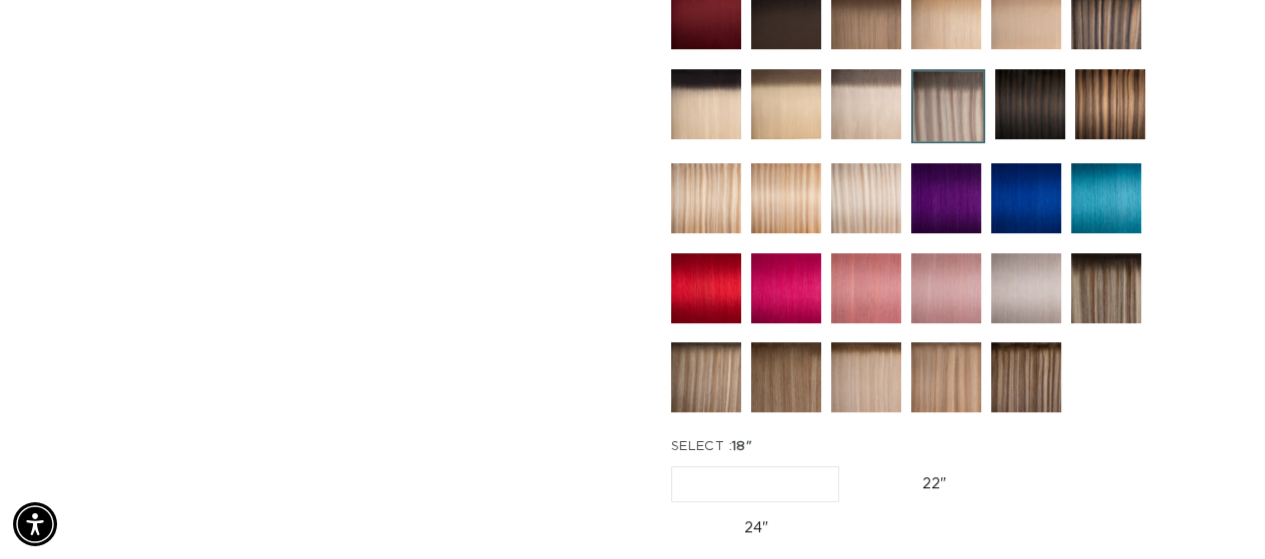 click at bounding box center [1026, 377] 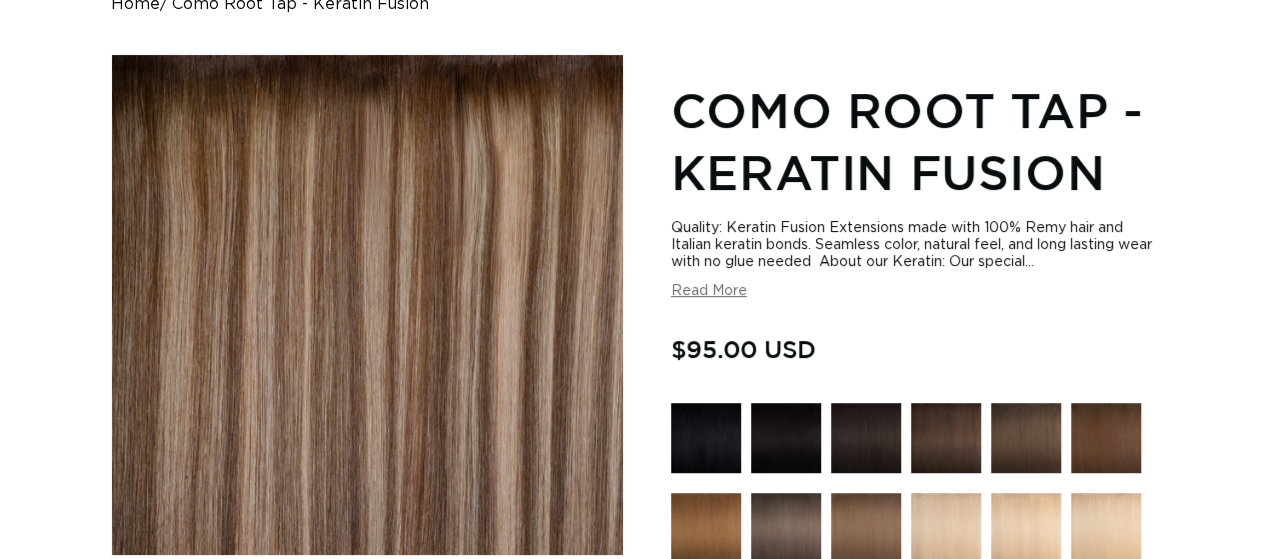 scroll, scrollTop: 561, scrollLeft: 0, axis: vertical 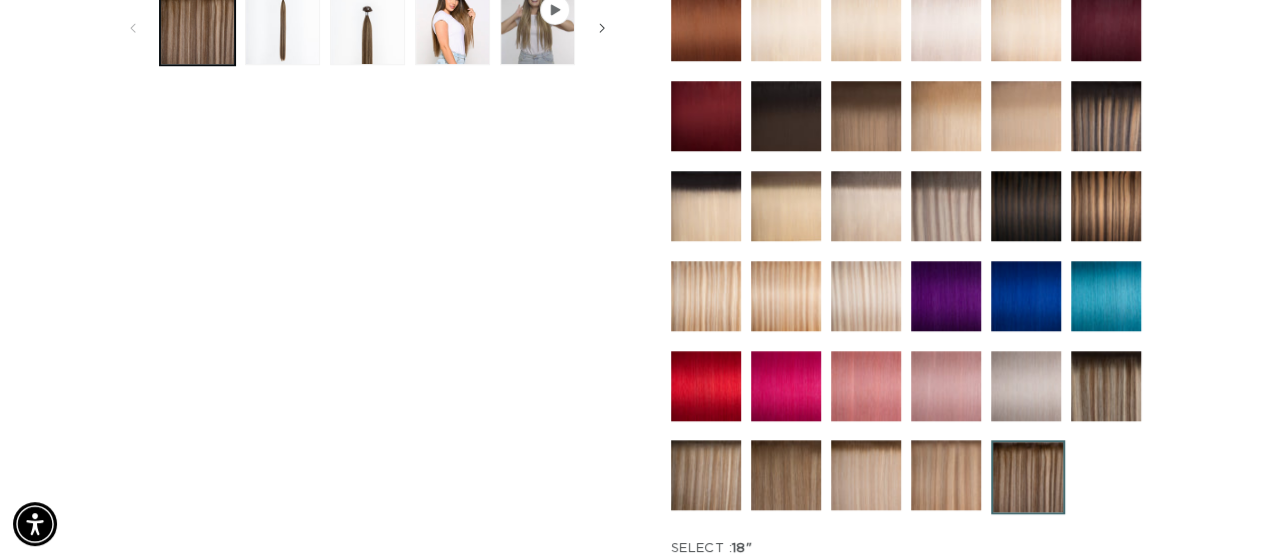 click at bounding box center [1106, 386] 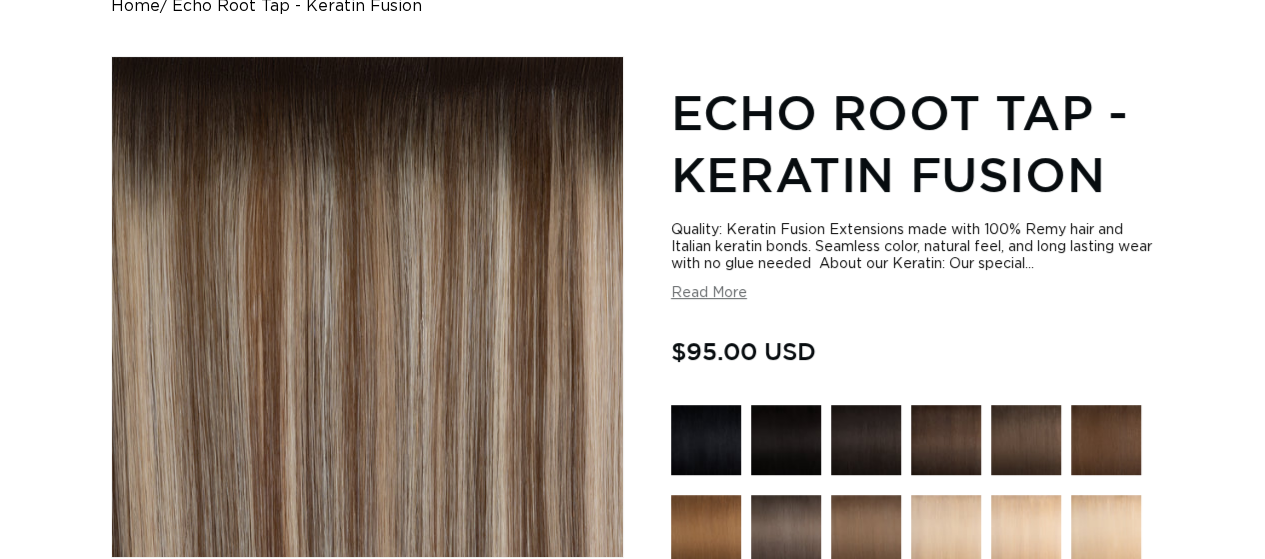 scroll, scrollTop: 261, scrollLeft: 0, axis: vertical 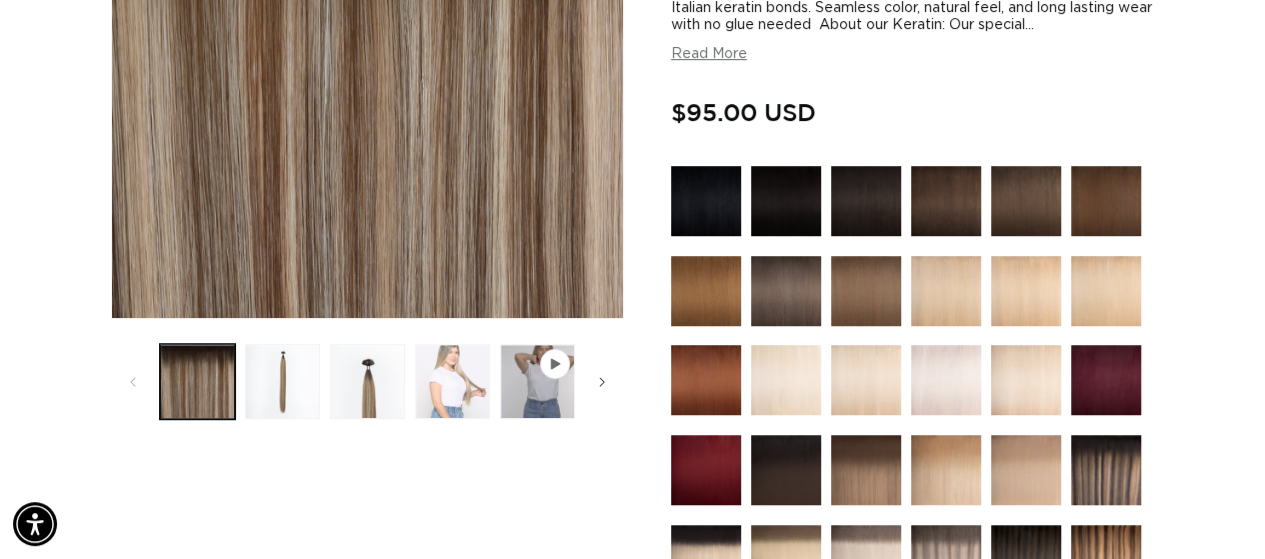 click at bounding box center (452, 381) 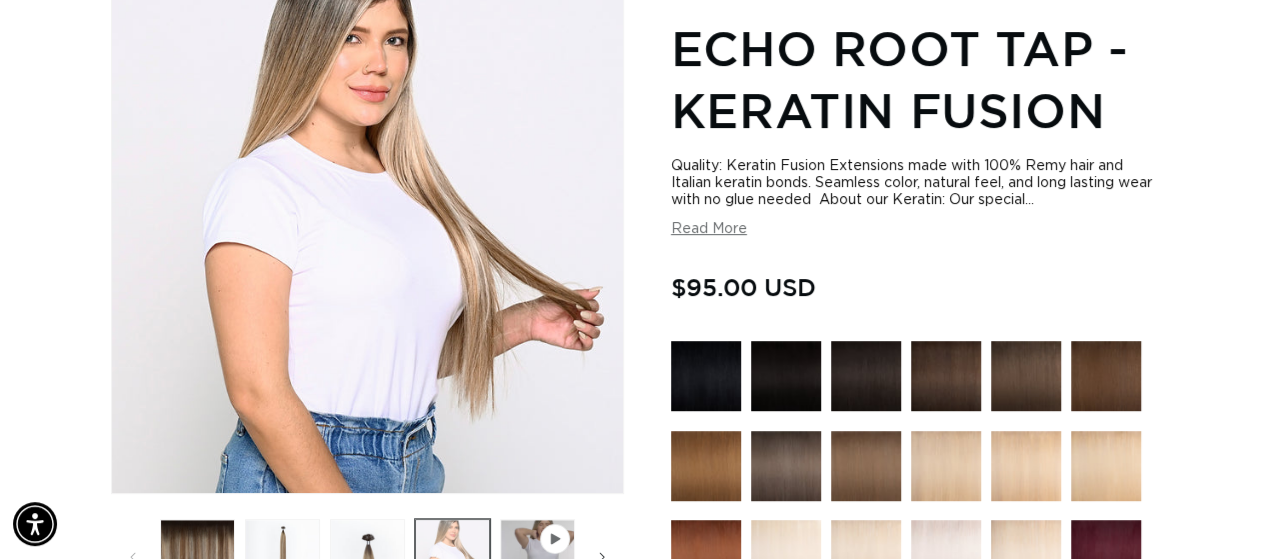 scroll, scrollTop: 276, scrollLeft: 0, axis: vertical 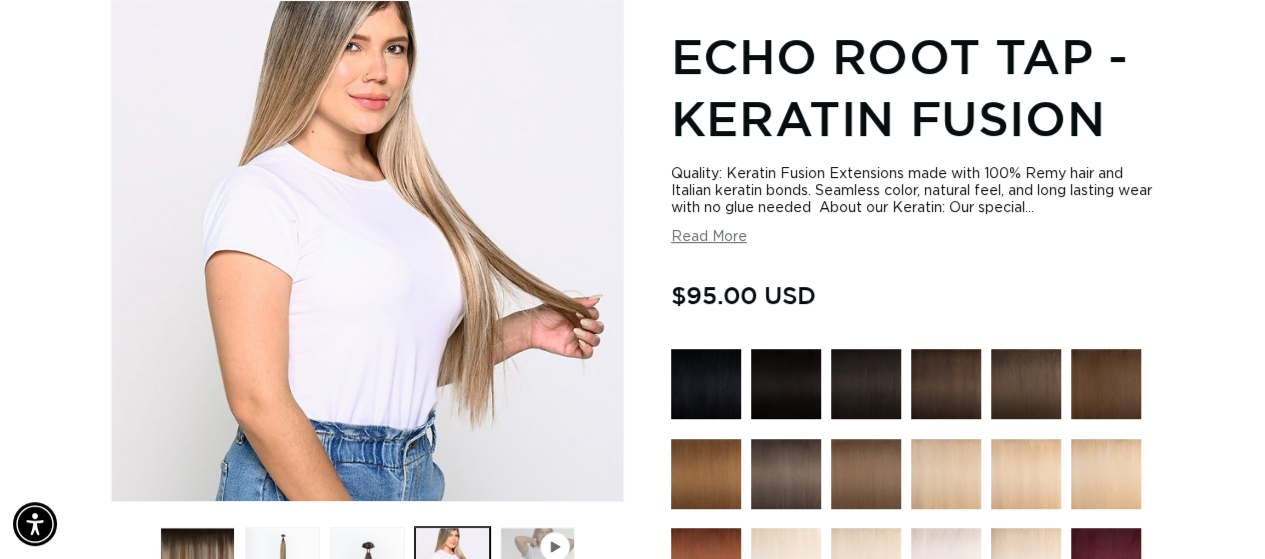 click at bounding box center [537, 564] 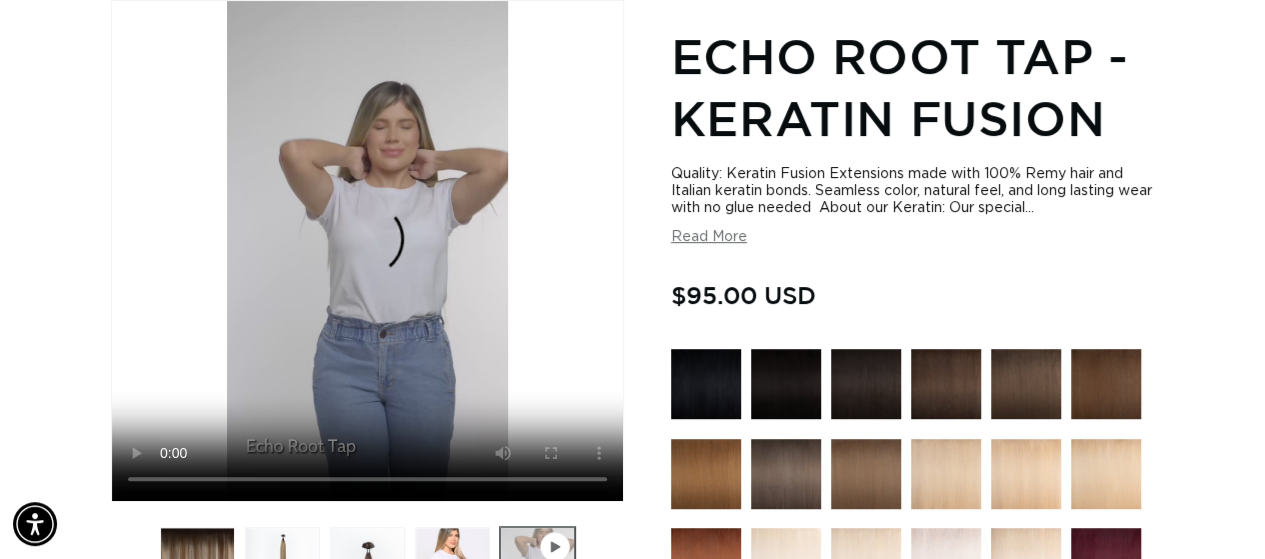 scroll, scrollTop: 0, scrollLeft: 84, axis: horizontal 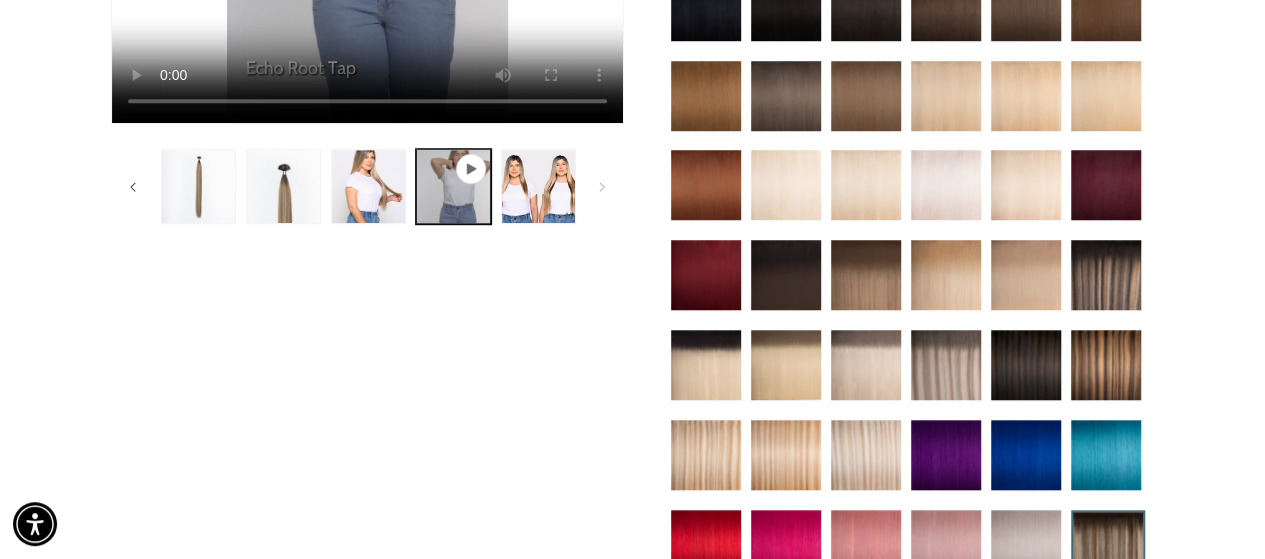 click at bounding box center (946, 365) 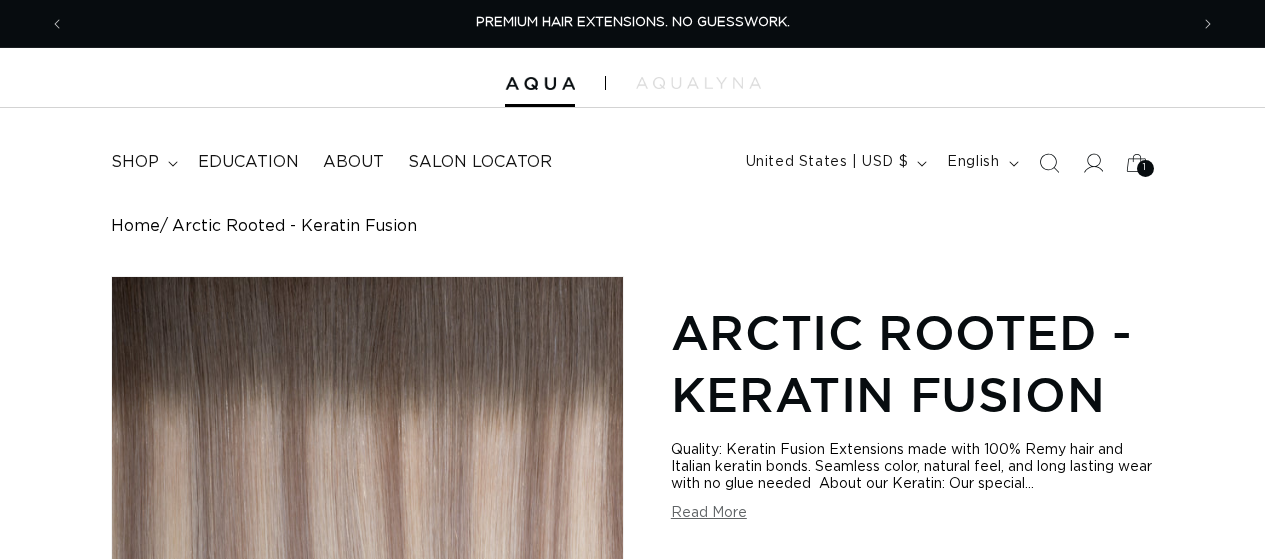 scroll, scrollTop: 392, scrollLeft: 0, axis: vertical 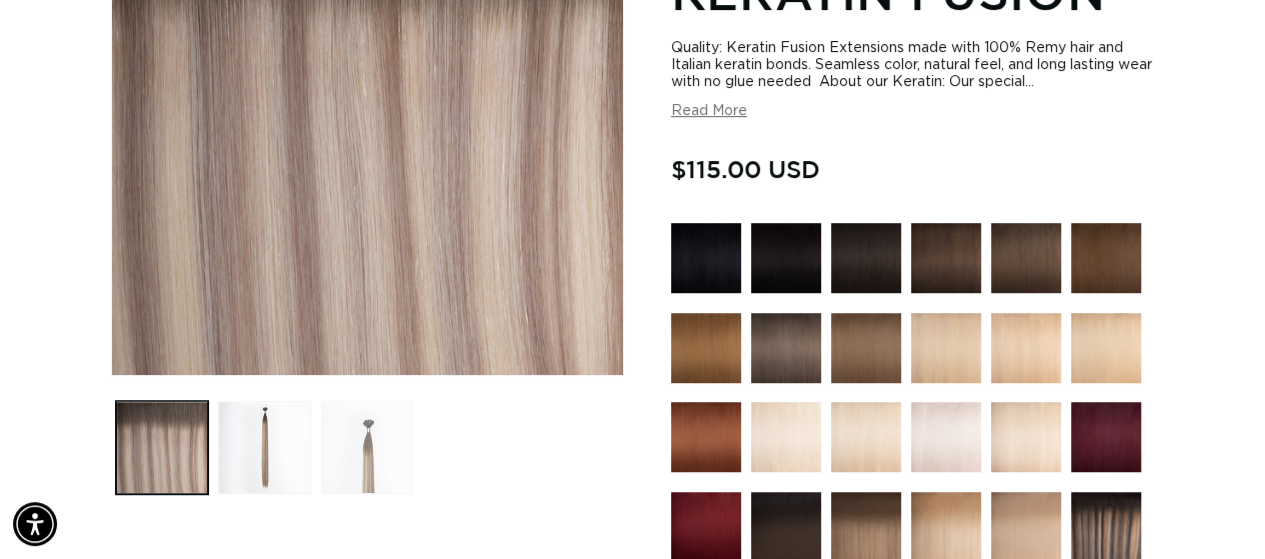 click at bounding box center [367, 447] 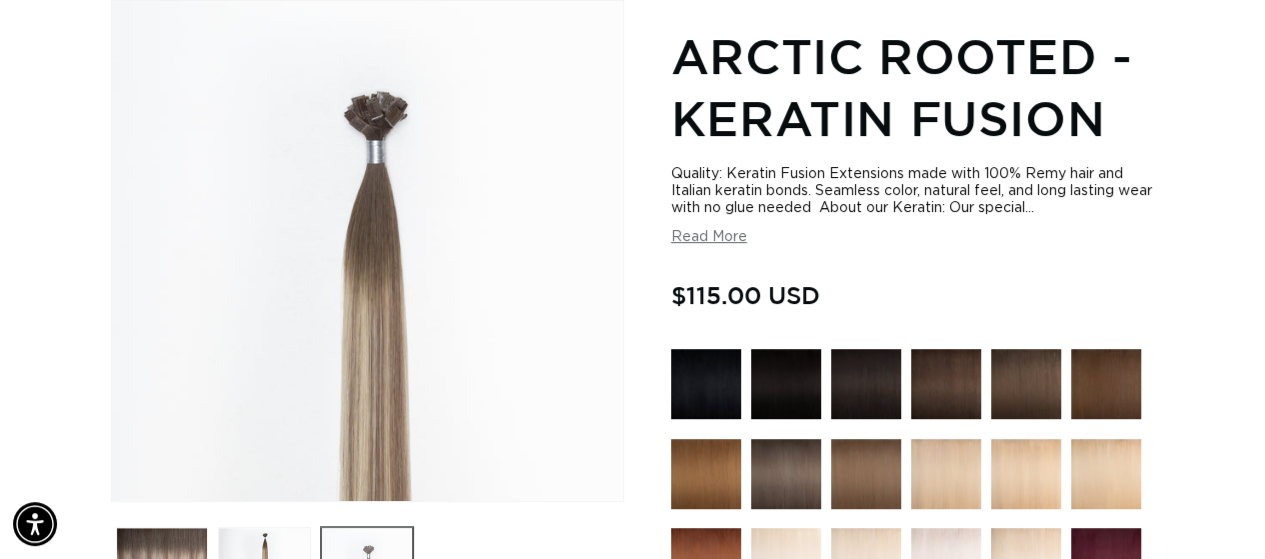scroll, scrollTop: 276, scrollLeft: 0, axis: vertical 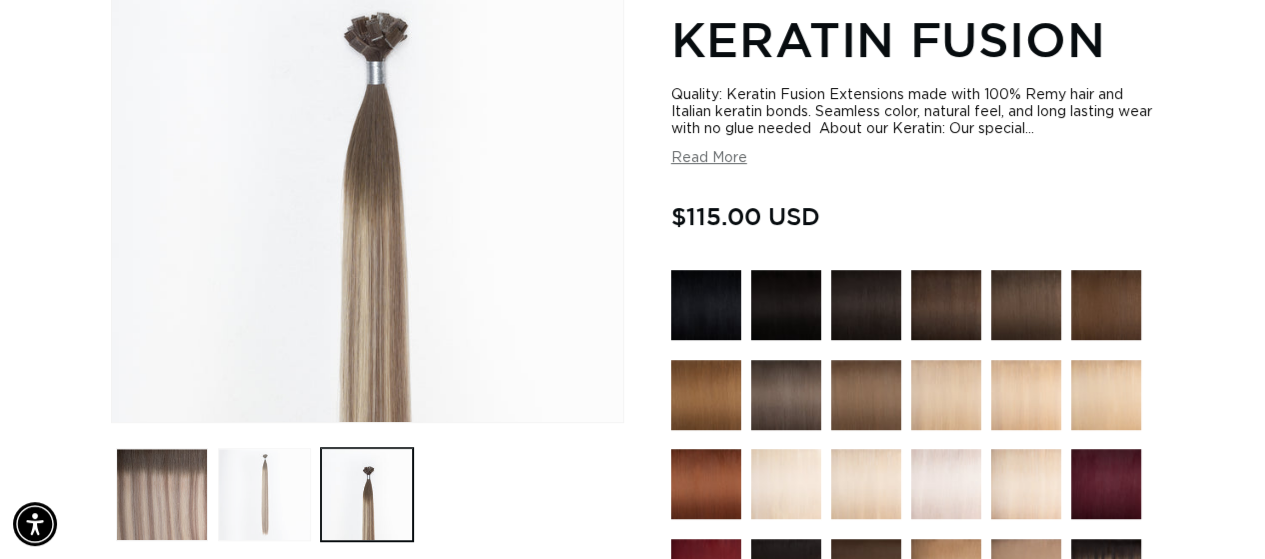 click at bounding box center [264, 494] 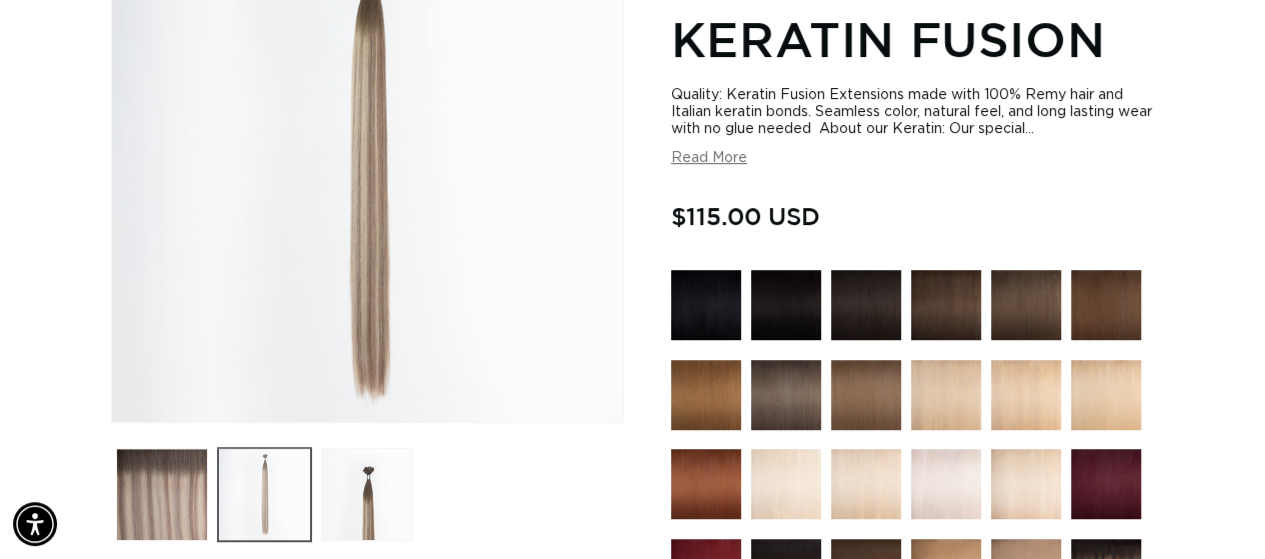 scroll, scrollTop: 276, scrollLeft: 0, axis: vertical 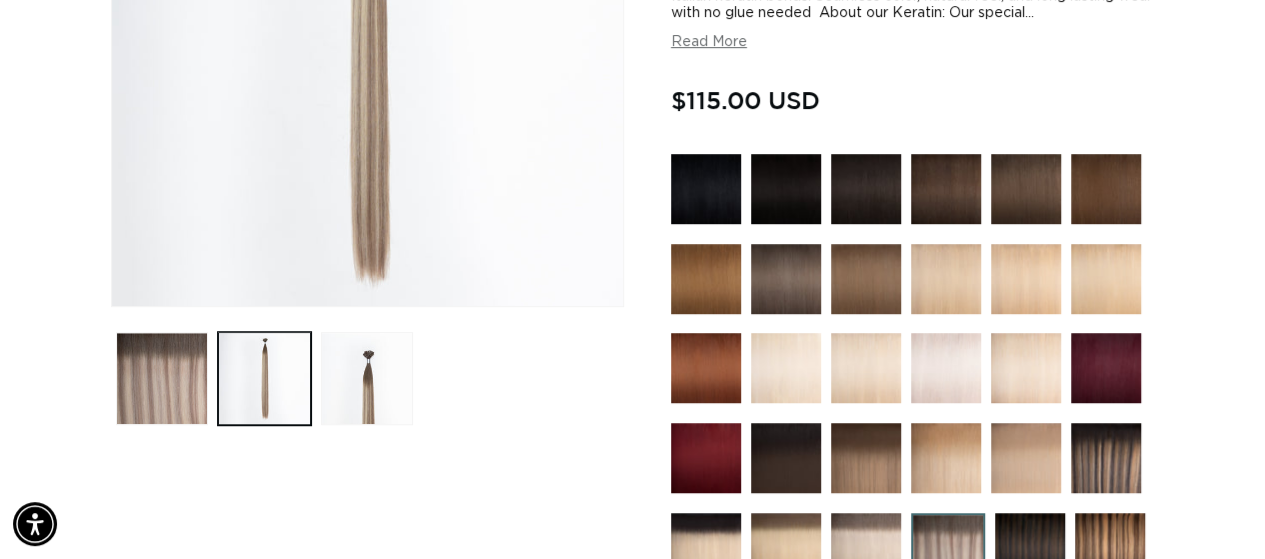 click at bounding box center [946, 368] 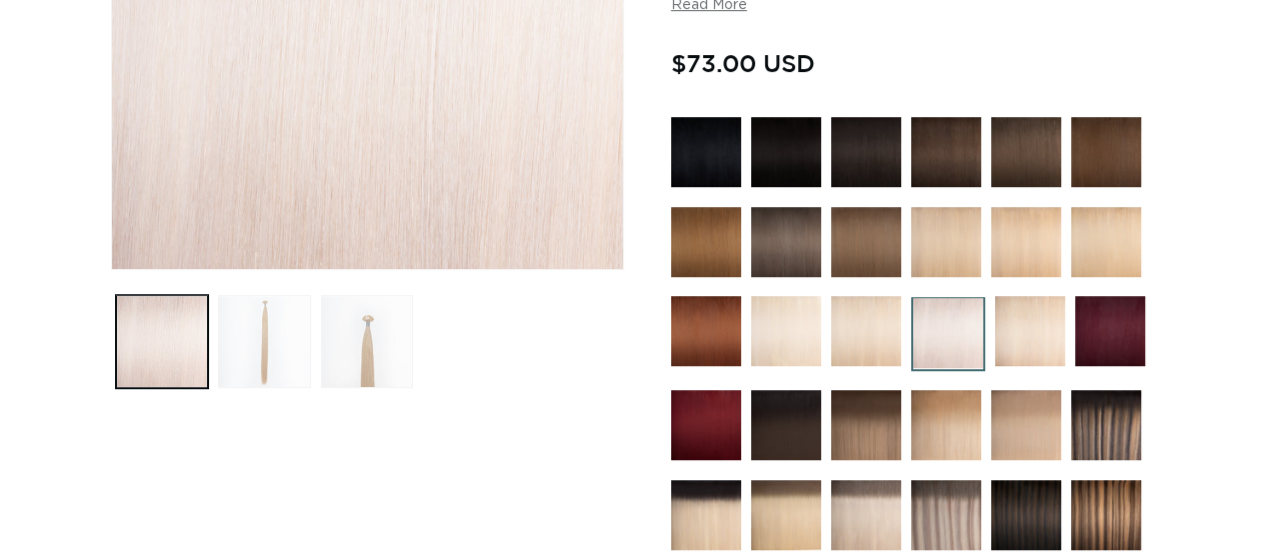 scroll, scrollTop: 508, scrollLeft: 0, axis: vertical 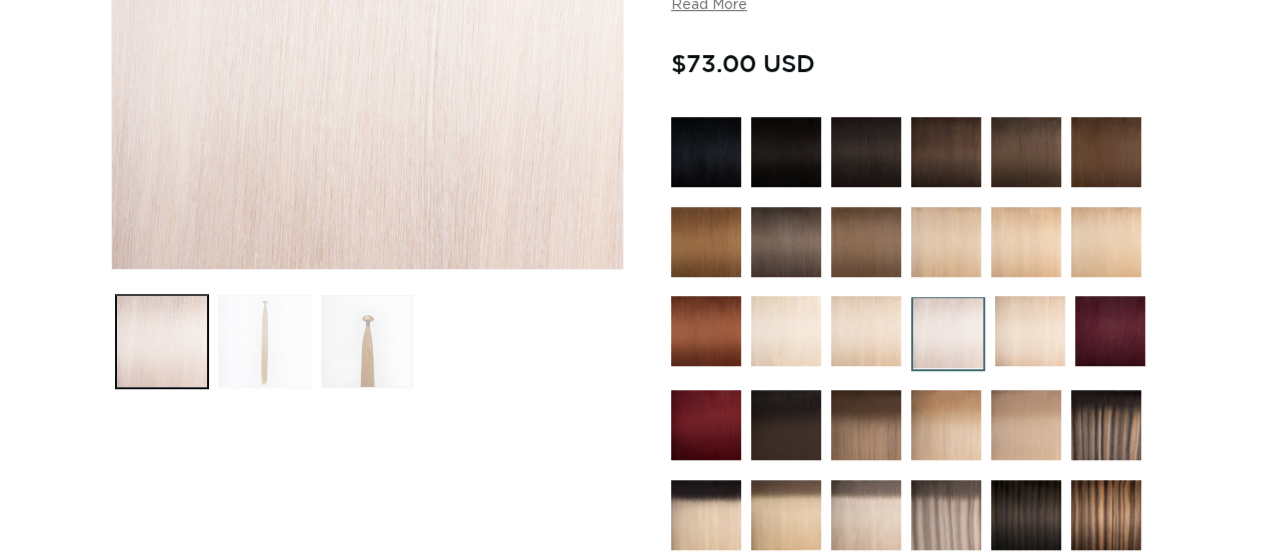 click at bounding box center (264, 341) 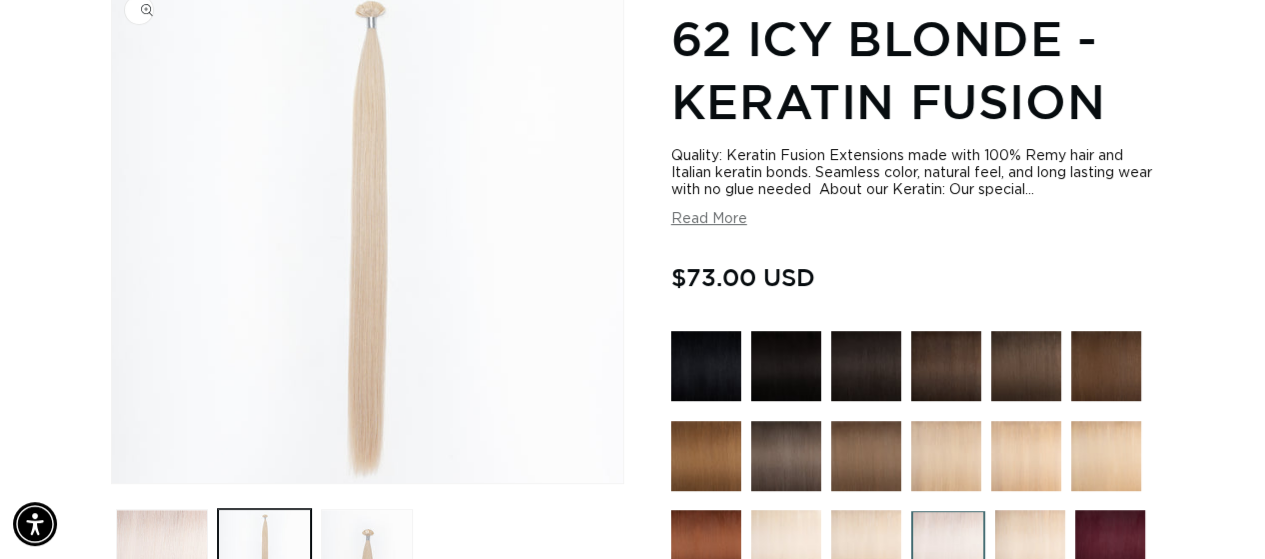 scroll, scrollTop: 276, scrollLeft: 0, axis: vertical 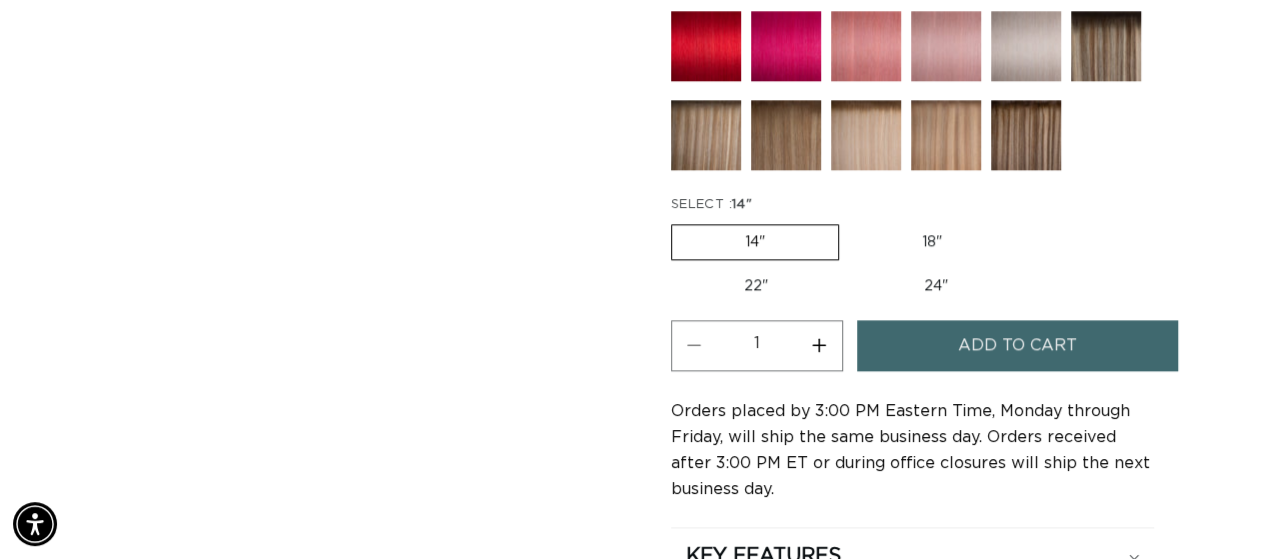 click on "18" Variant sold out or unavailable" at bounding box center (932, 242) 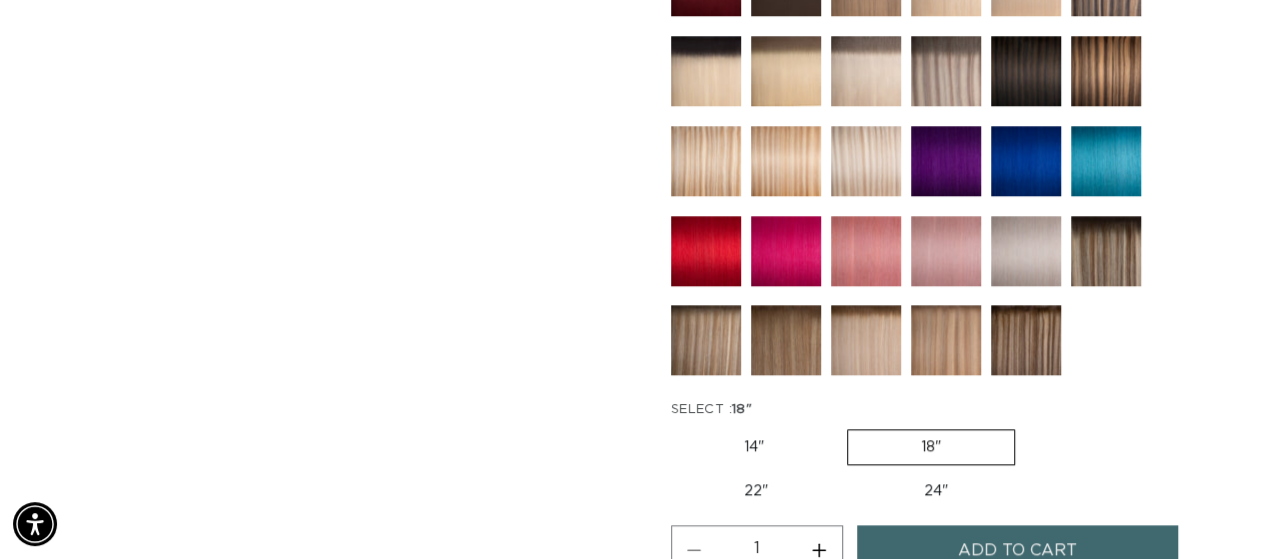 scroll, scrollTop: 782, scrollLeft: 0, axis: vertical 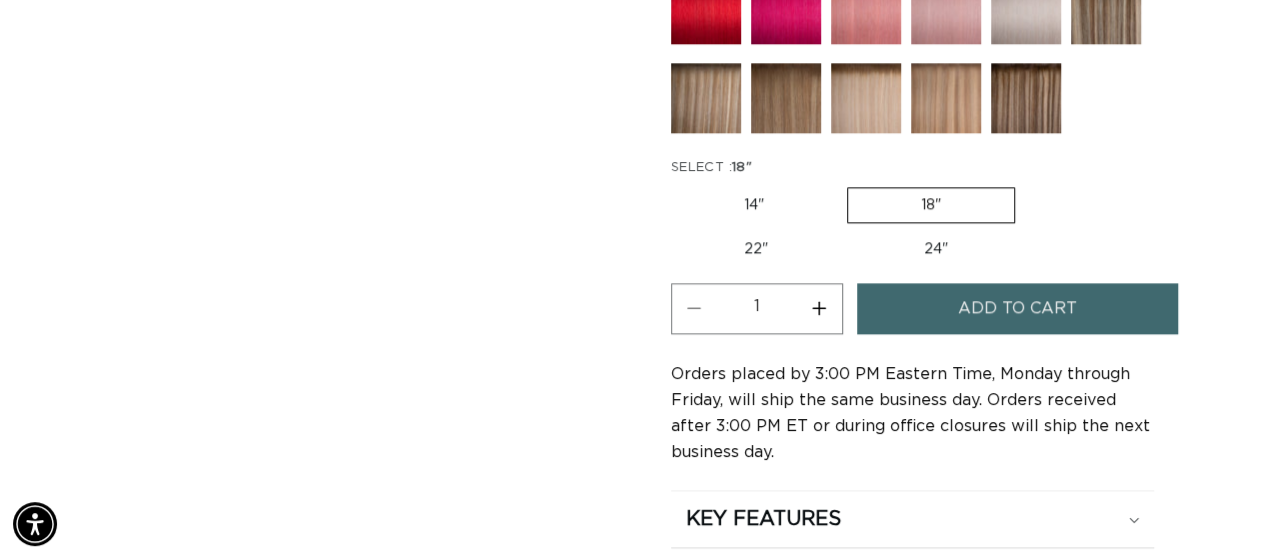click on "Add to cart" at bounding box center (1017, 308) 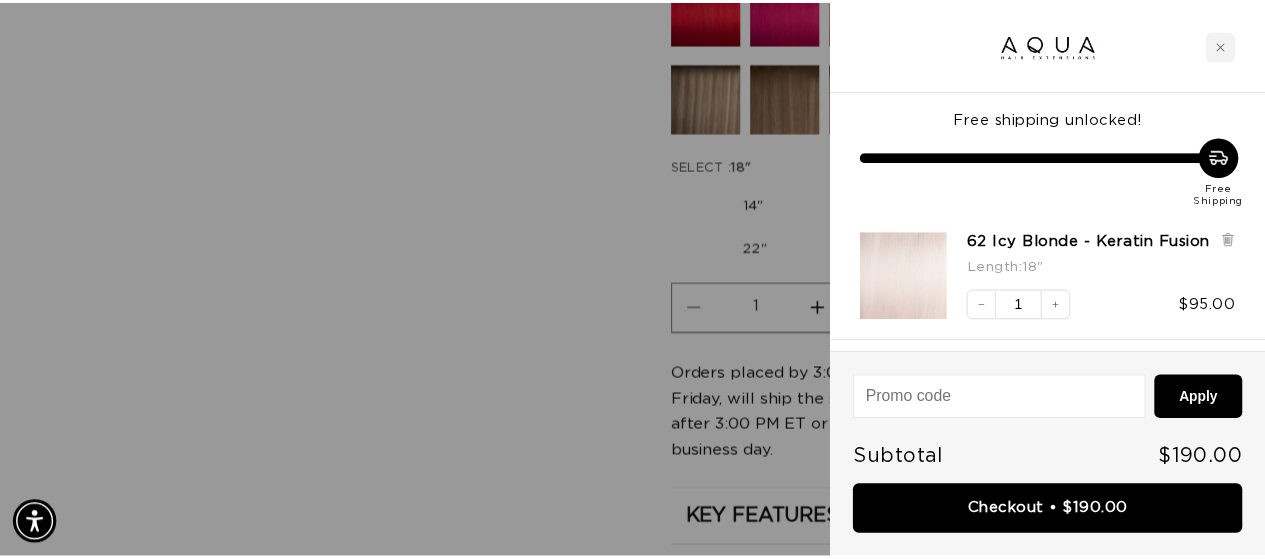 scroll, scrollTop: 0, scrollLeft: 2276, axis: horizontal 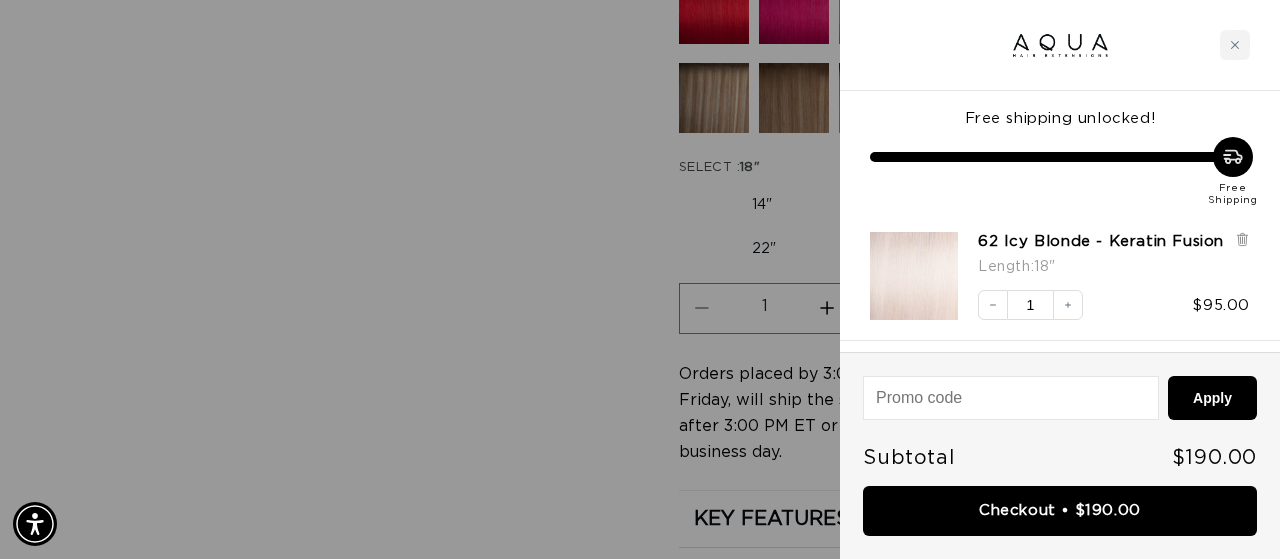 click at bounding box center [640, 279] 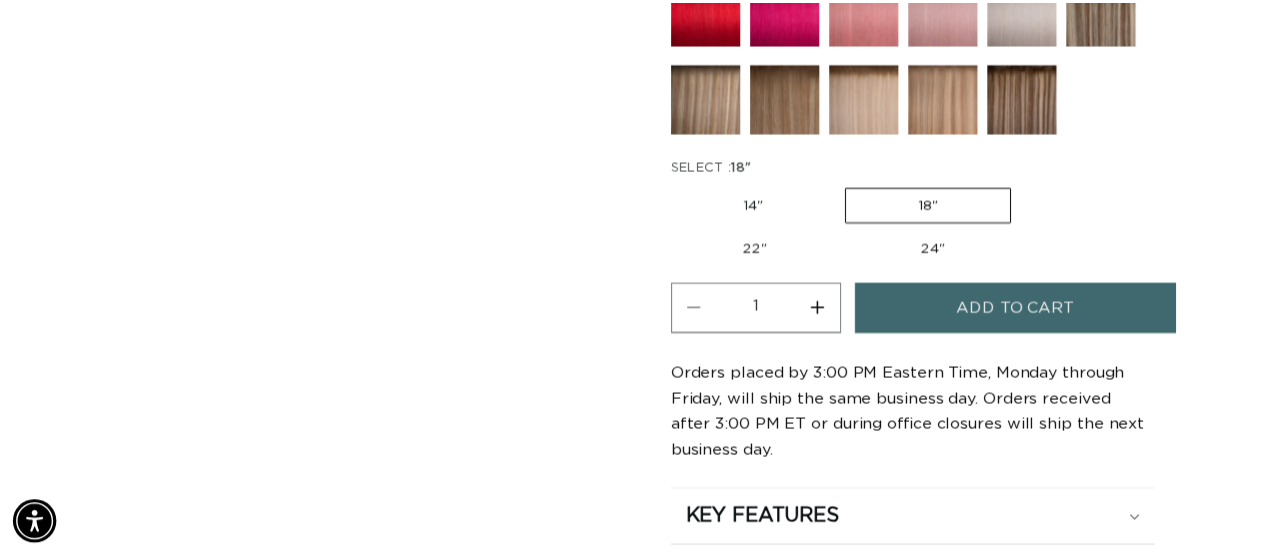 scroll, scrollTop: 0, scrollLeft: 2245, axis: horizontal 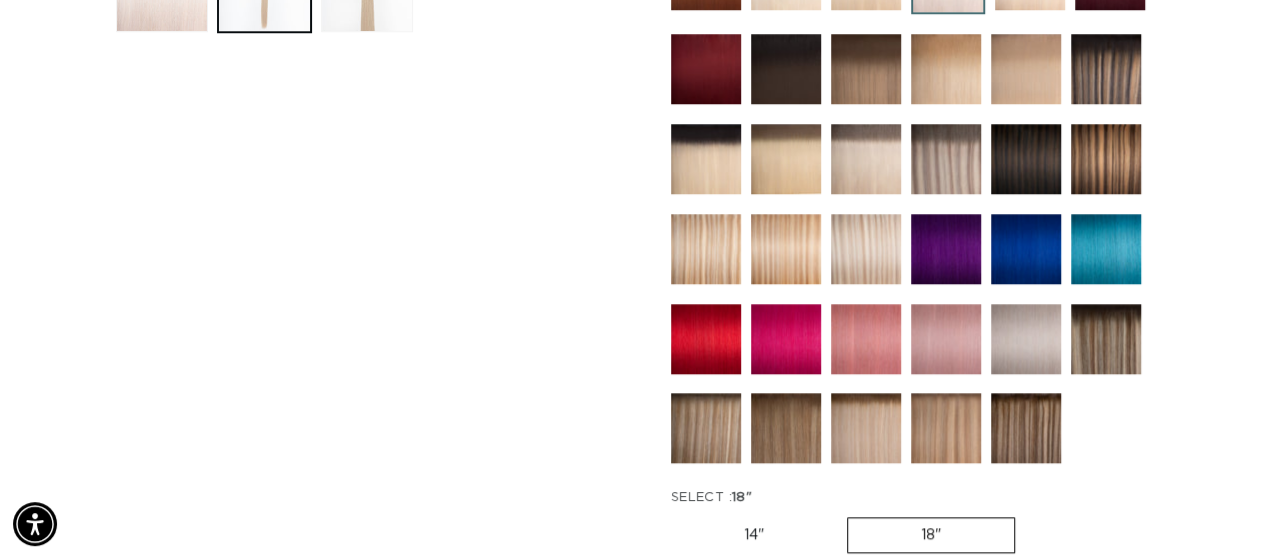 click at bounding box center [866, 428] 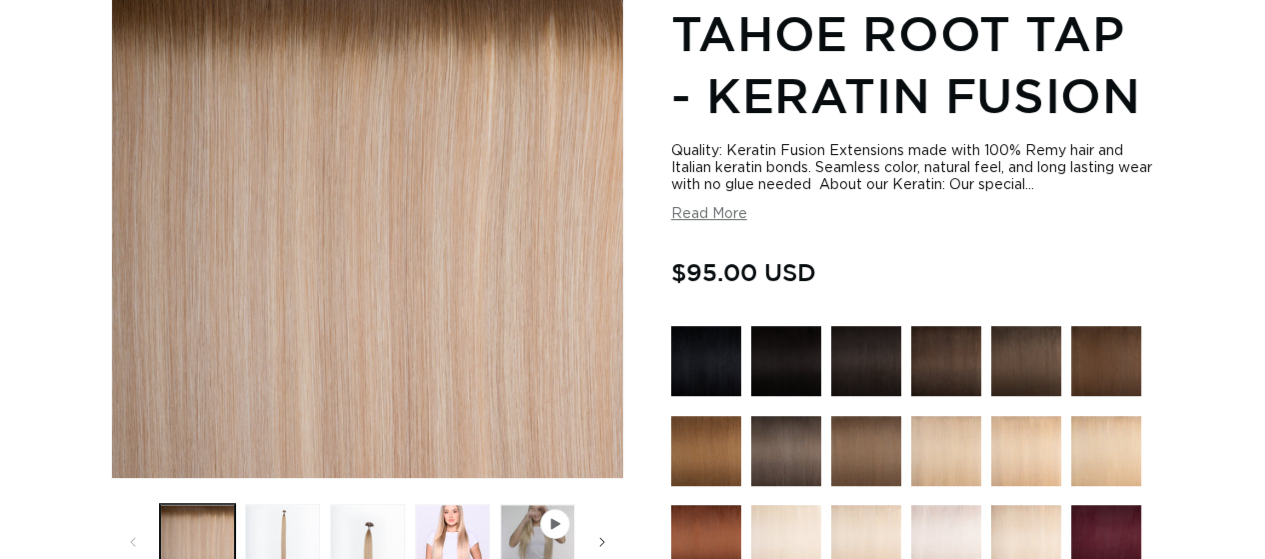 scroll, scrollTop: 299, scrollLeft: 0, axis: vertical 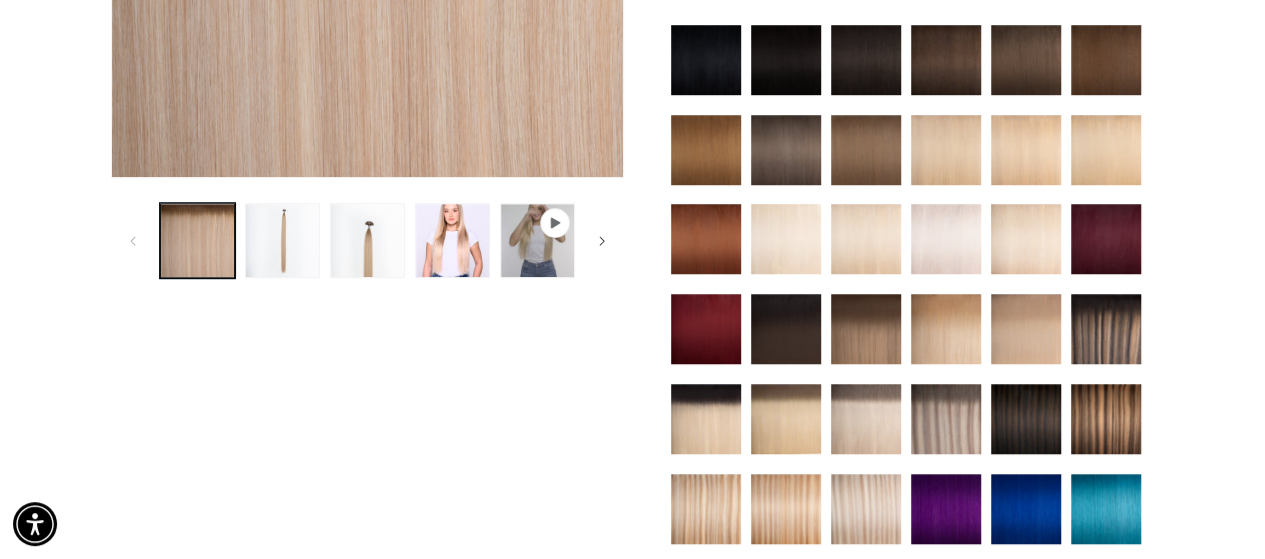 click at bounding box center (946, 419) 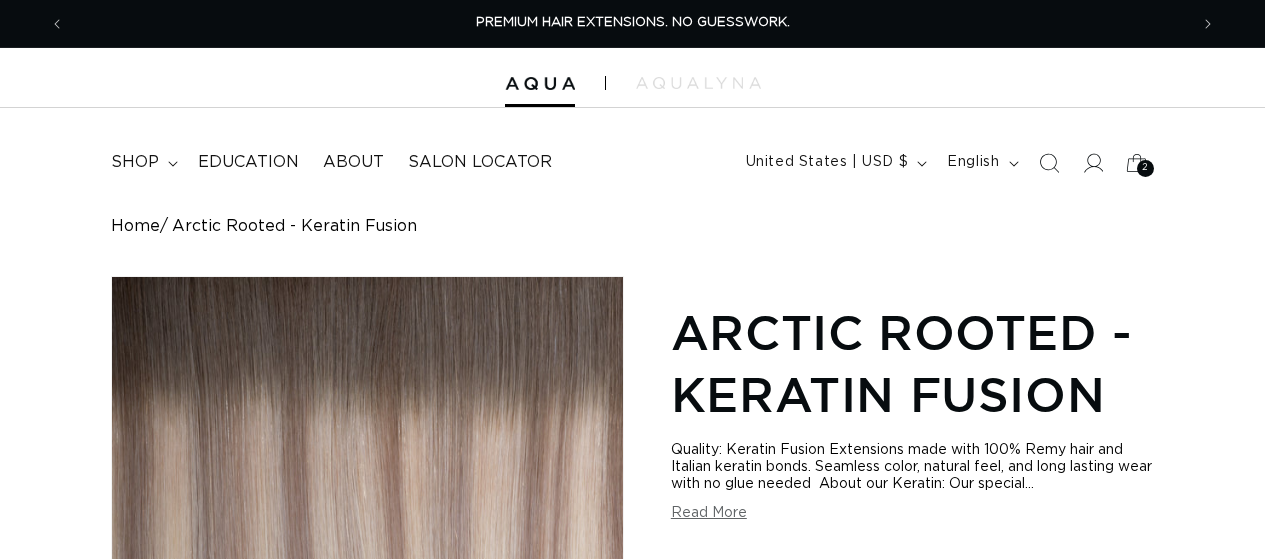 scroll, scrollTop: 284, scrollLeft: 0, axis: vertical 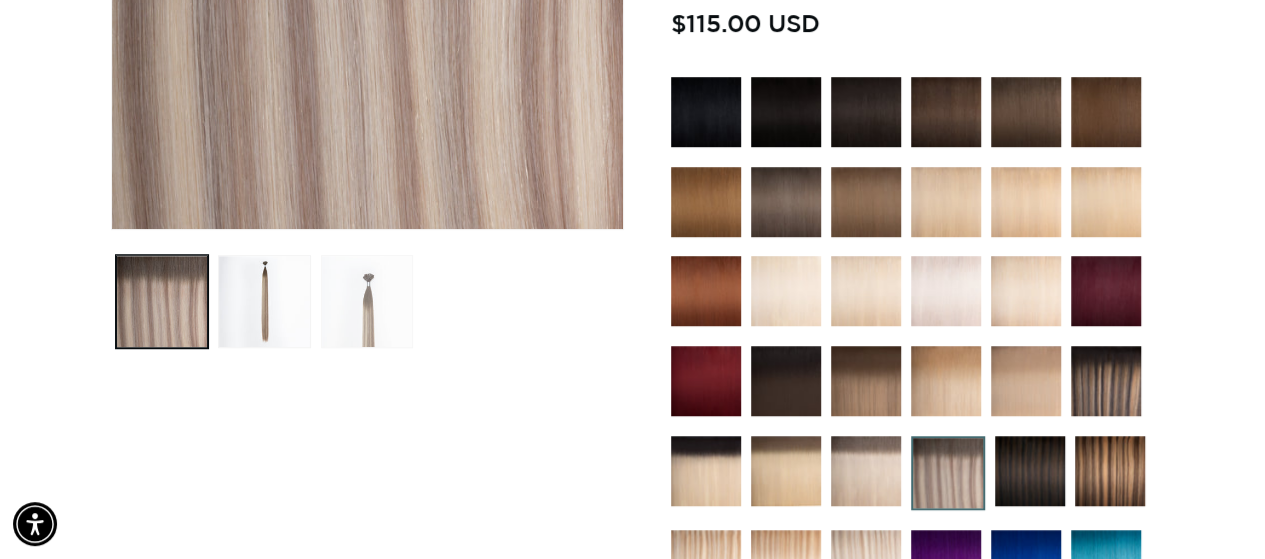 click at bounding box center [367, 301] 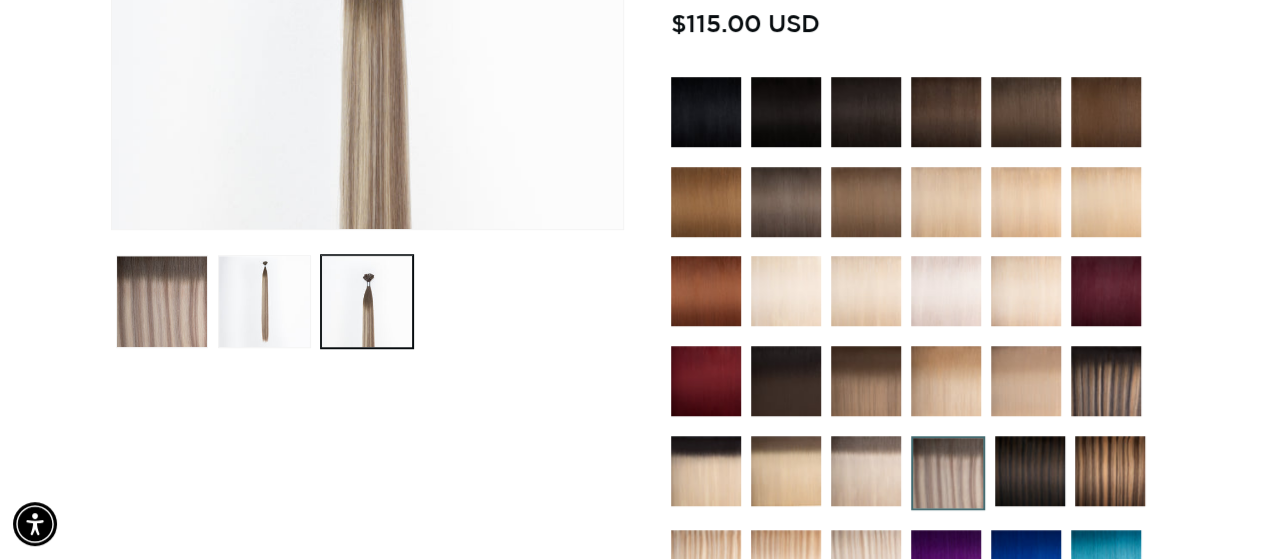 scroll, scrollTop: 0, scrollLeft: 1122, axis: horizontal 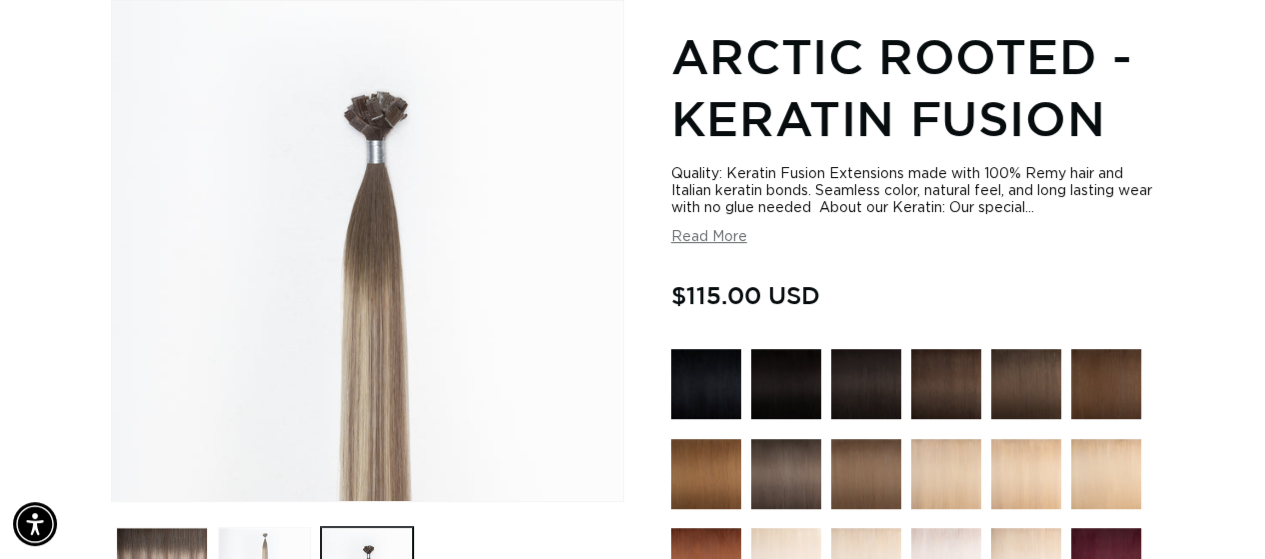 click at bounding box center [264, 573] 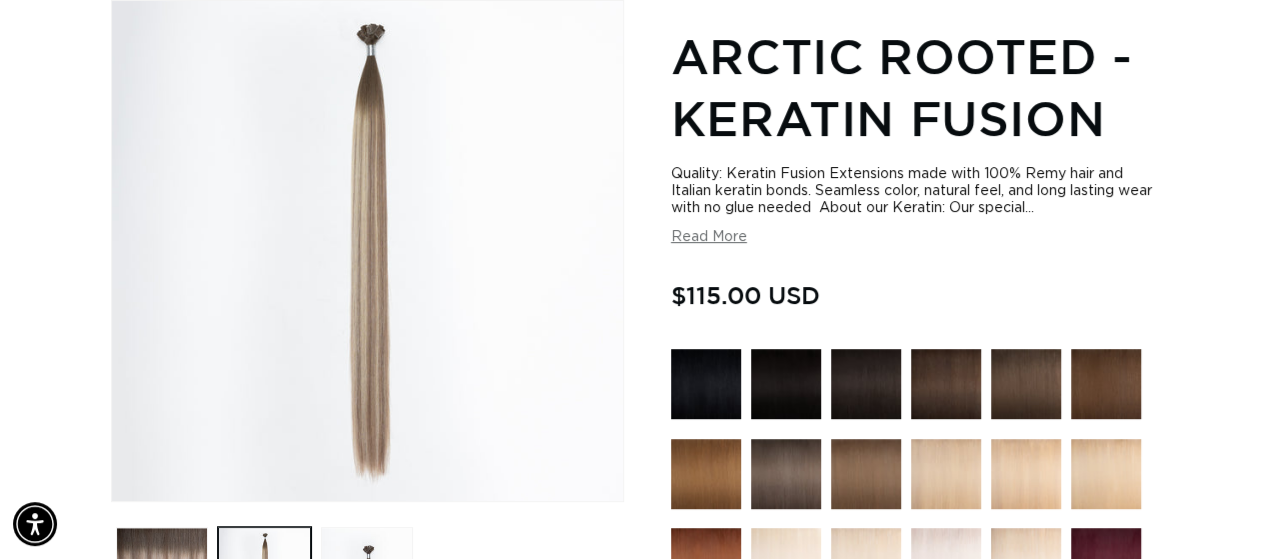 scroll, scrollTop: 0, scrollLeft: 2245, axis: horizontal 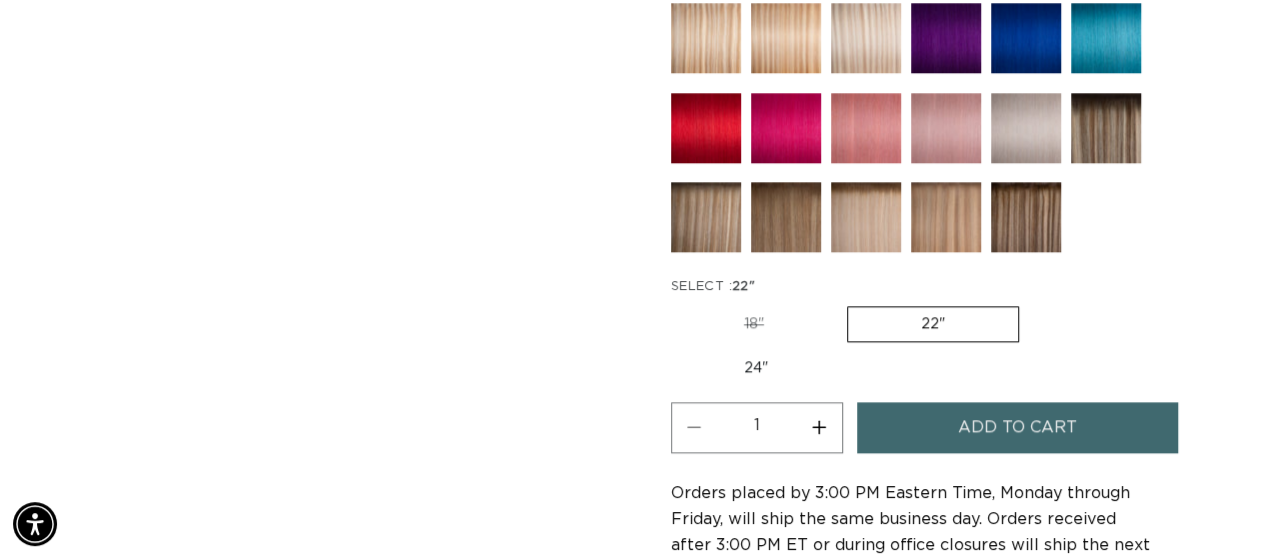 click on "Add to cart" at bounding box center [1017, 427] 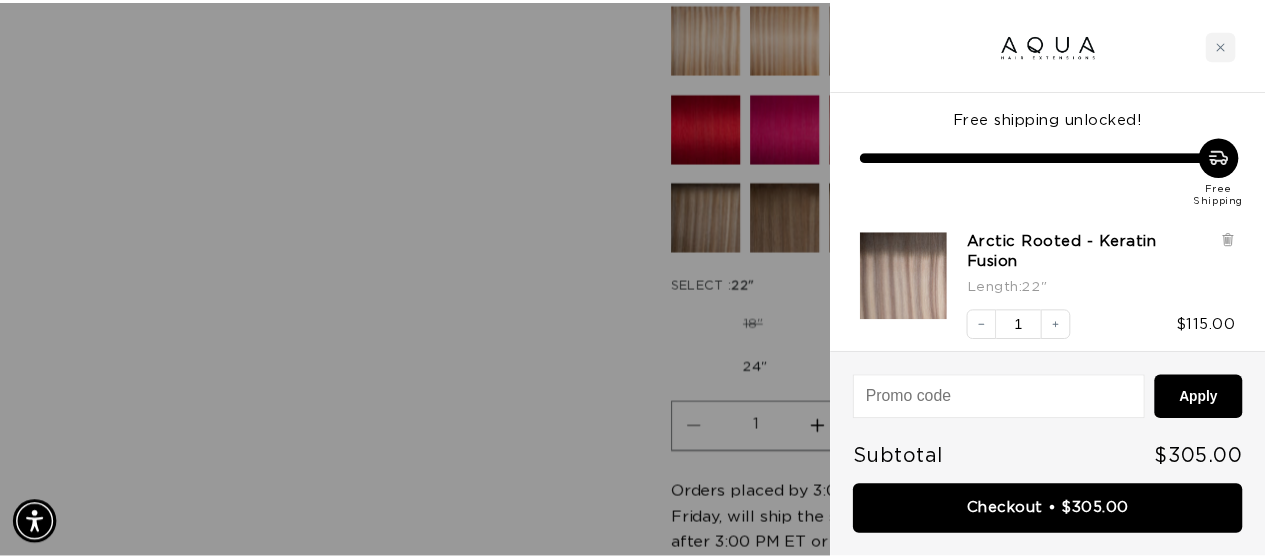 scroll, scrollTop: 0, scrollLeft: 1138, axis: horizontal 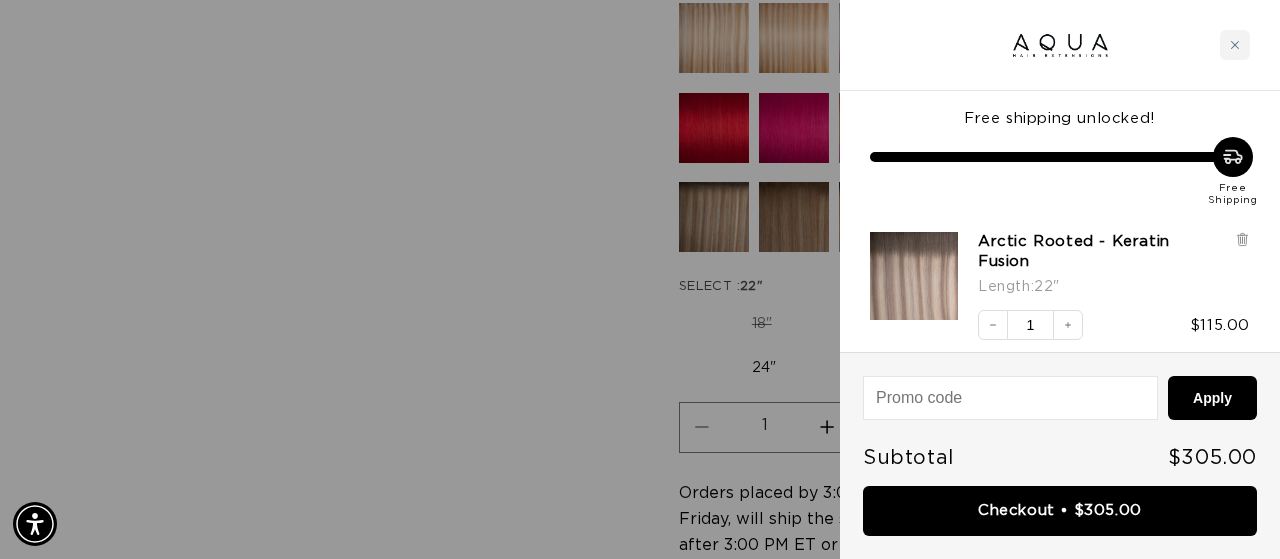 click at bounding box center [640, 279] 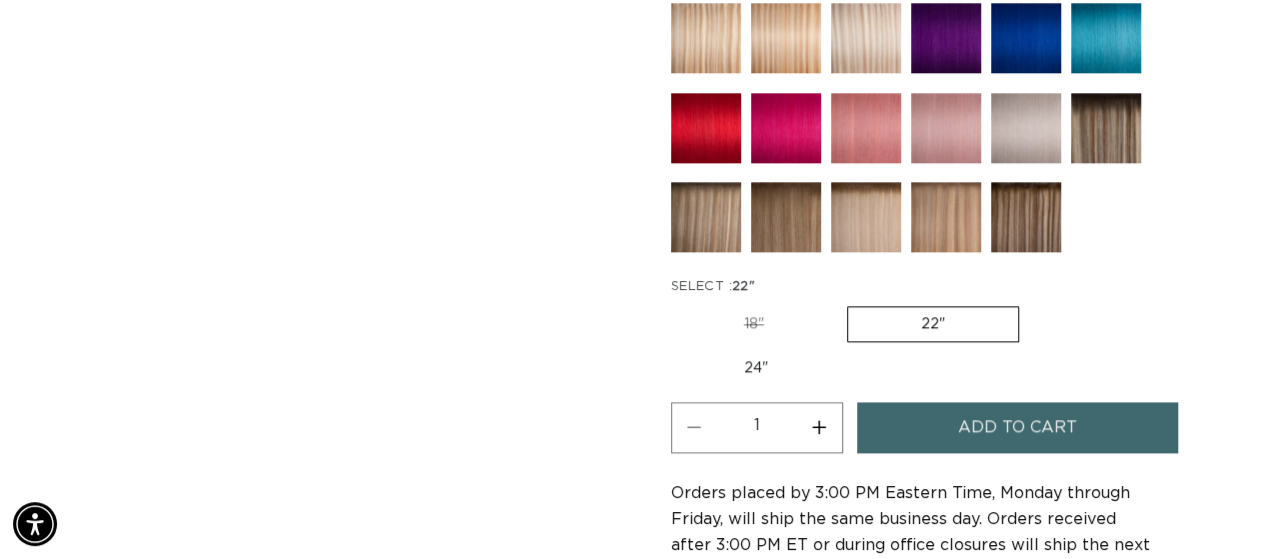 scroll, scrollTop: 0, scrollLeft: 1122, axis: horizontal 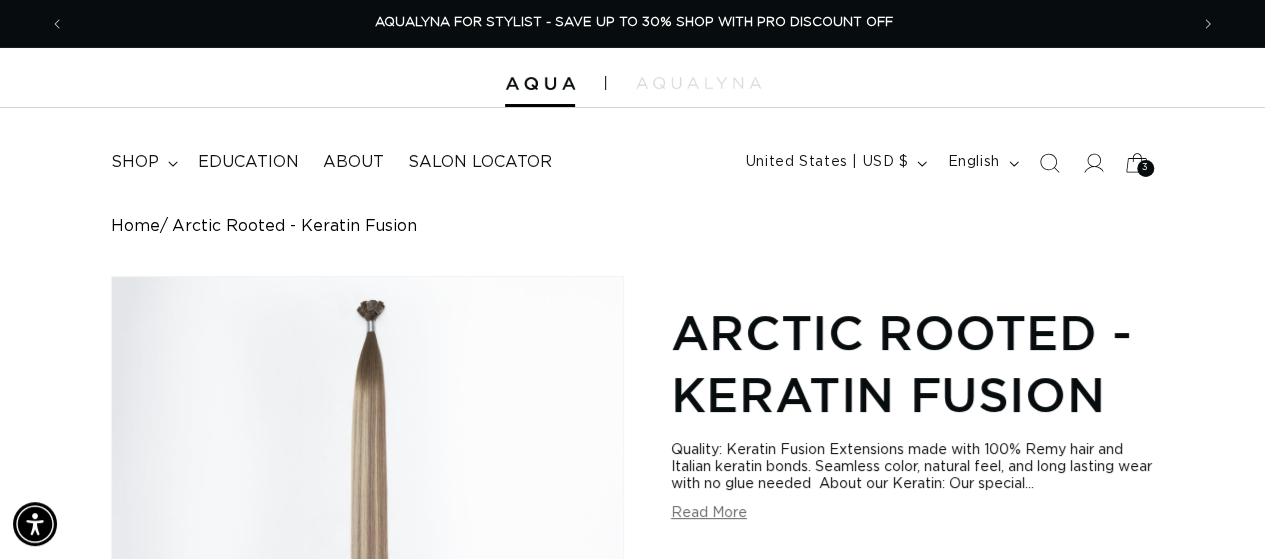 click on "3 3" at bounding box center (1145, 168) 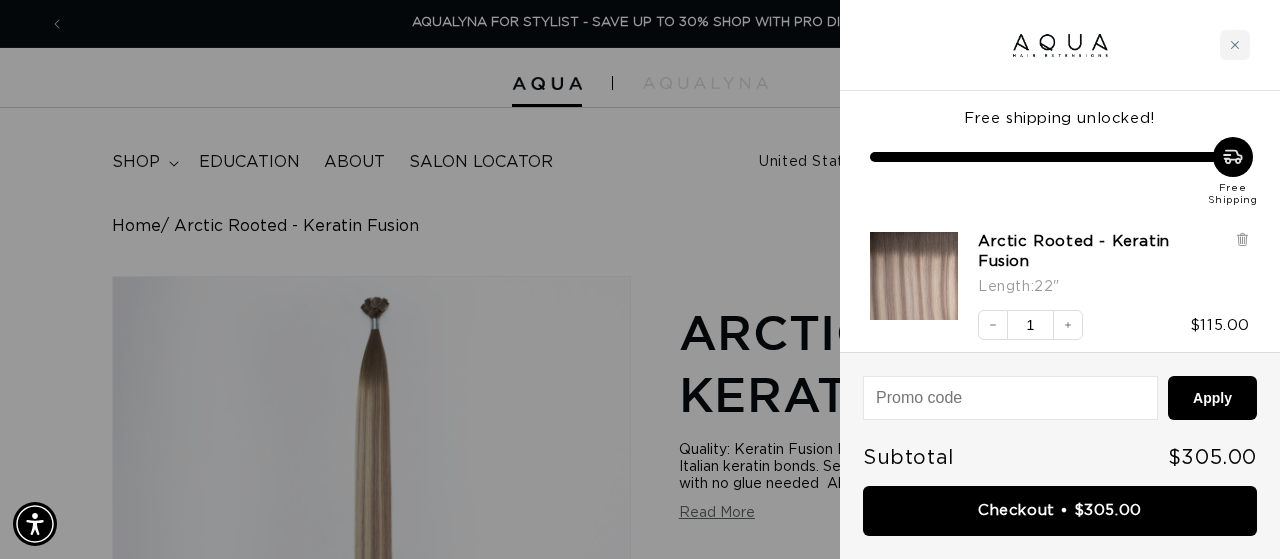 scroll, scrollTop: 0, scrollLeft: 2276, axis: horizontal 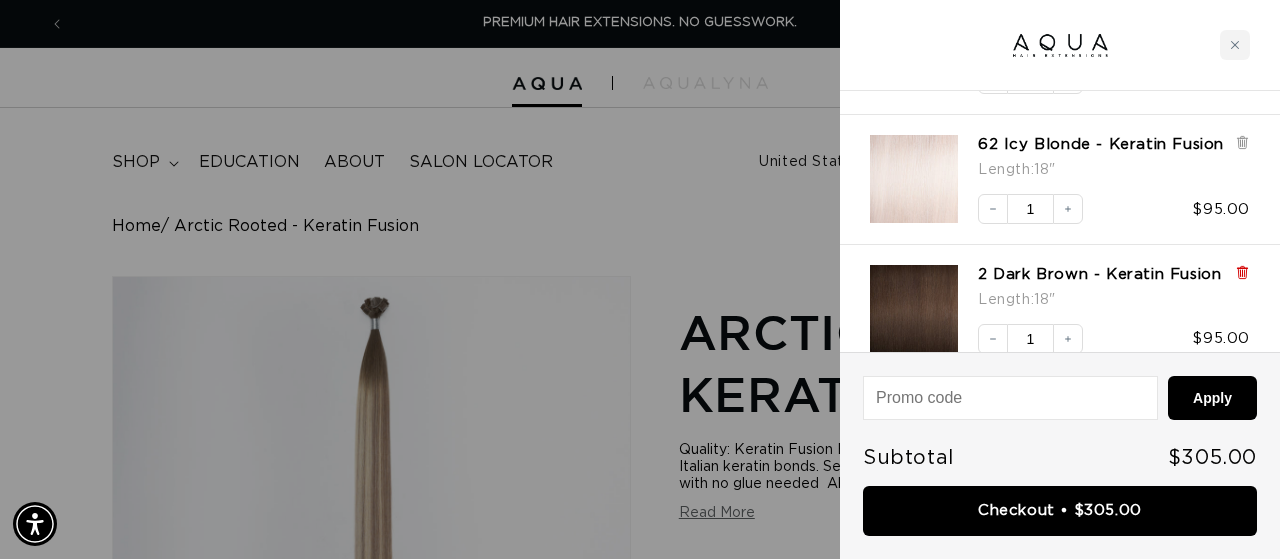 click 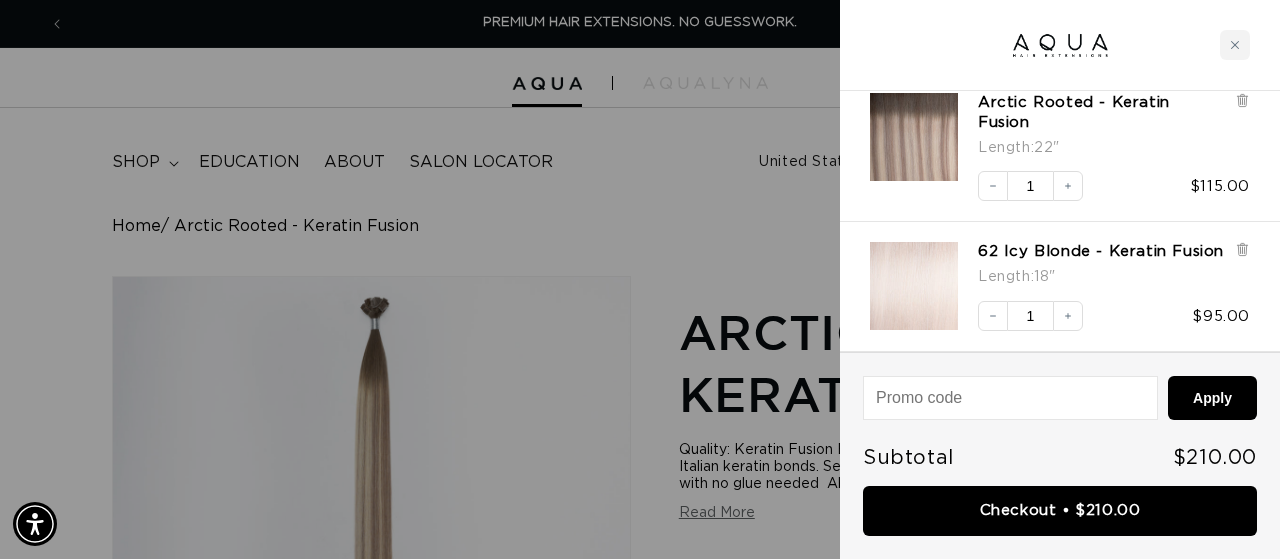scroll, scrollTop: 117, scrollLeft: 0, axis: vertical 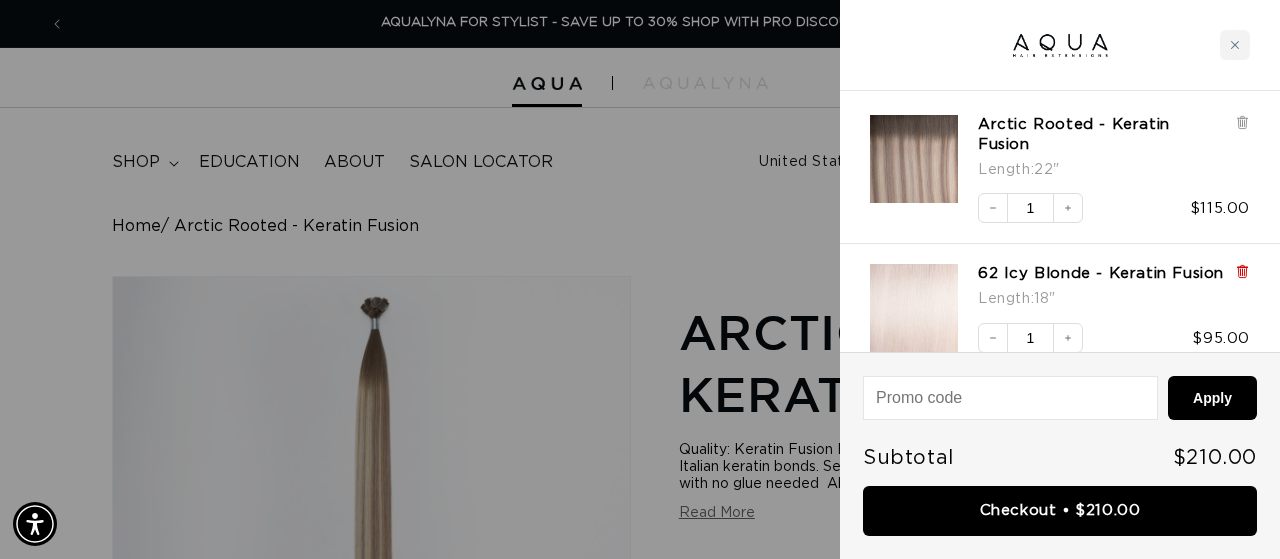 click 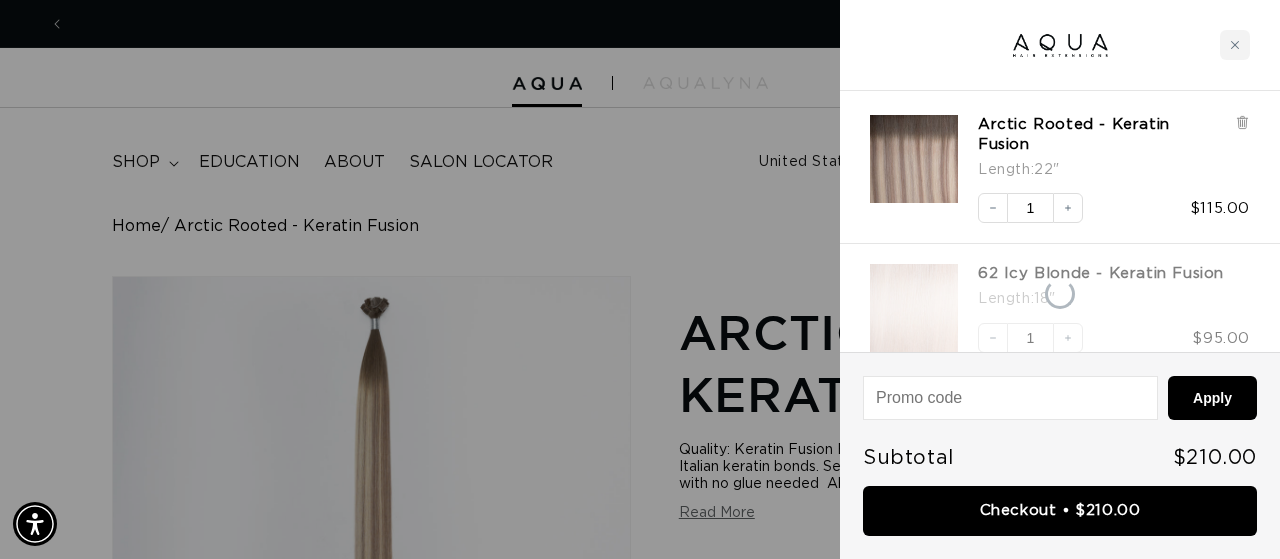 scroll, scrollTop: 0, scrollLeft: 0, axis: both 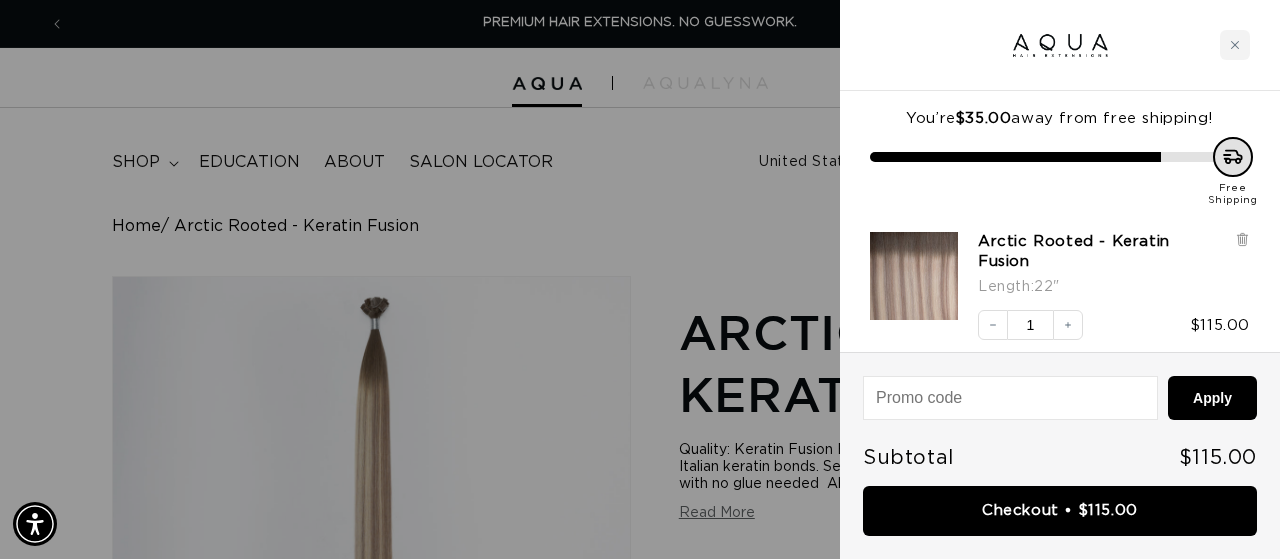 click at bounding box center [640, 279] 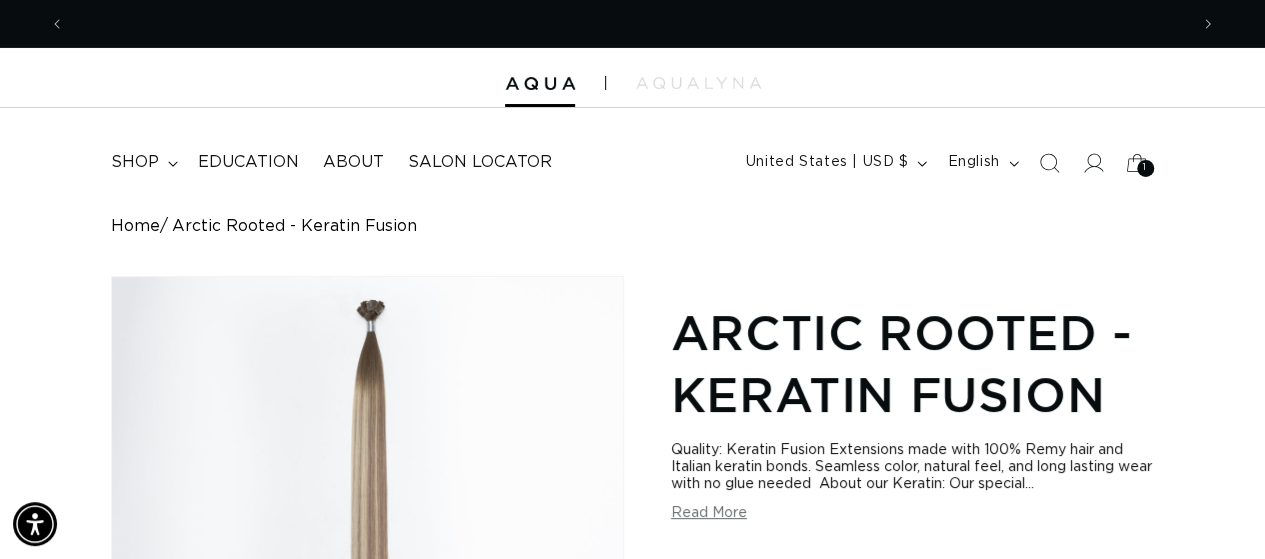 scroll, scrollTop: 0, scrollLeft: 1122, axis: horizontal 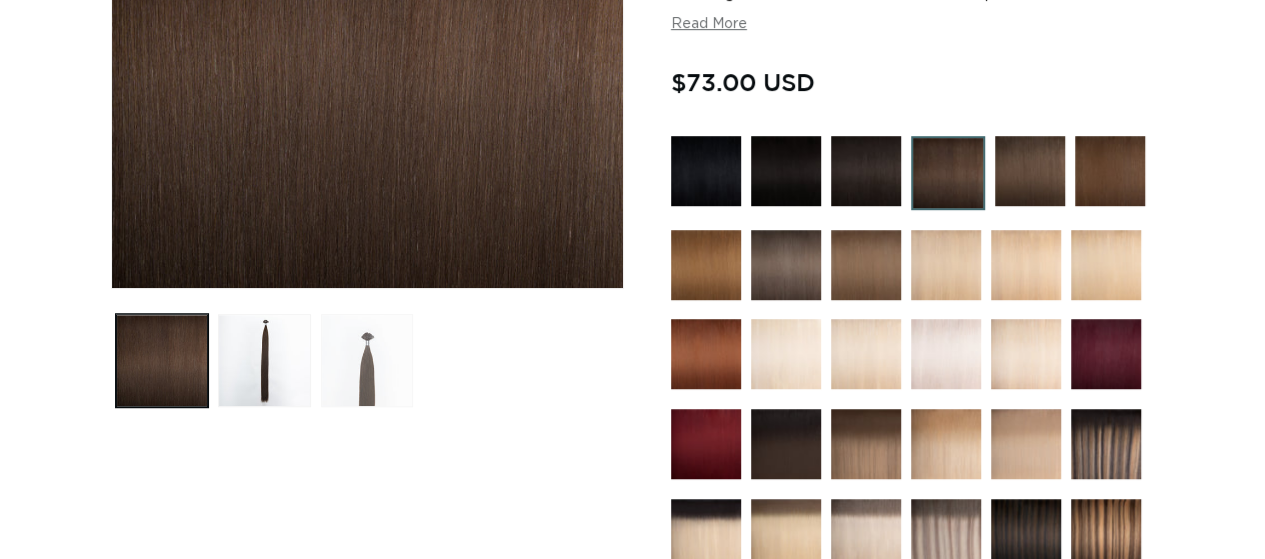 click at bounding box center [367, 360] 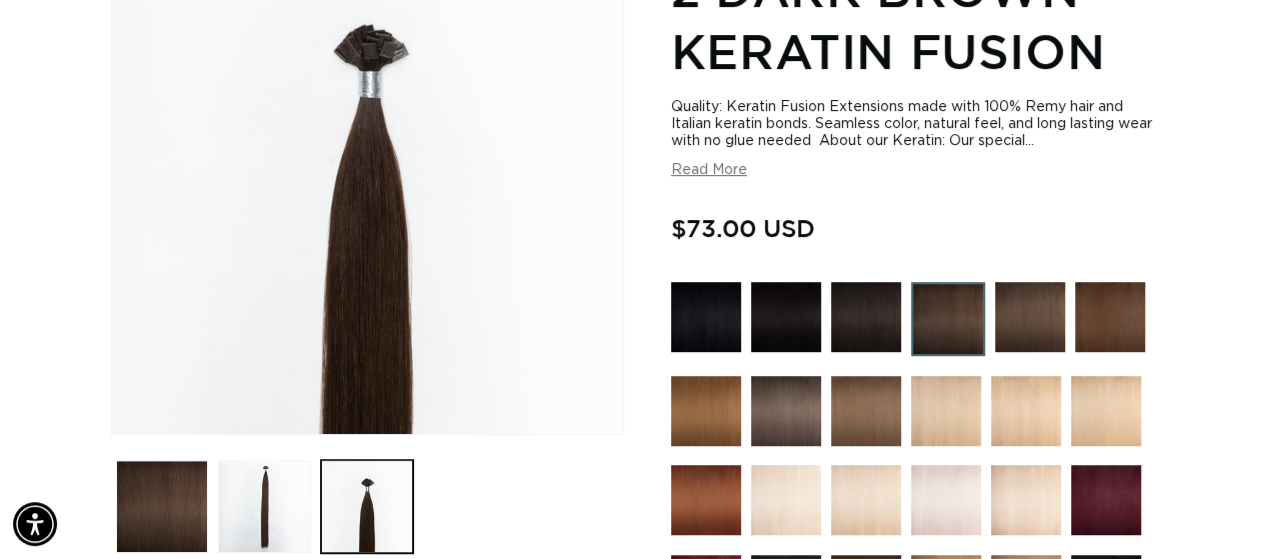 scroll, scrollTop: 349, scrollLeft: 0, axis: vertical 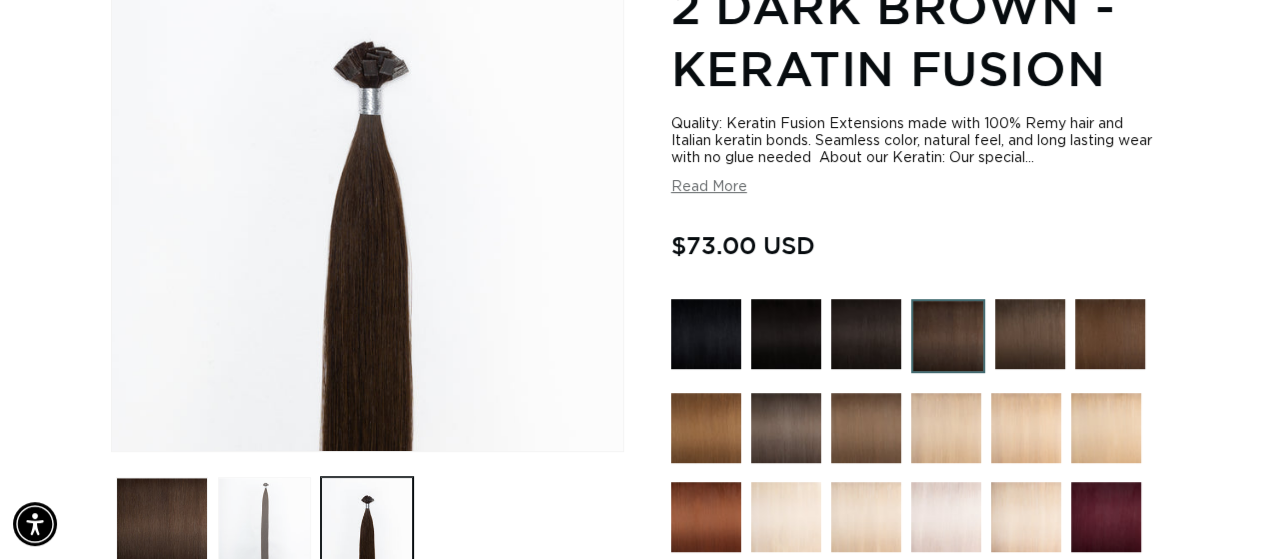 click at bounding box center (264, 523) 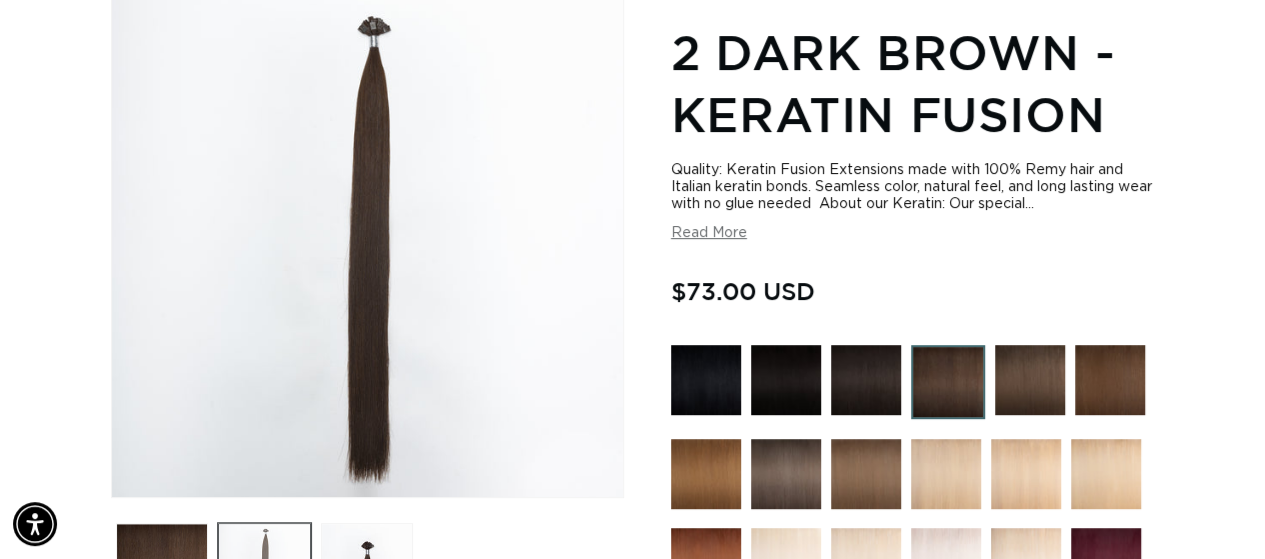scroll, scrollTop: 276, scrollLeft: 0, axis: vertical 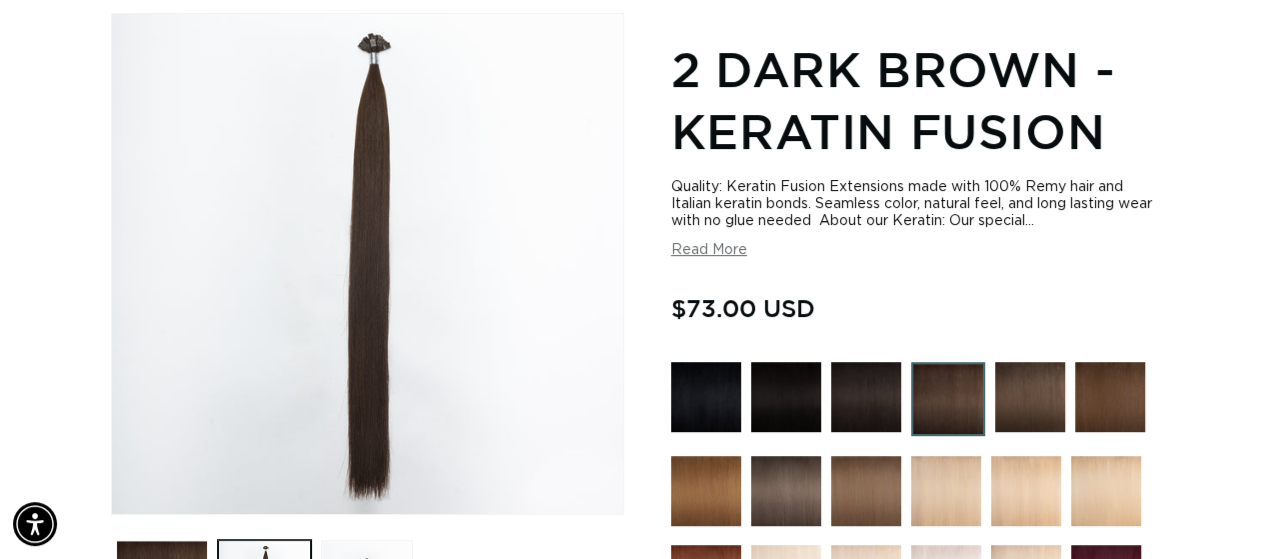 click at bounding box center (1030, 397) 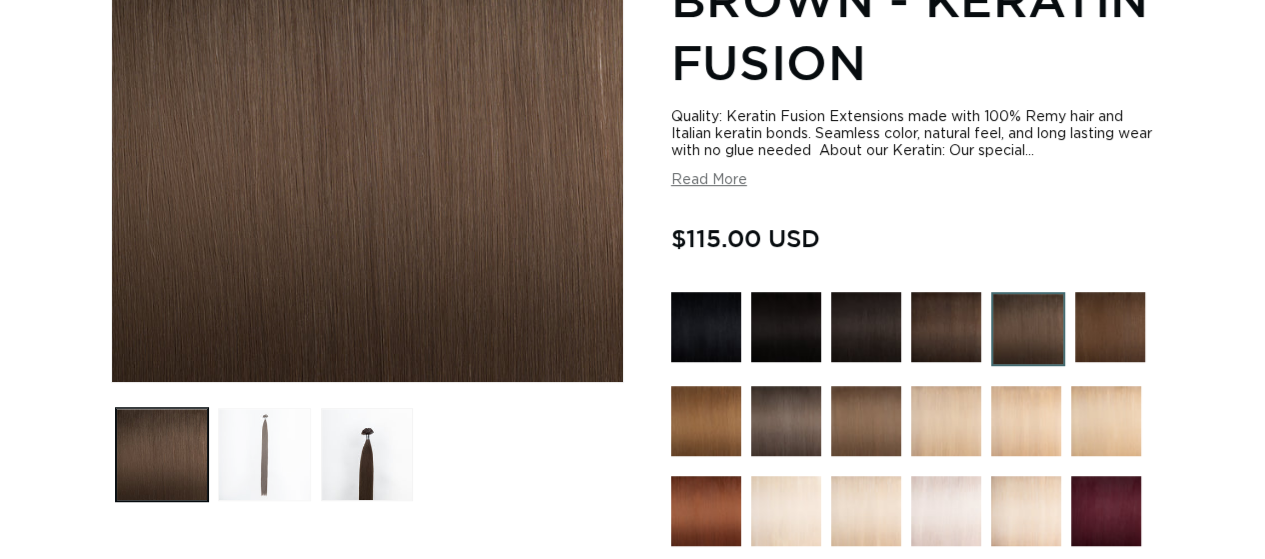 scroll, scrollTop: 407, scrollLeft: 0, axis: vertical 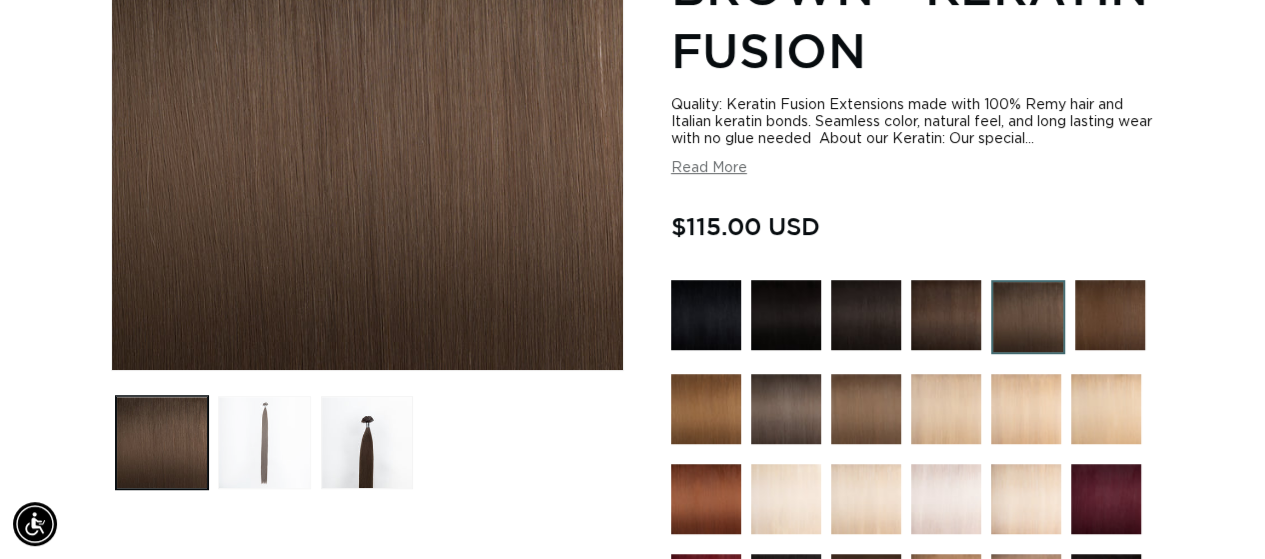 click at bounding box center [264, 442] 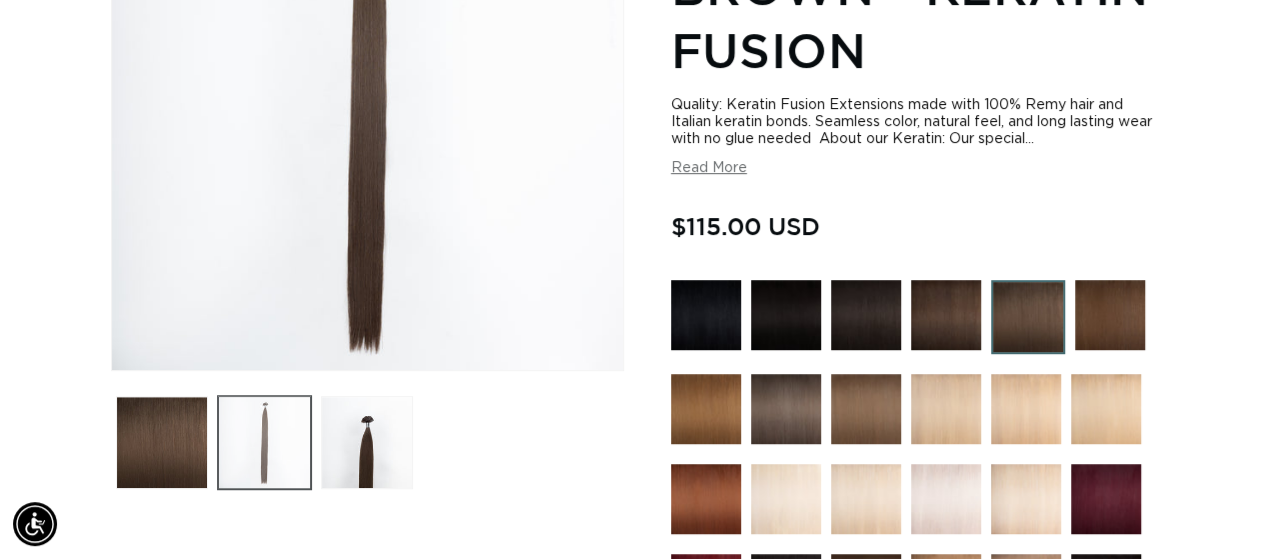 scroll, scrollTop: 276, scrollLeft: 0, axis: vertical 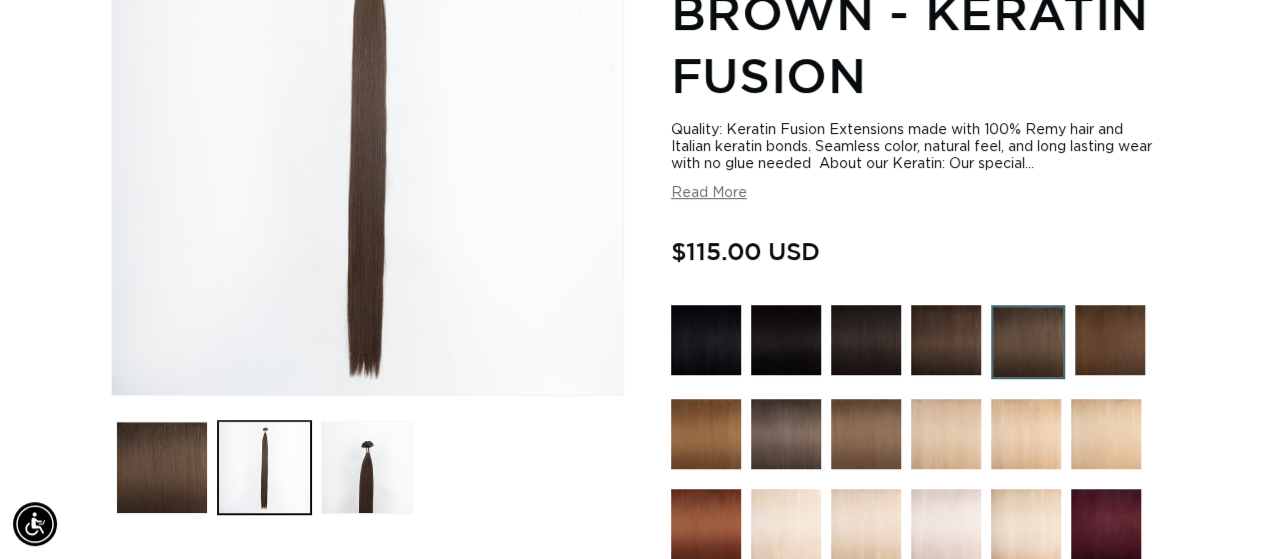 click at bounding box center (786, 434) 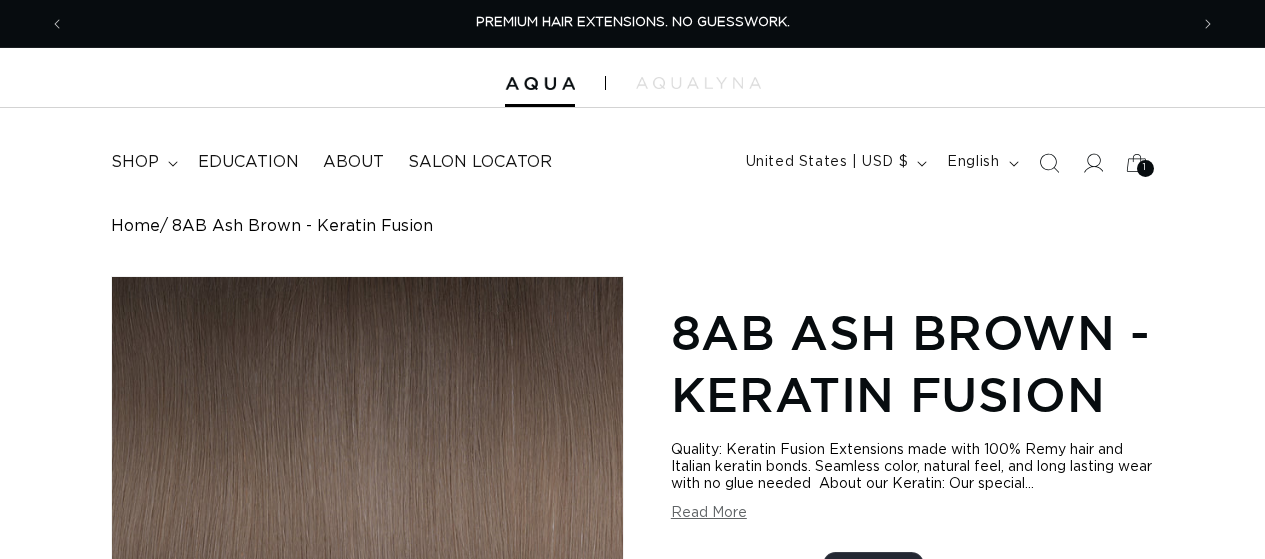 scroll, scrollTop: 285, scrollLeft: 0, axis: vertical 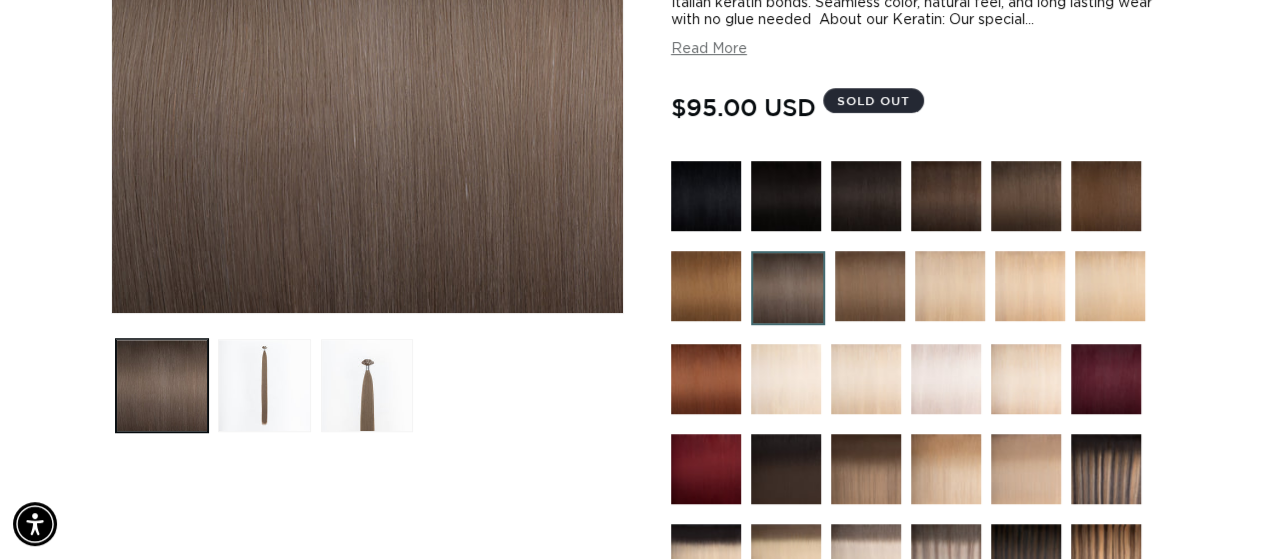 click at bounding box center (1026, 196) 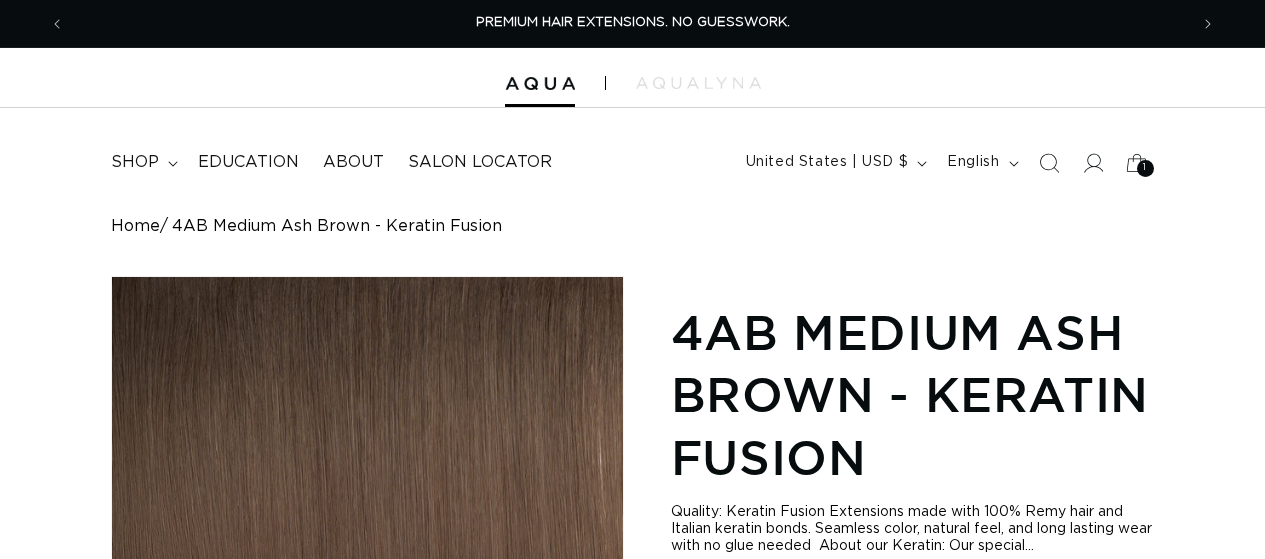 scroll, scrollTop: 200, scrollLeft: 0, axis: vertical 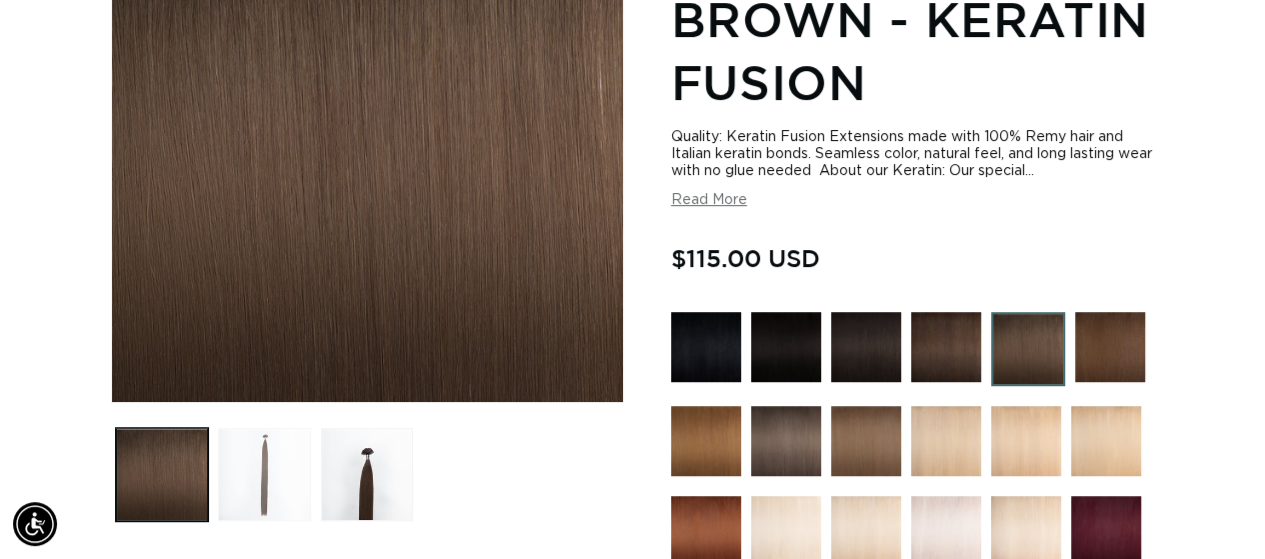 click at bounding box center (264, 474) 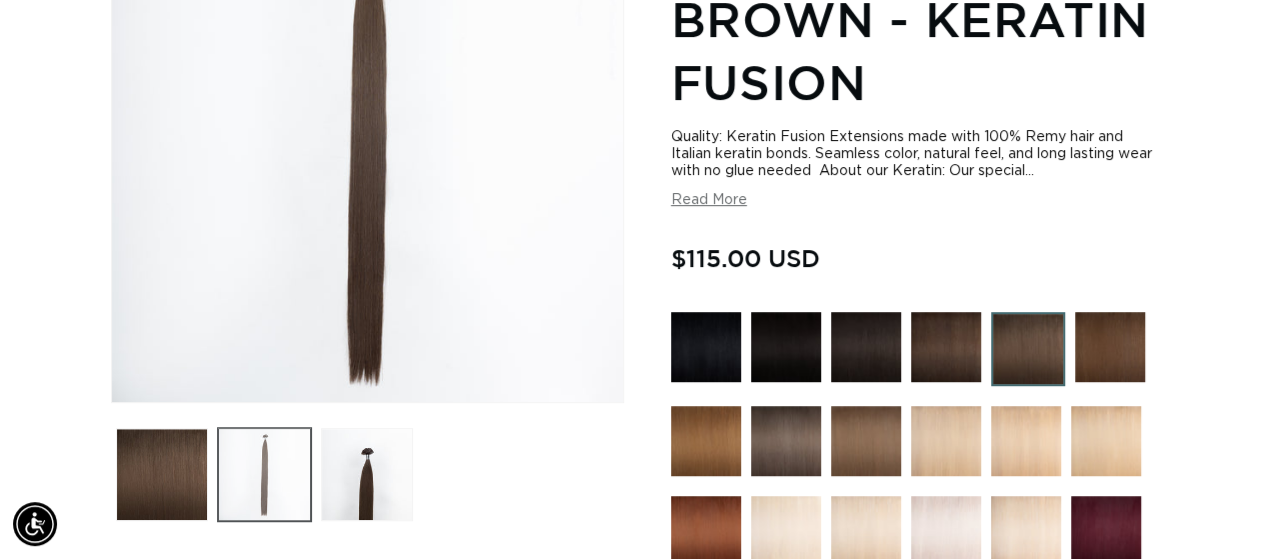 scroll, scrollTop: 276, scrollLeft: 0, axis: vertical 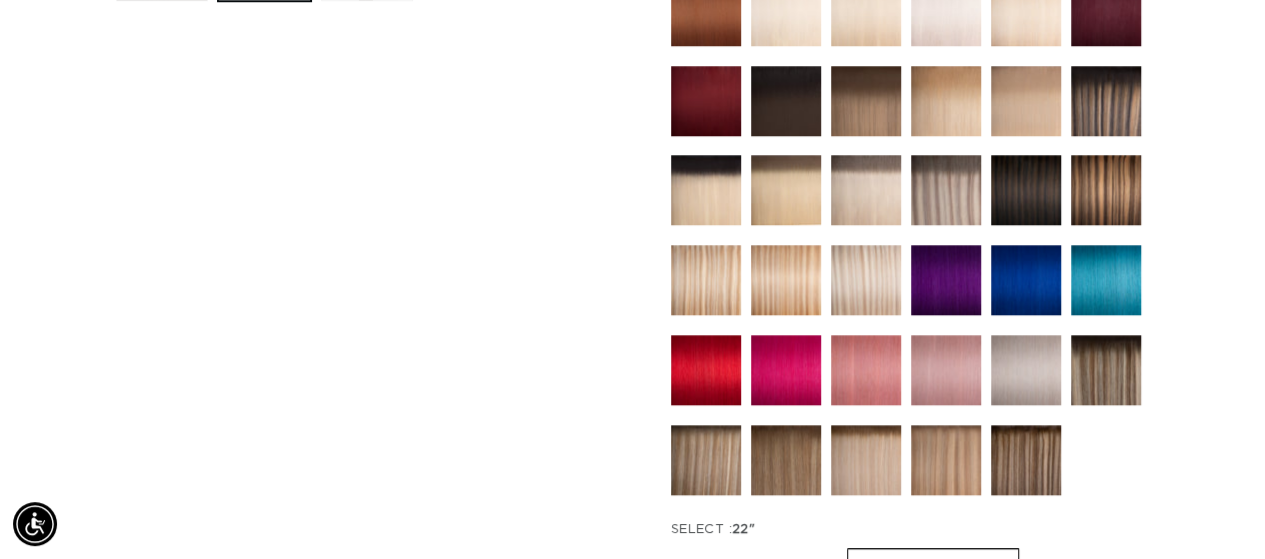 click at bounding box center (946, 190) 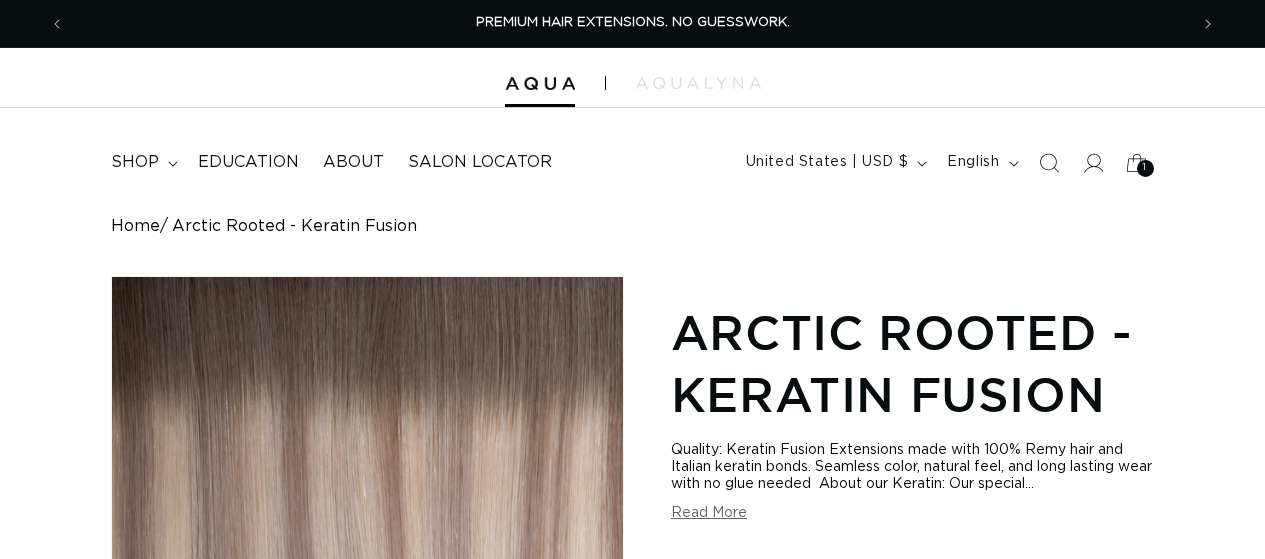scroll, scrollTop: 282, scrollLeft: 0, axis: vertical 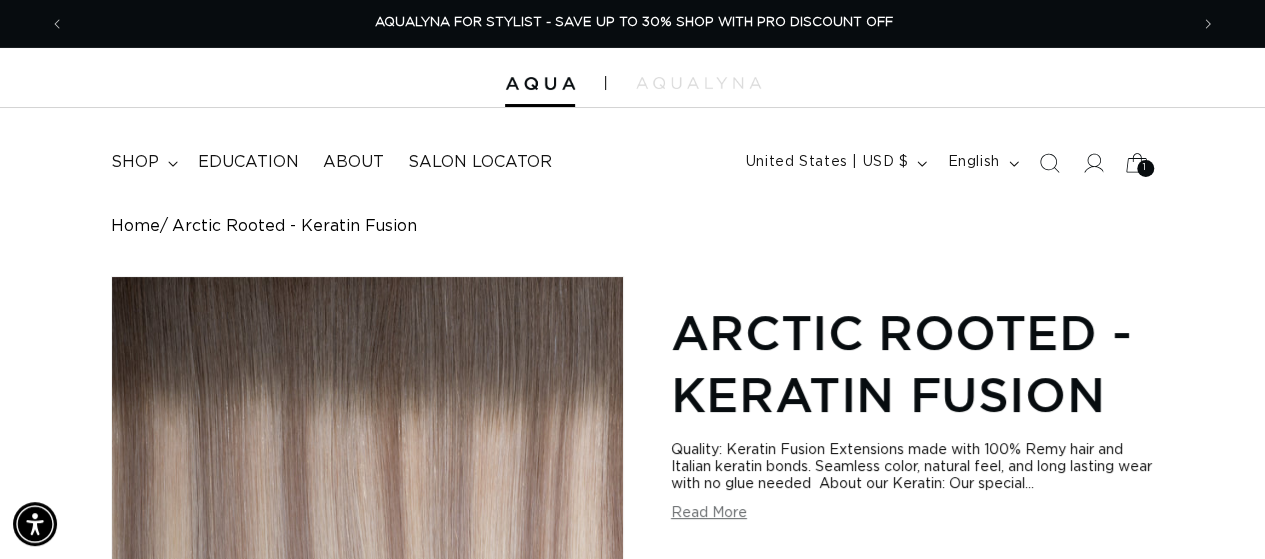 click 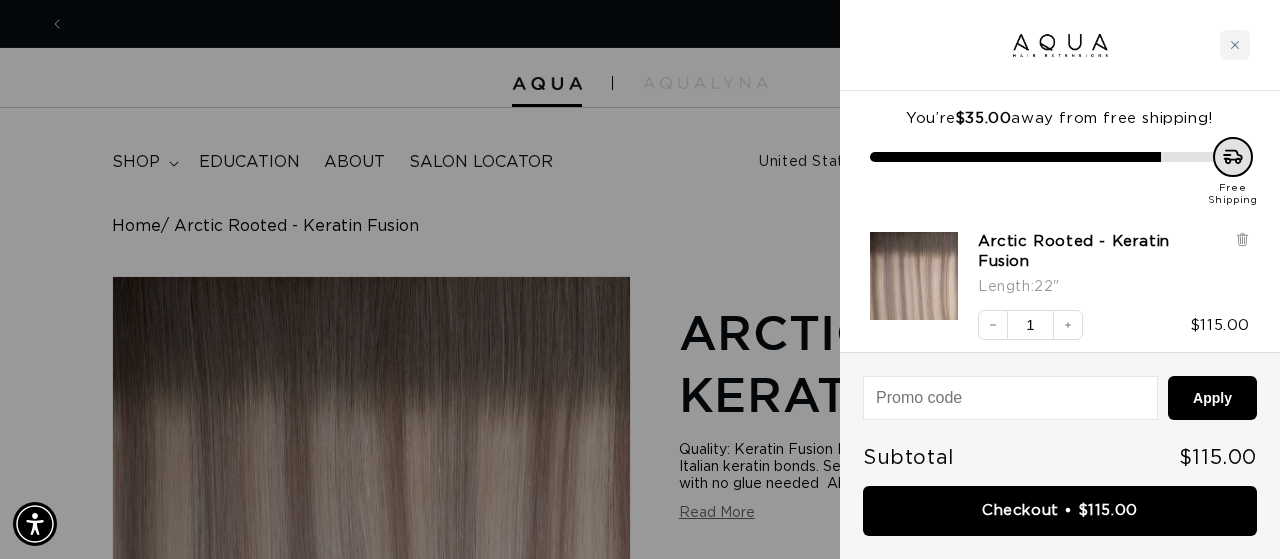 scroll, scrollTop: 0, scrollLeft: 0, axis: both 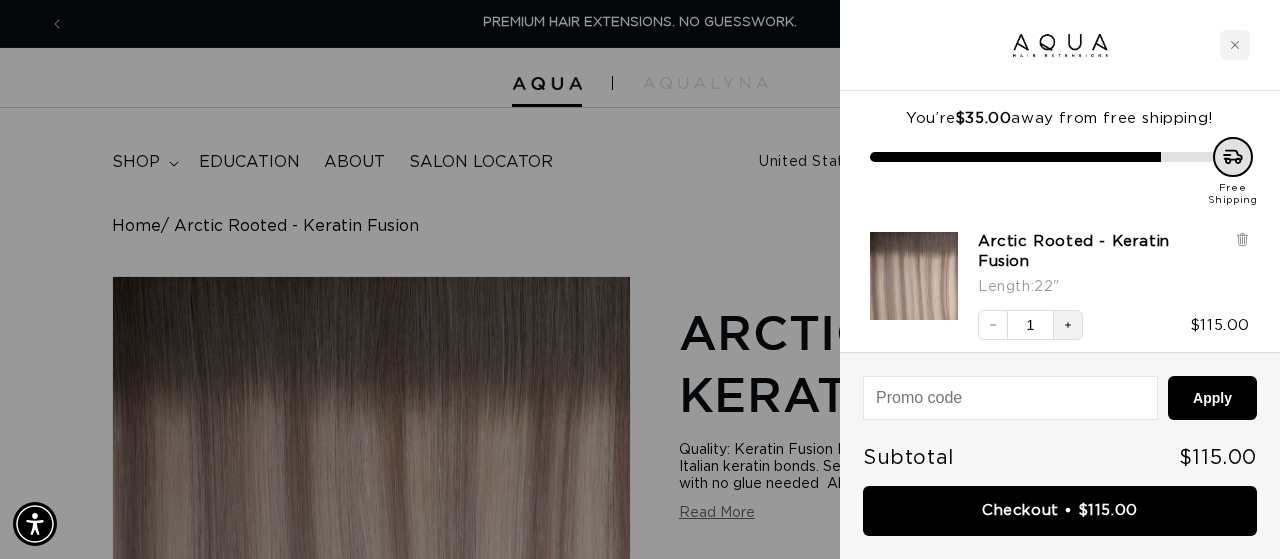 click 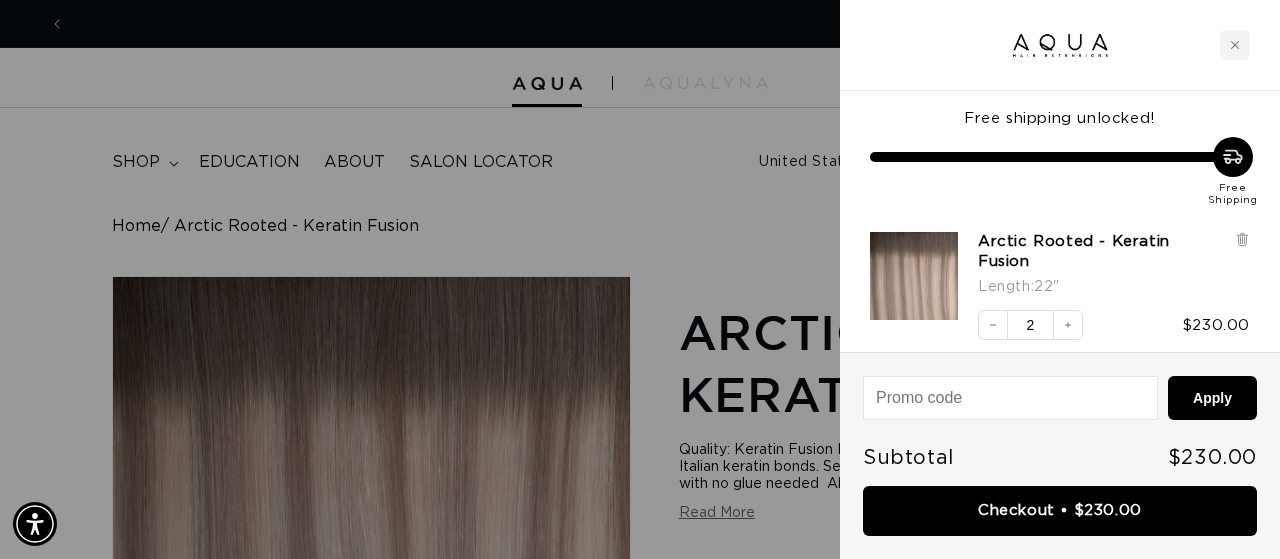 scroll, scrollTop: 0, scrollLeft: 1138, axis: horizontal 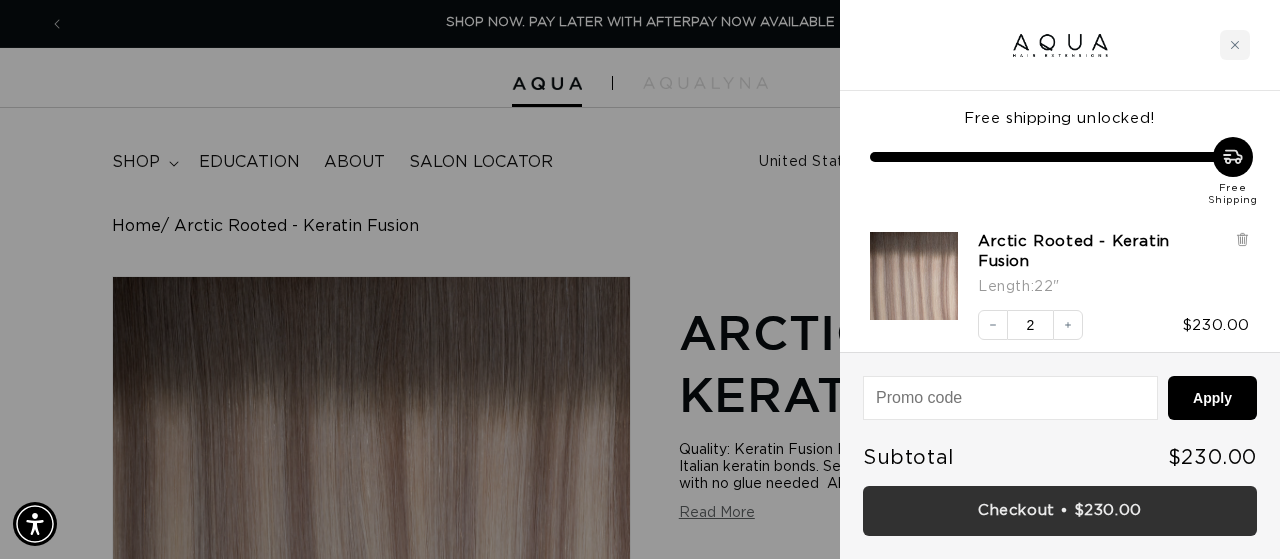 click on "Checkout • $230.00" at bounding box center (1060, 511) 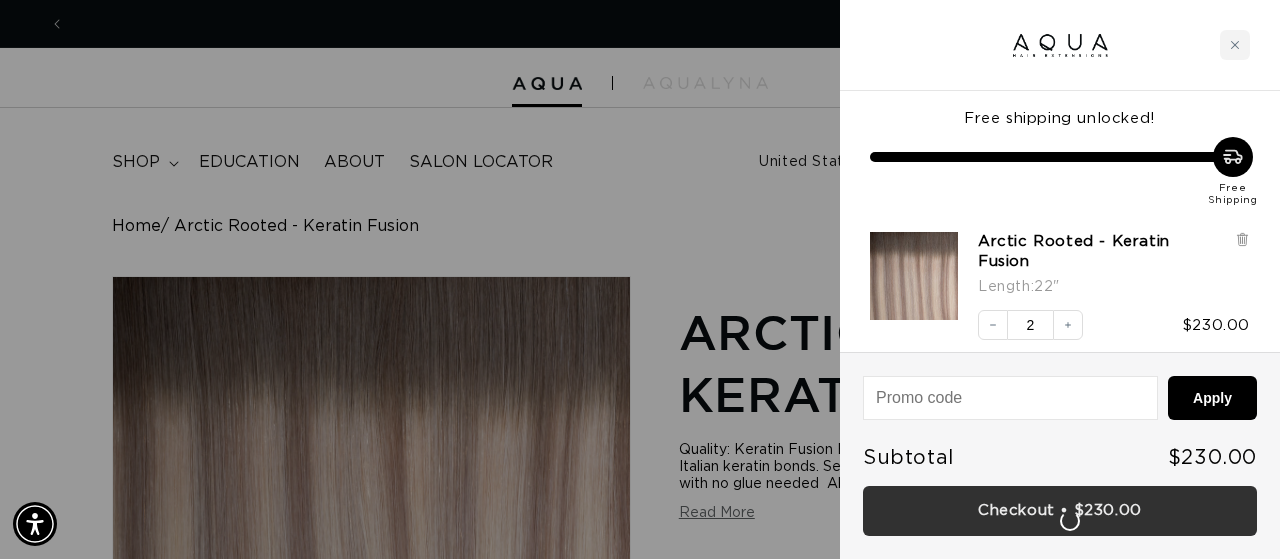 scroll, scrollTop: 0, scrollLeft: 2276, axis: horizontal 